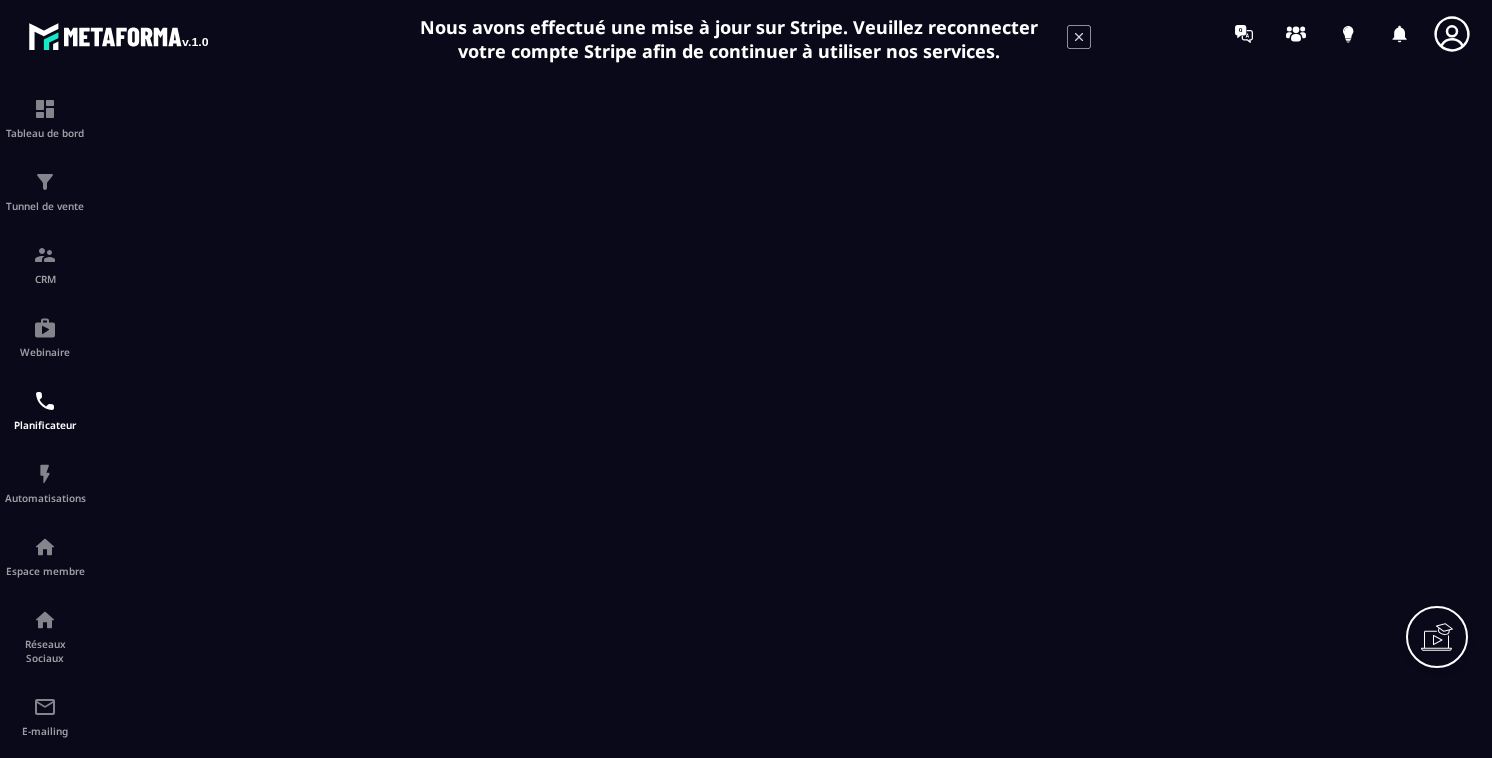 scroll, scrollTop: 0, scrollLeft: 0, axis: both 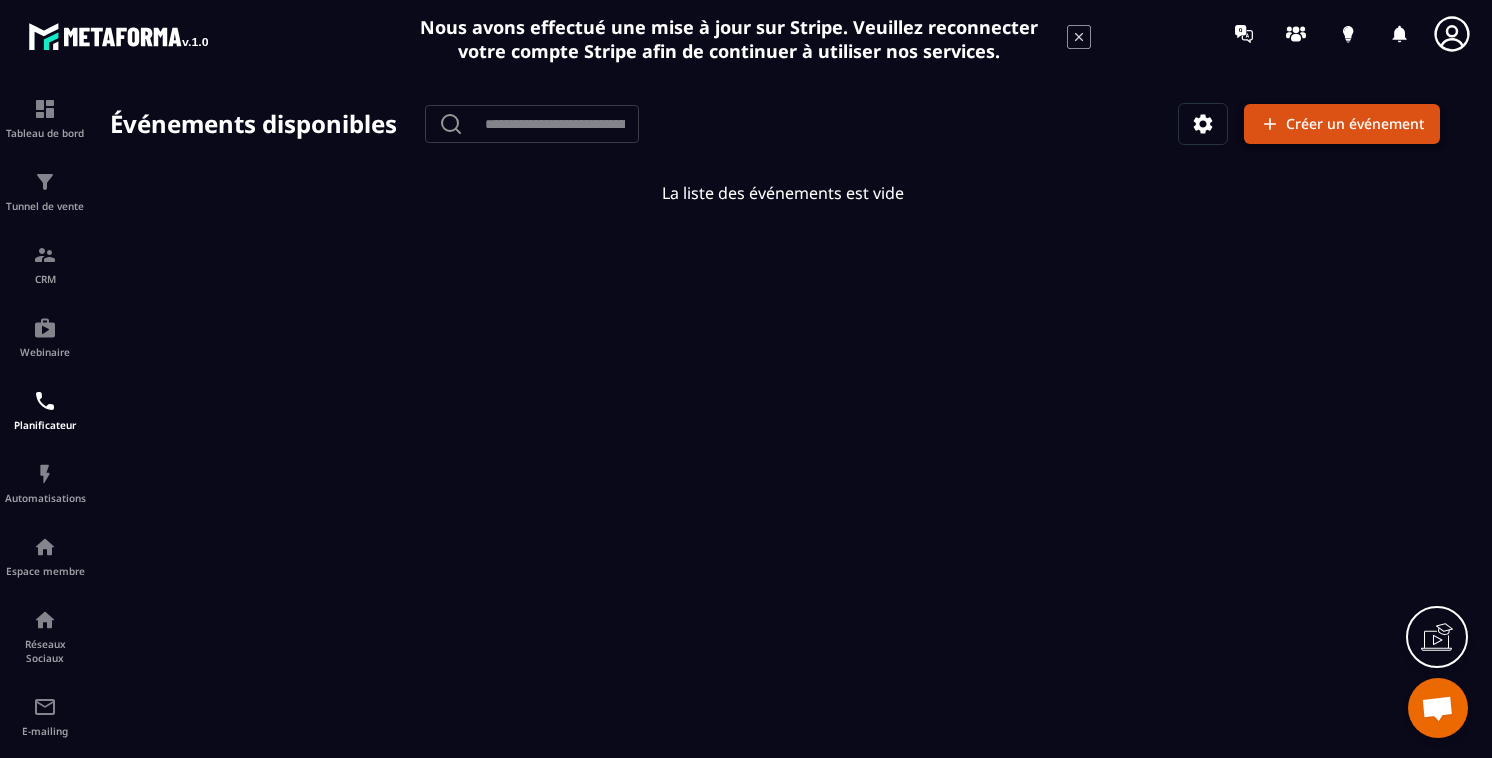 click on "Créer un événement" at bounding box center (1342, 124) 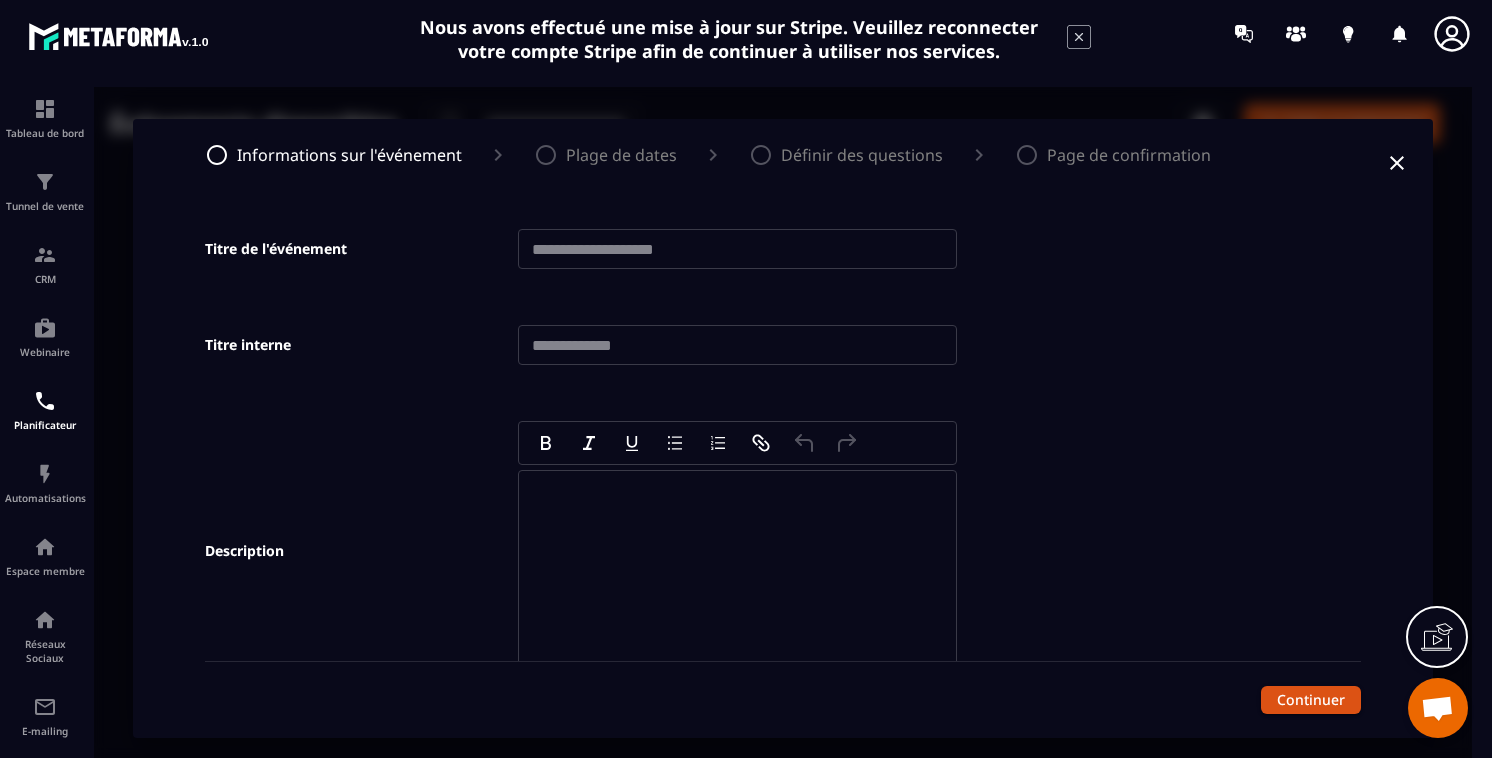 click at bounding box center [737, 249] 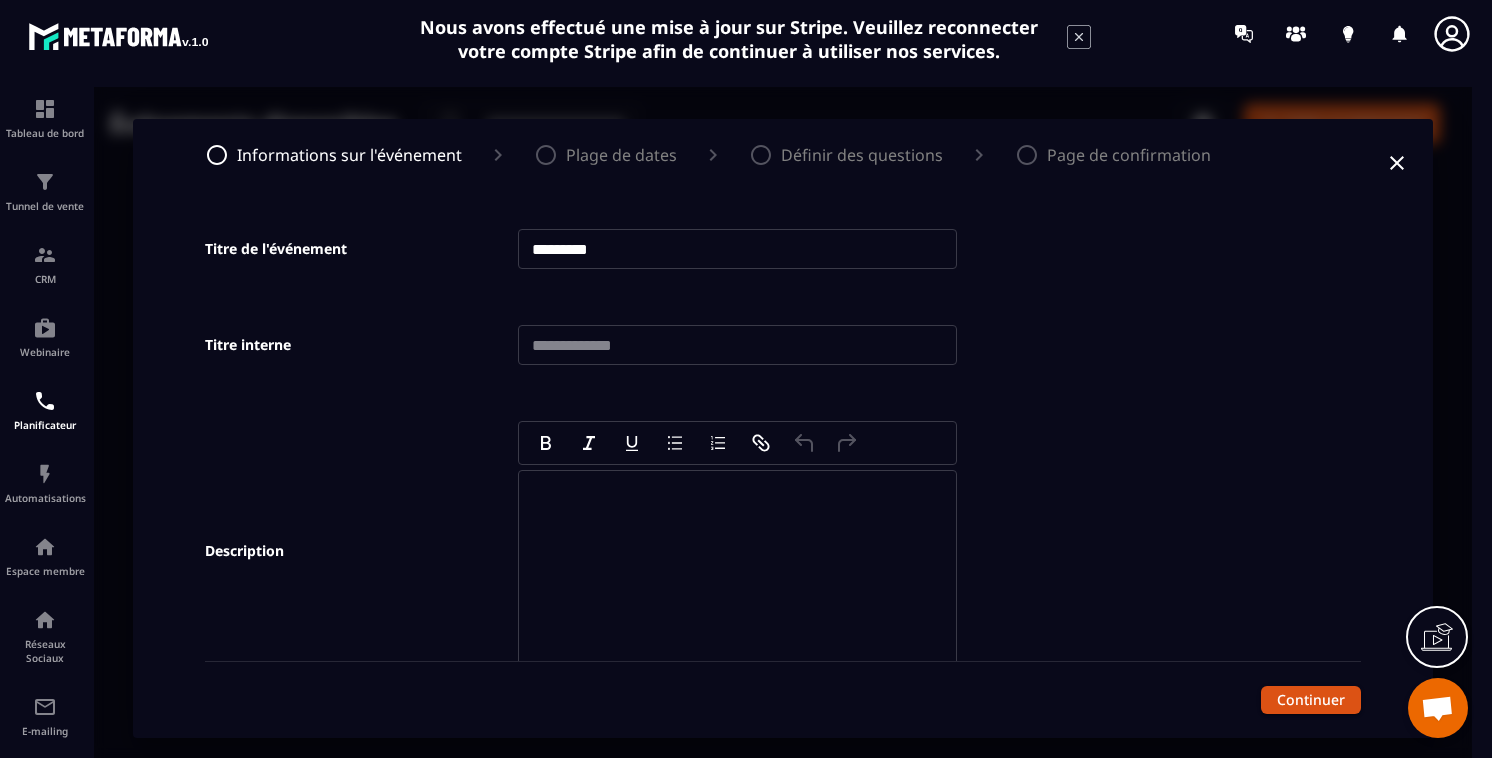 type on "*********" 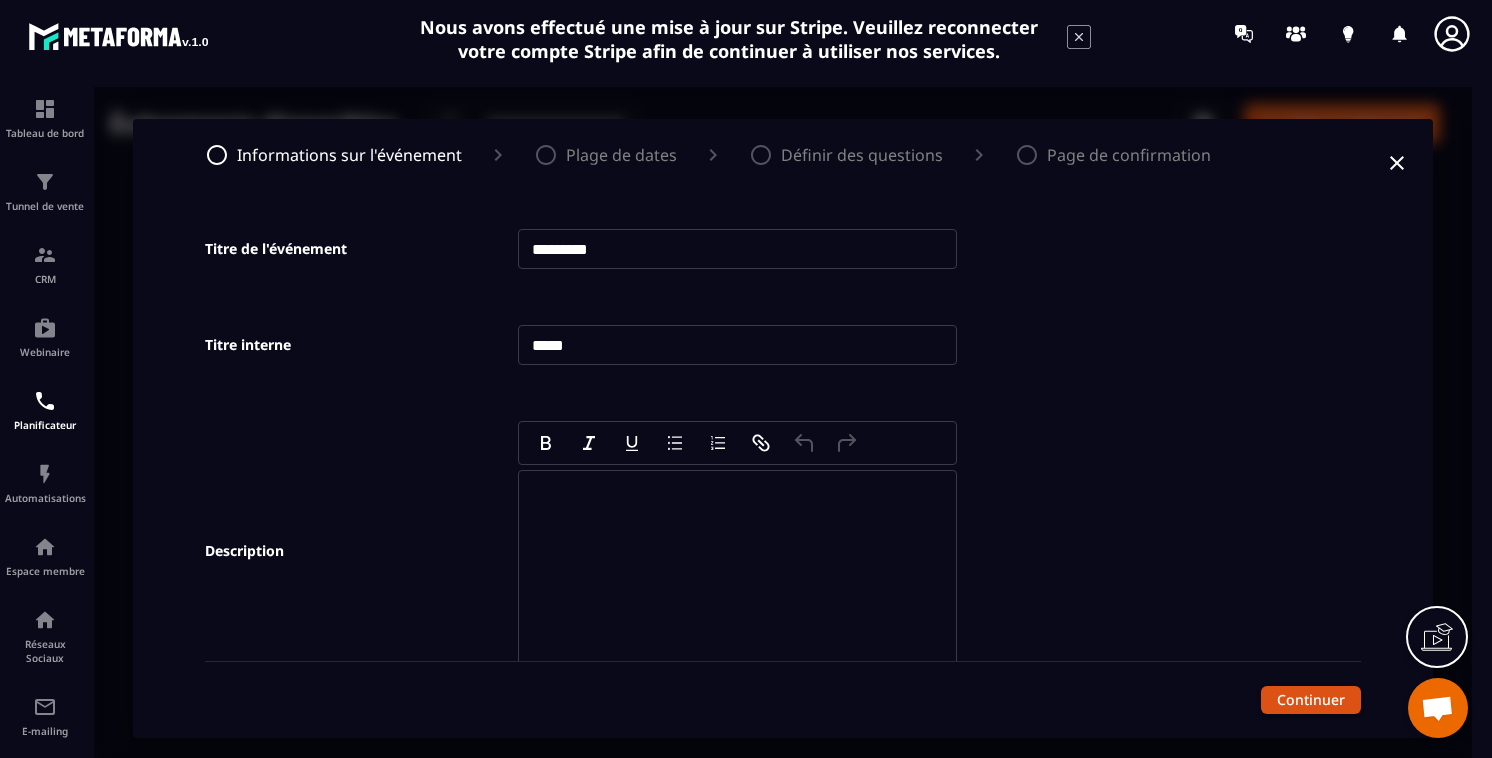 type on "*****" 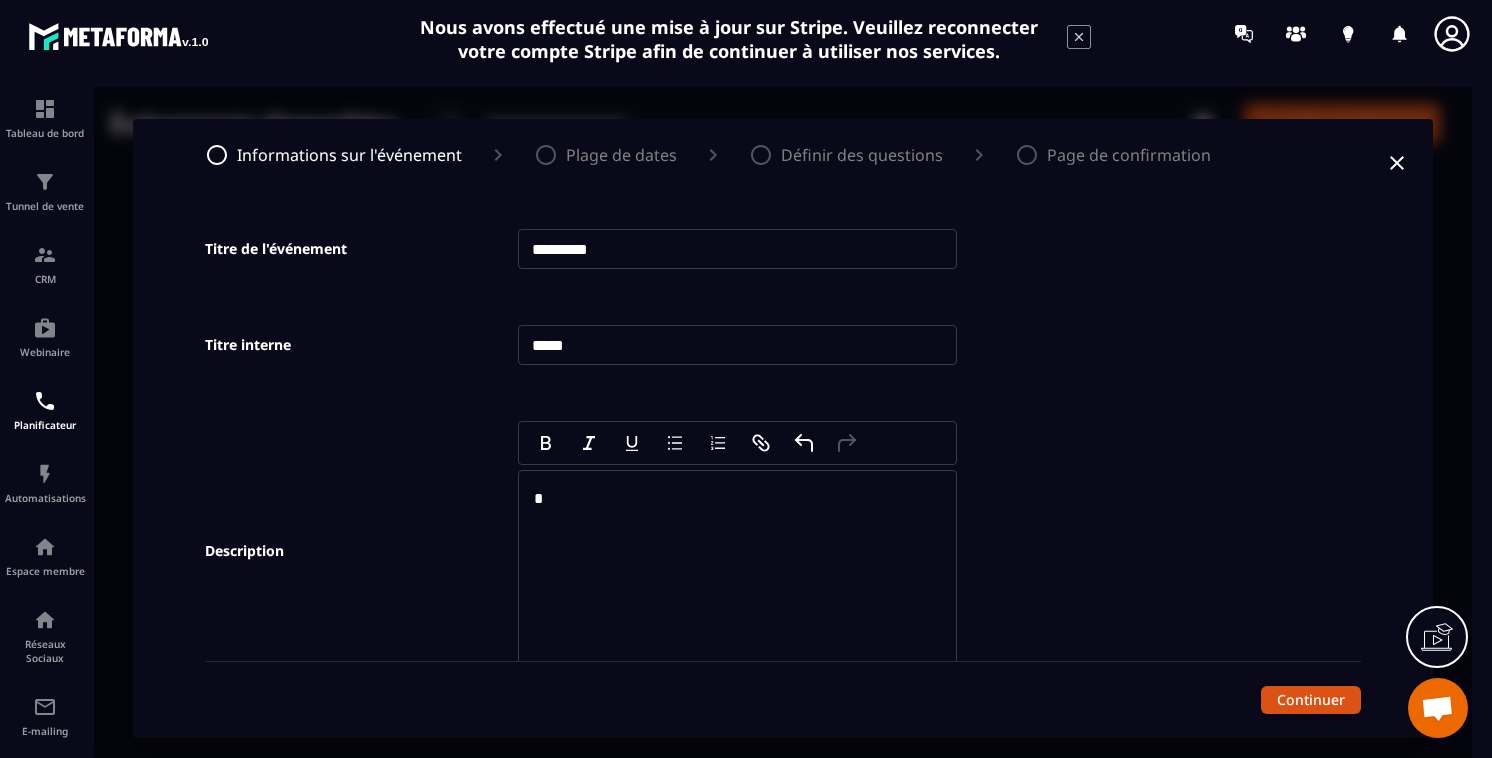 type 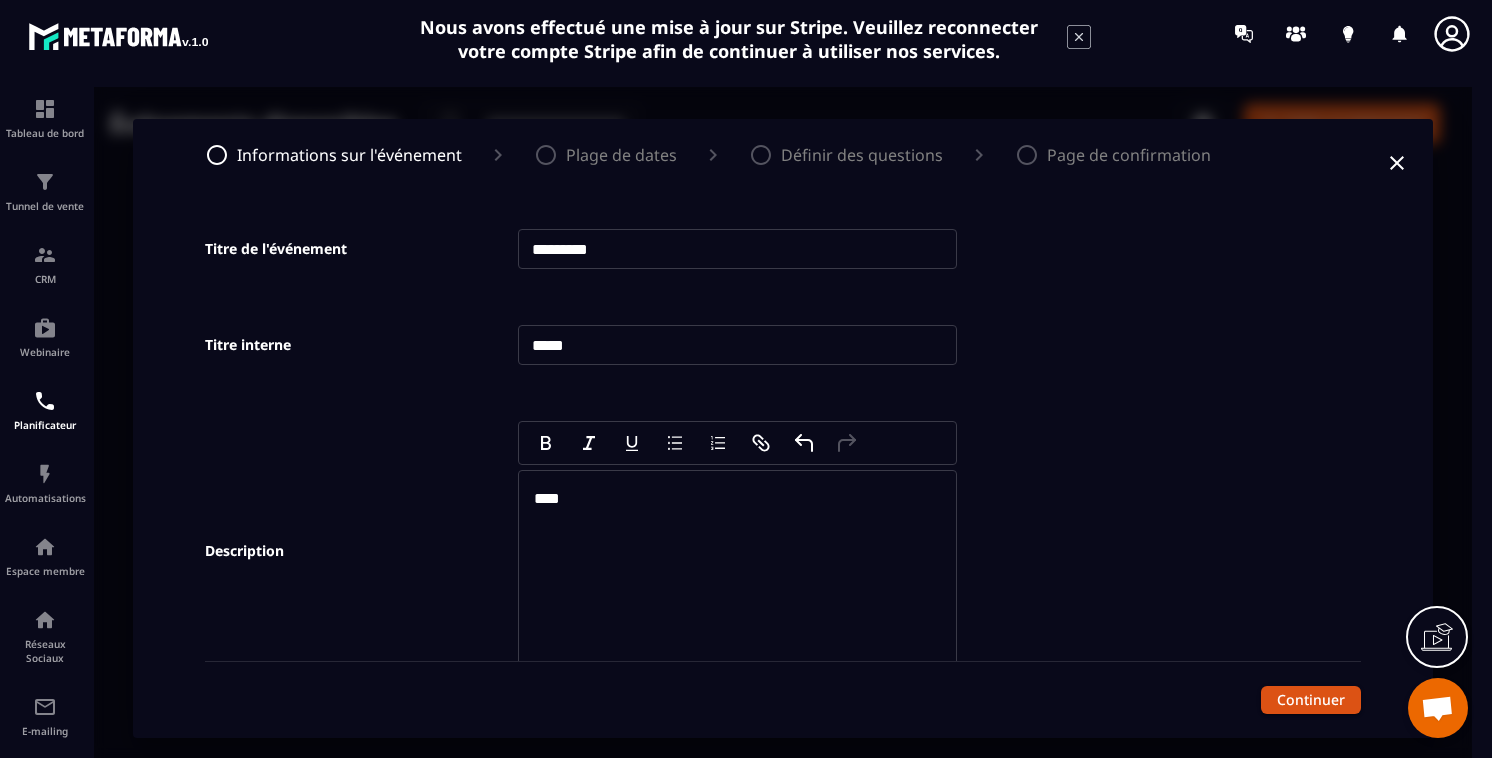 drag, startPoint x: 509, startPoint y: 468, endPoint x: 436, endPoint y: 451, distance: 74.953316 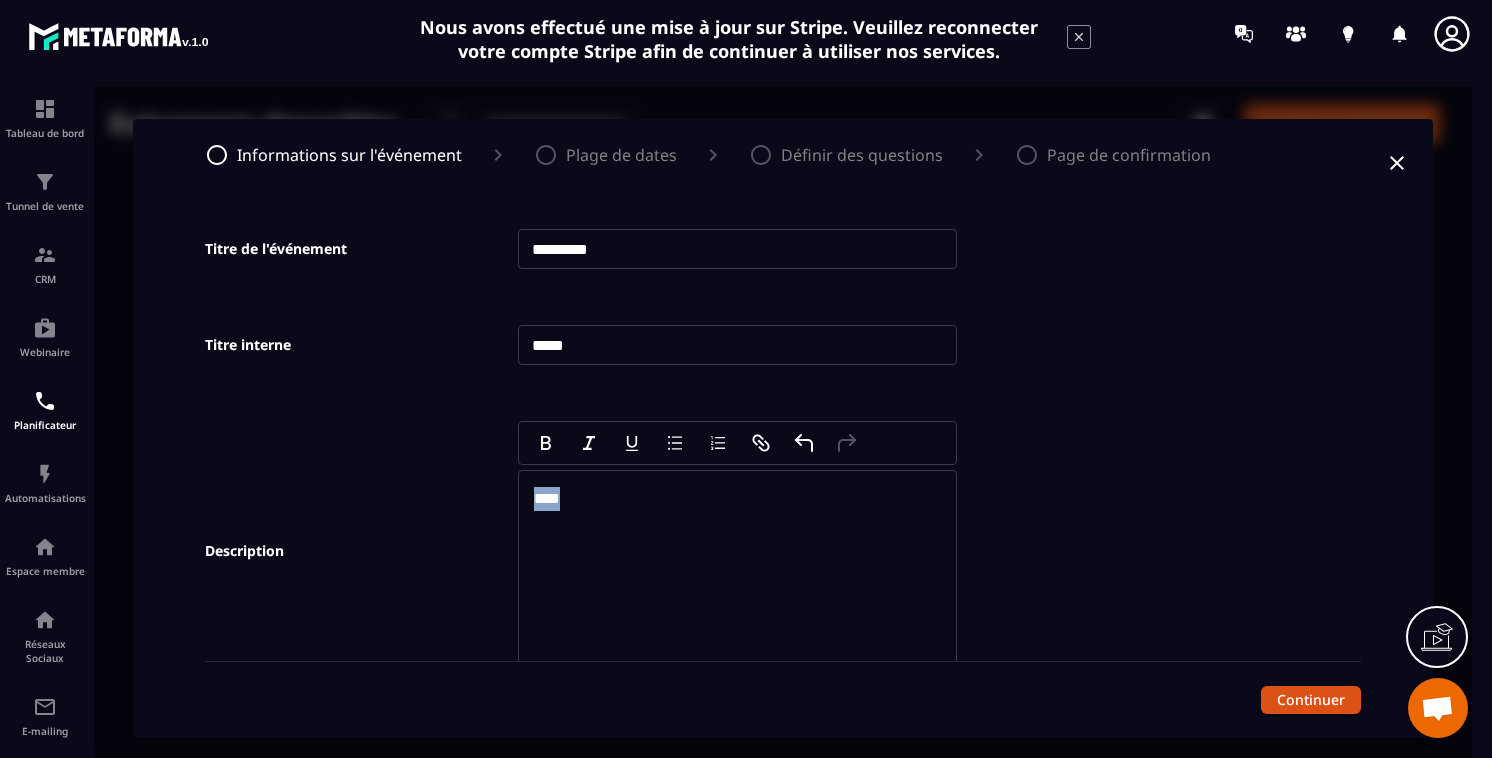drag, startPoint x: 597, startPoint y: 503, endPoint x: 410, endPoint y: 481, distance: 188.28967 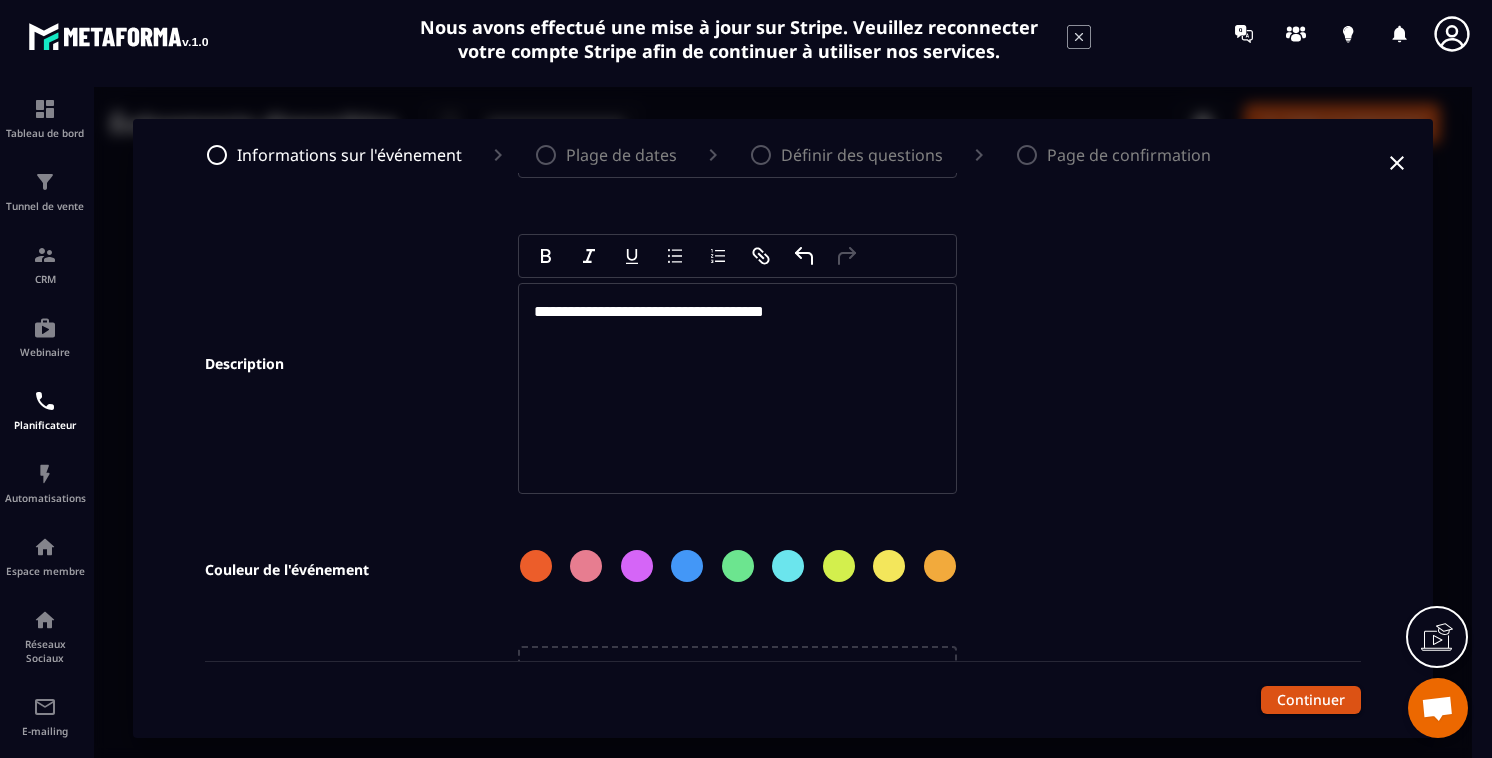 scroll, scrollTop: 353, scrollLeft: 0, axis: vertical 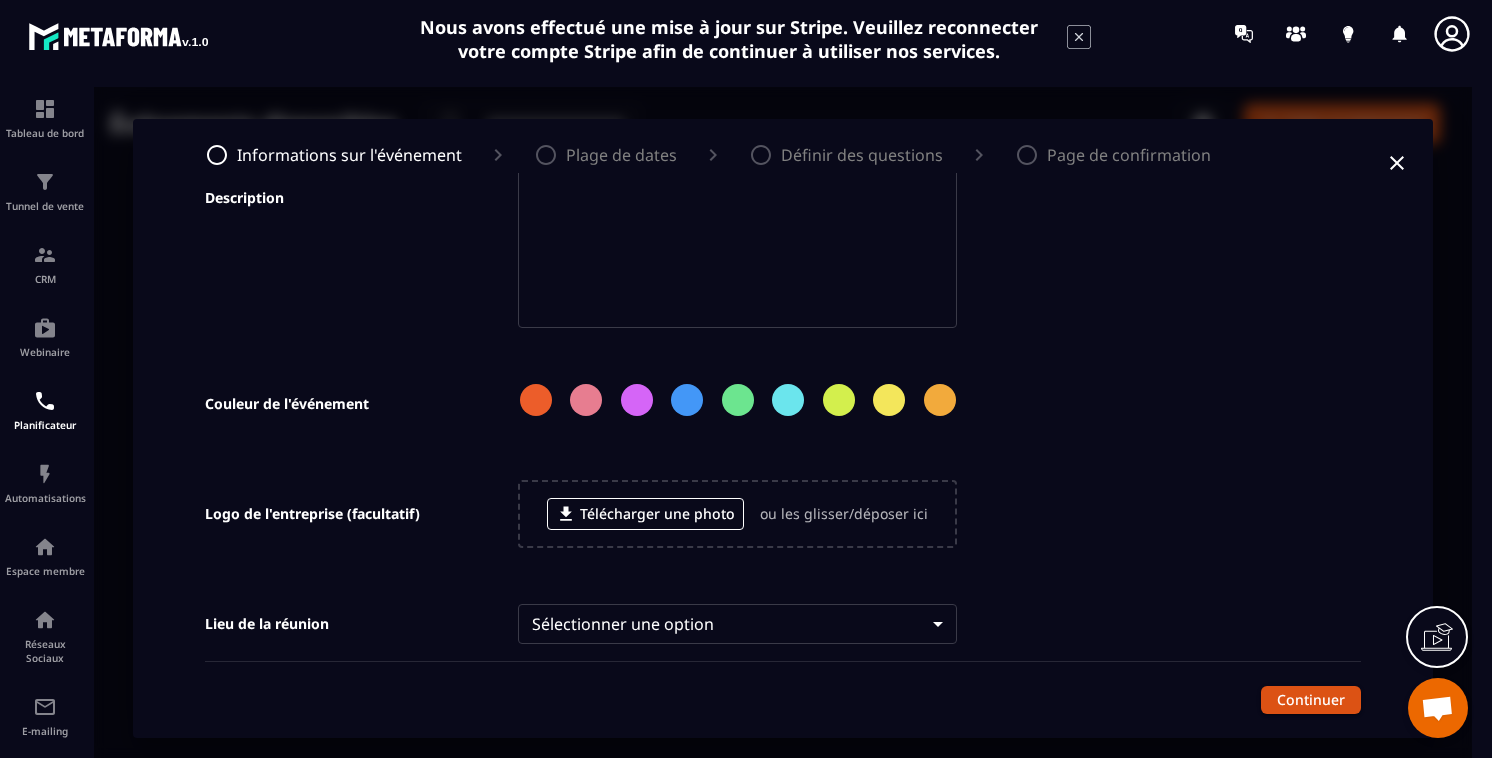 click at bounding box center (637, 400) 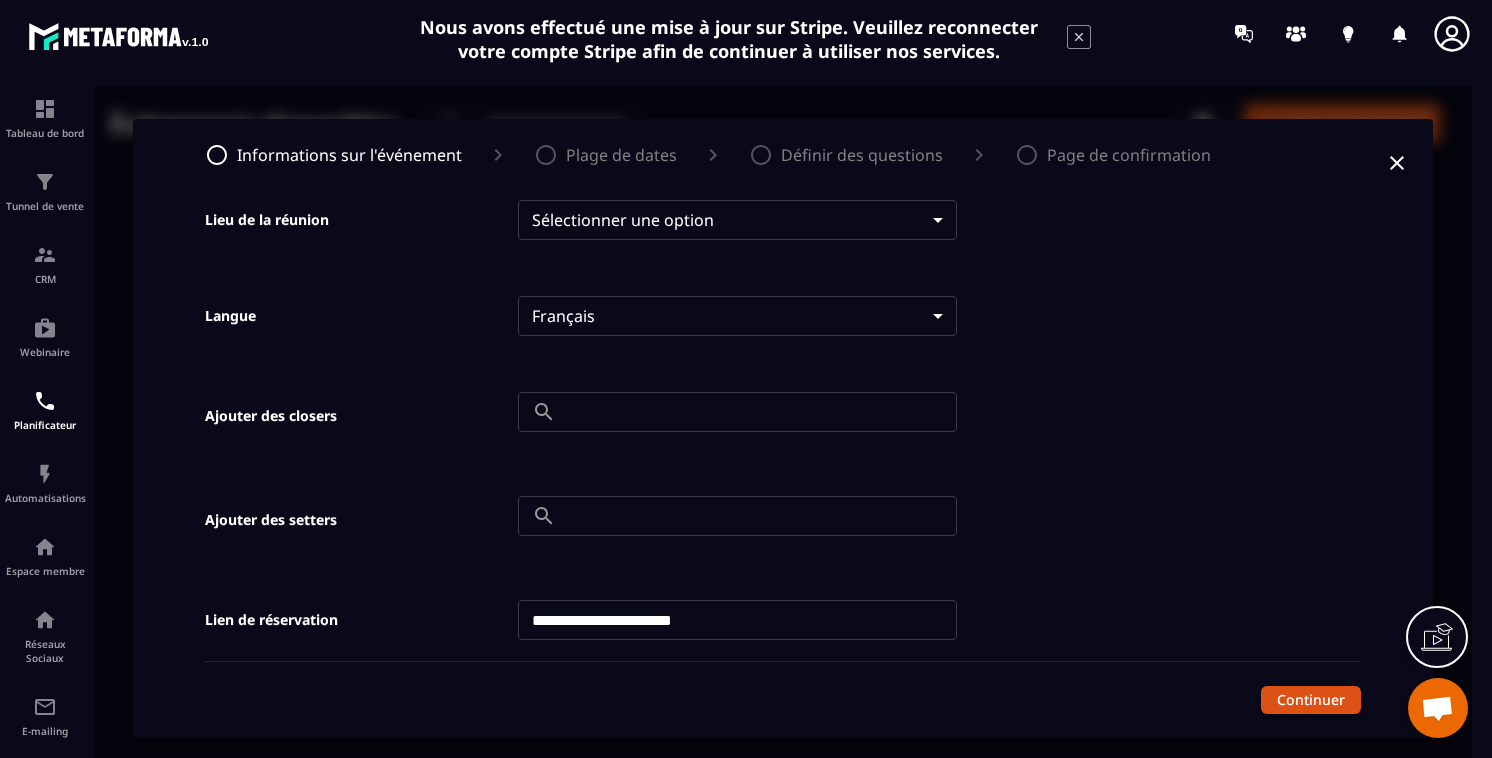 scroll, scrollTop: 756, scrollLeft: 0, axis: vertical 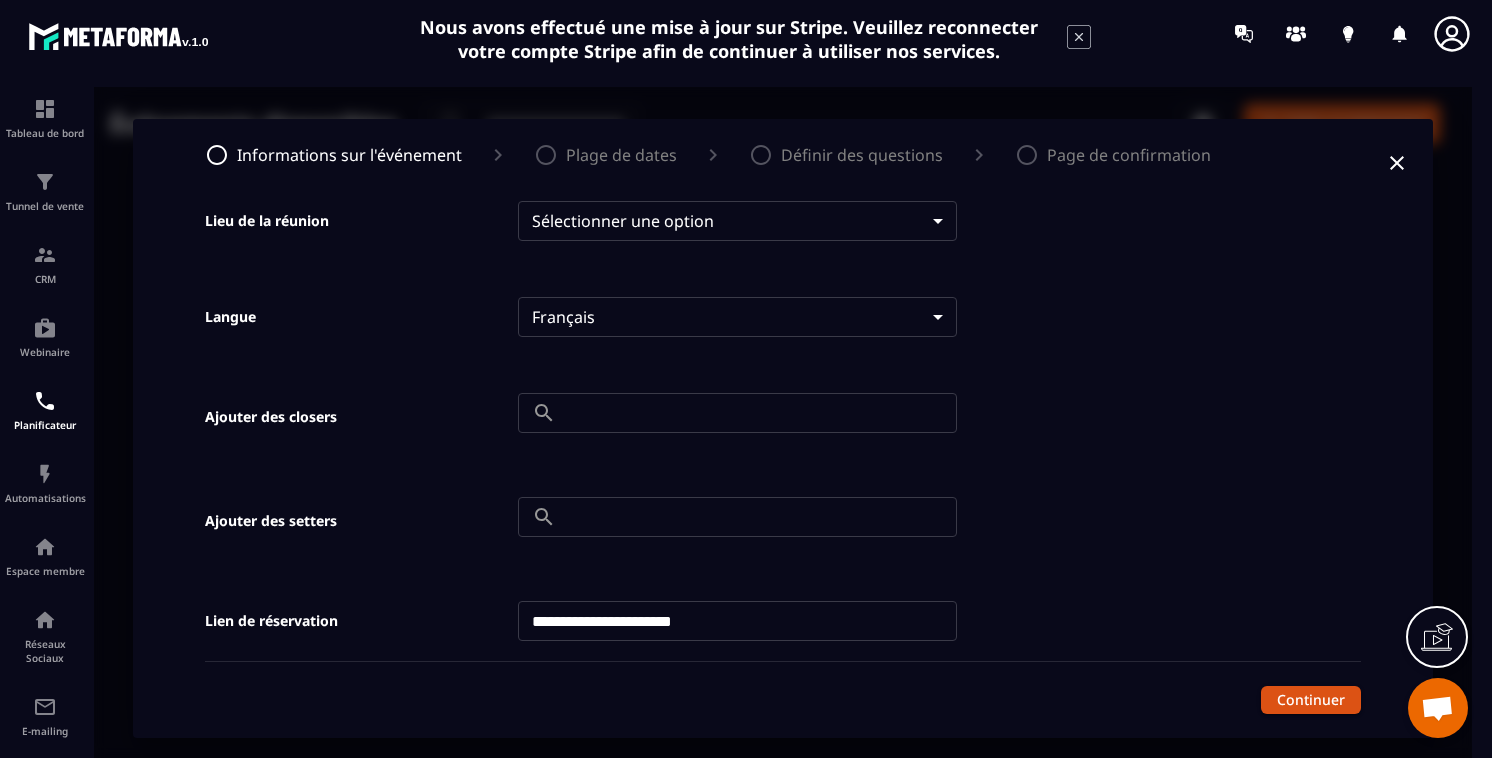 click at bounding box center (760, 413) 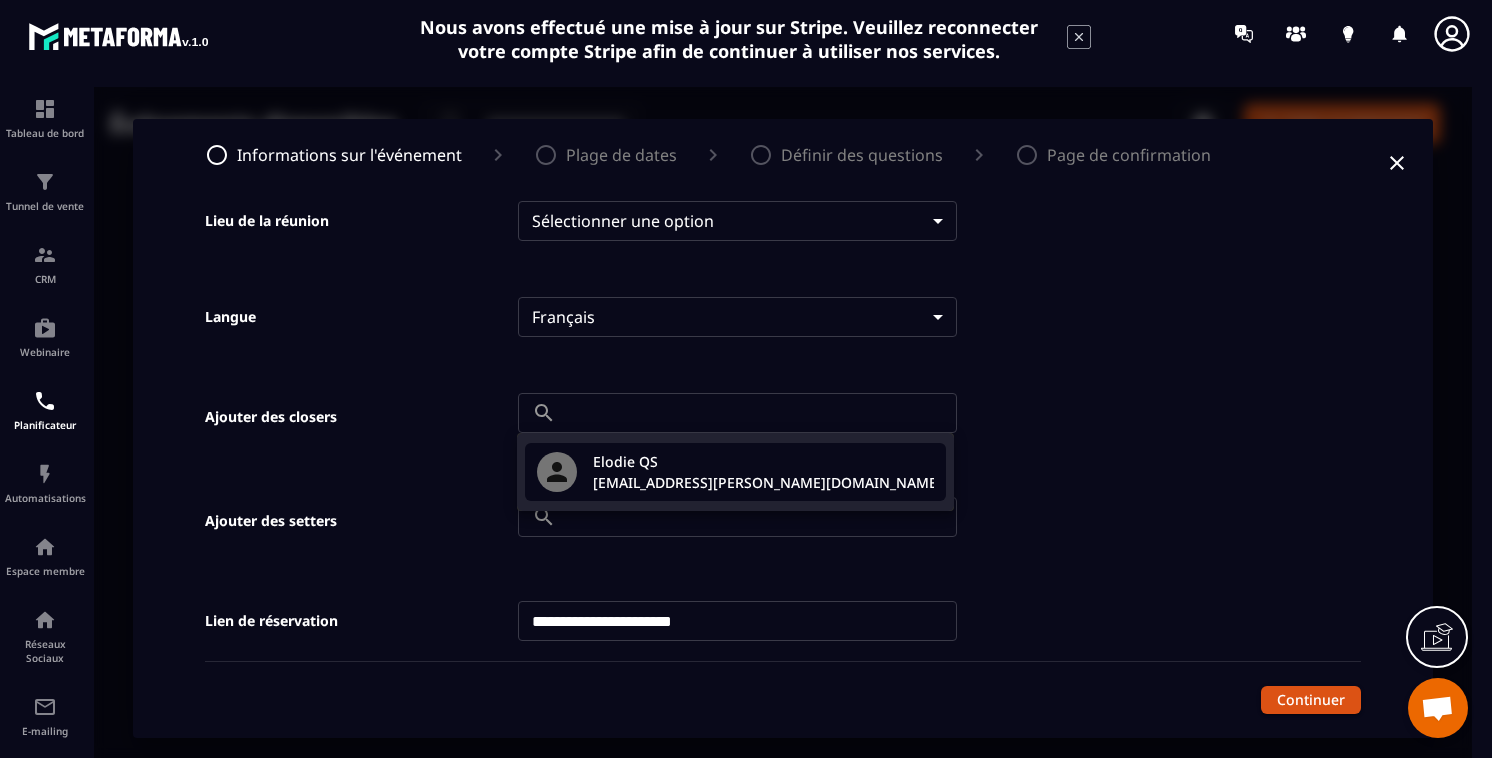 click on "Elodie QS" at bounding box center [767, 461] 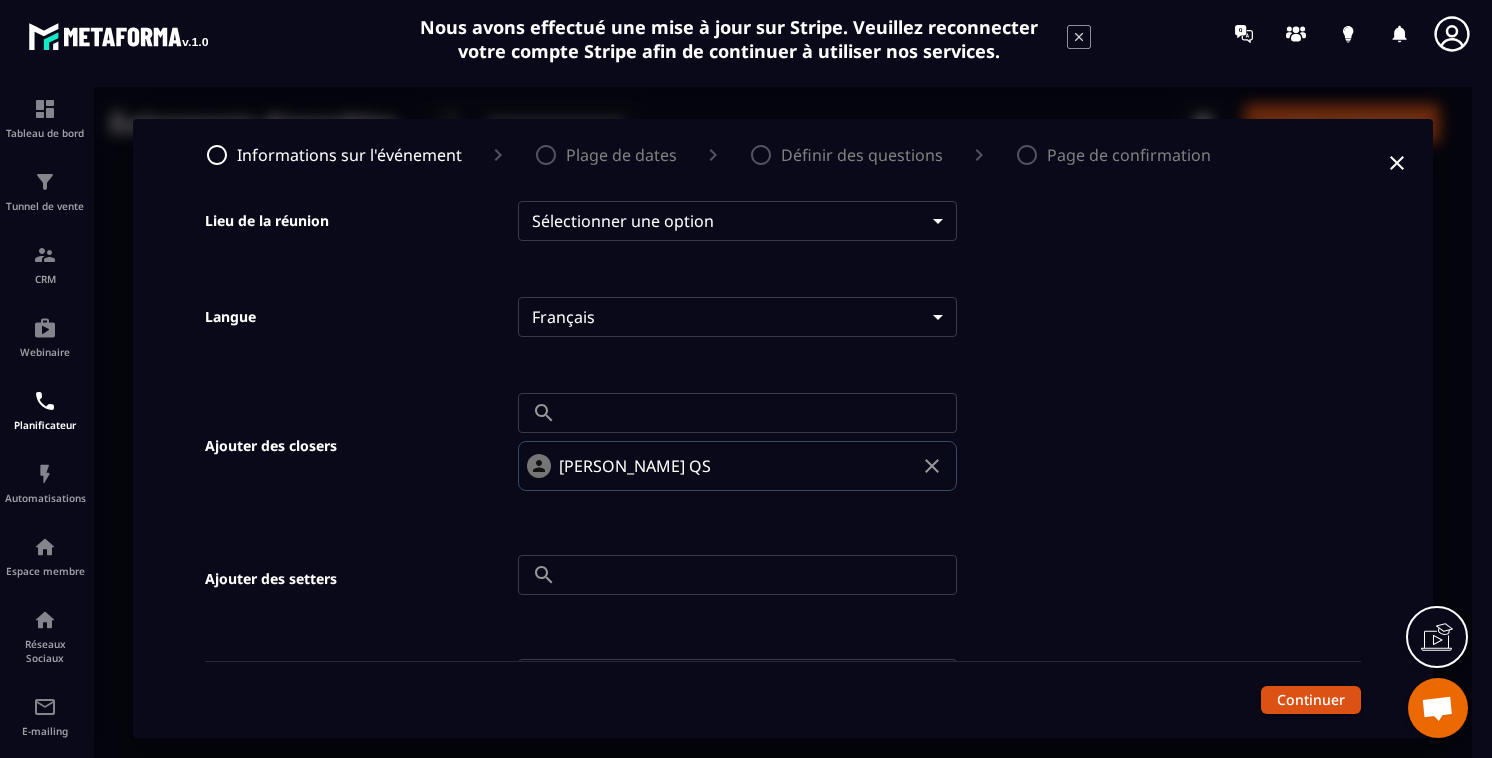 click at bounding box center [760, 575] 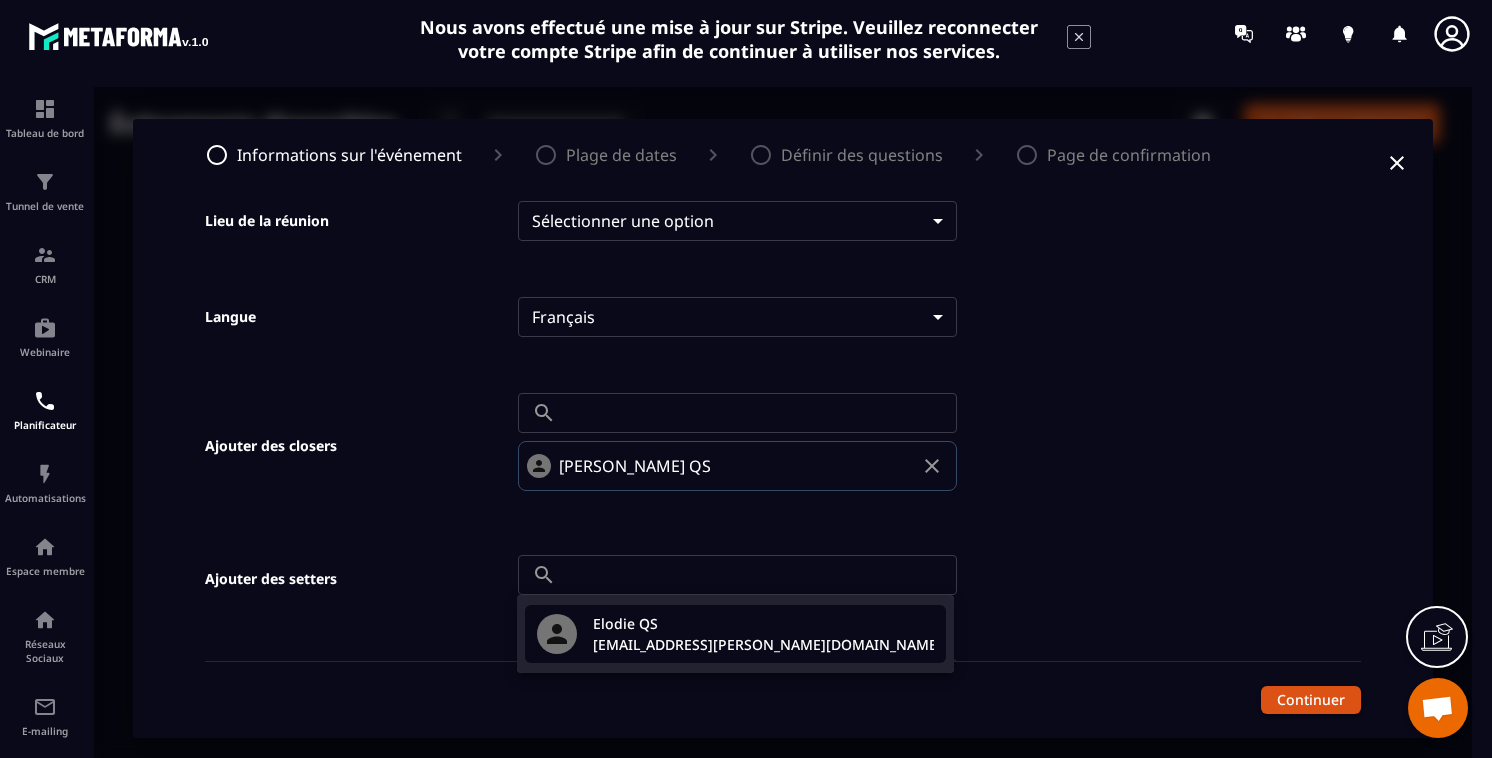 click on "mlle.elodie.r@gmail.com" at bounding box center [767, 644] 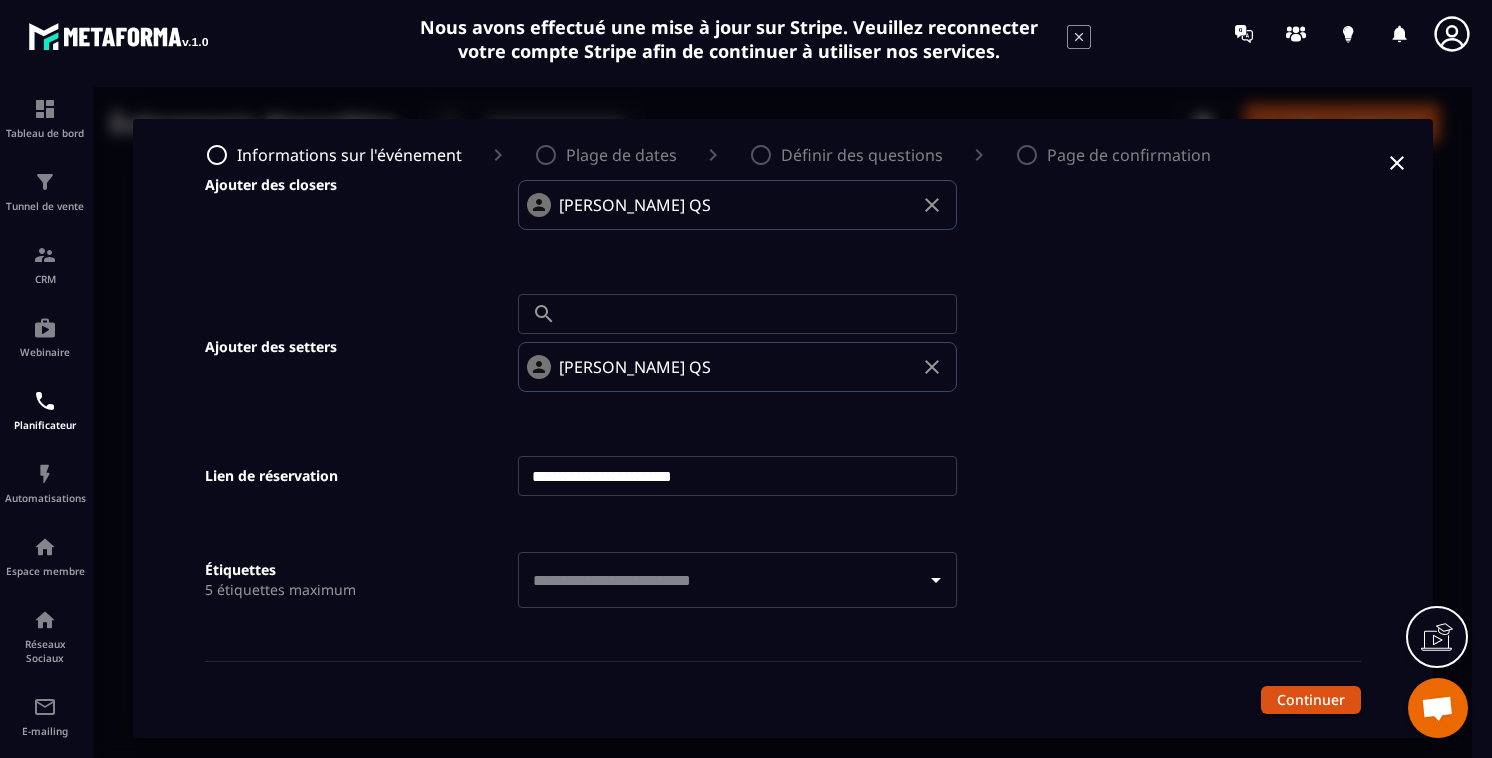 scroll, scrollTop: 1028, scrollLeft: 0, axis: vertical 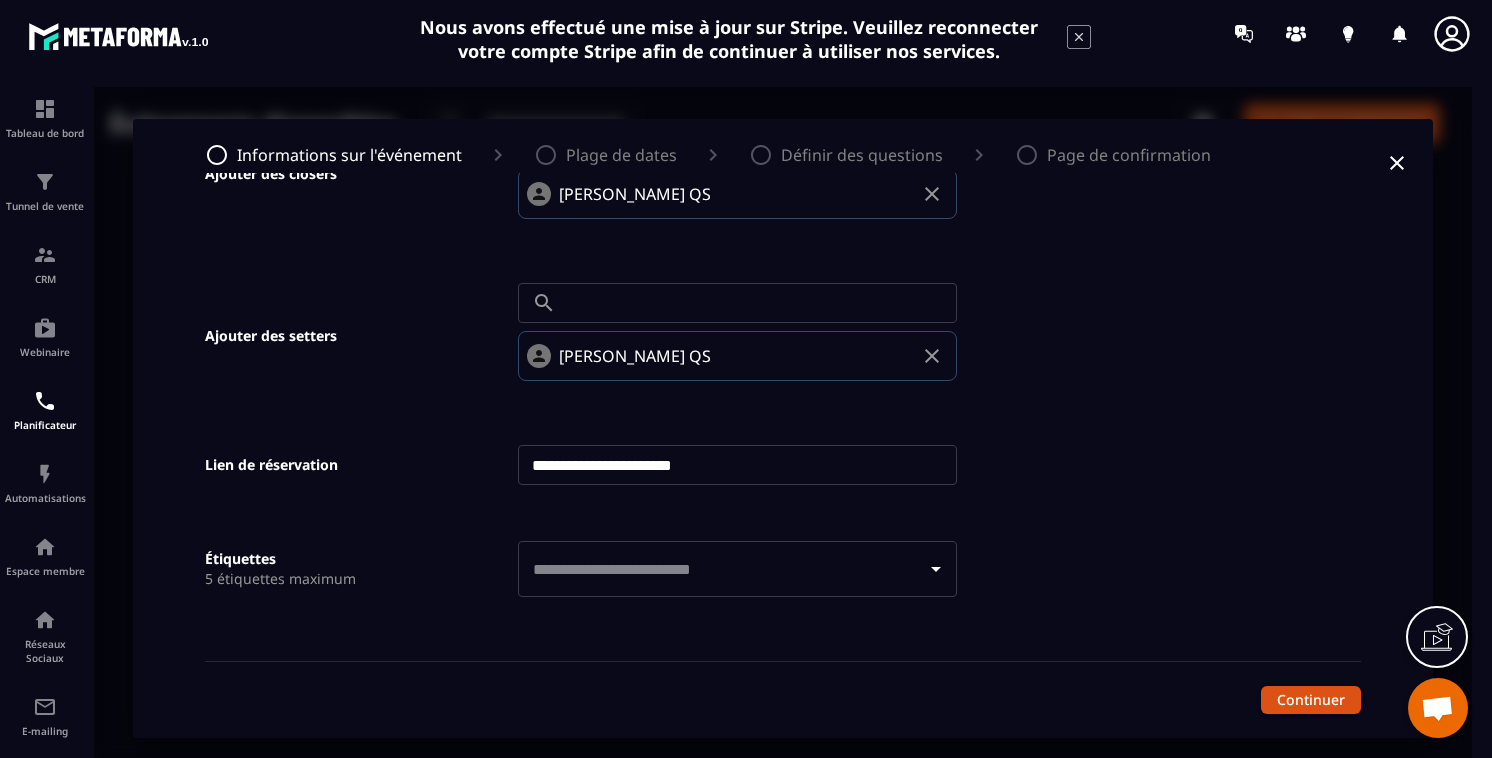 click on "**********" at bounding box center [737, 465] 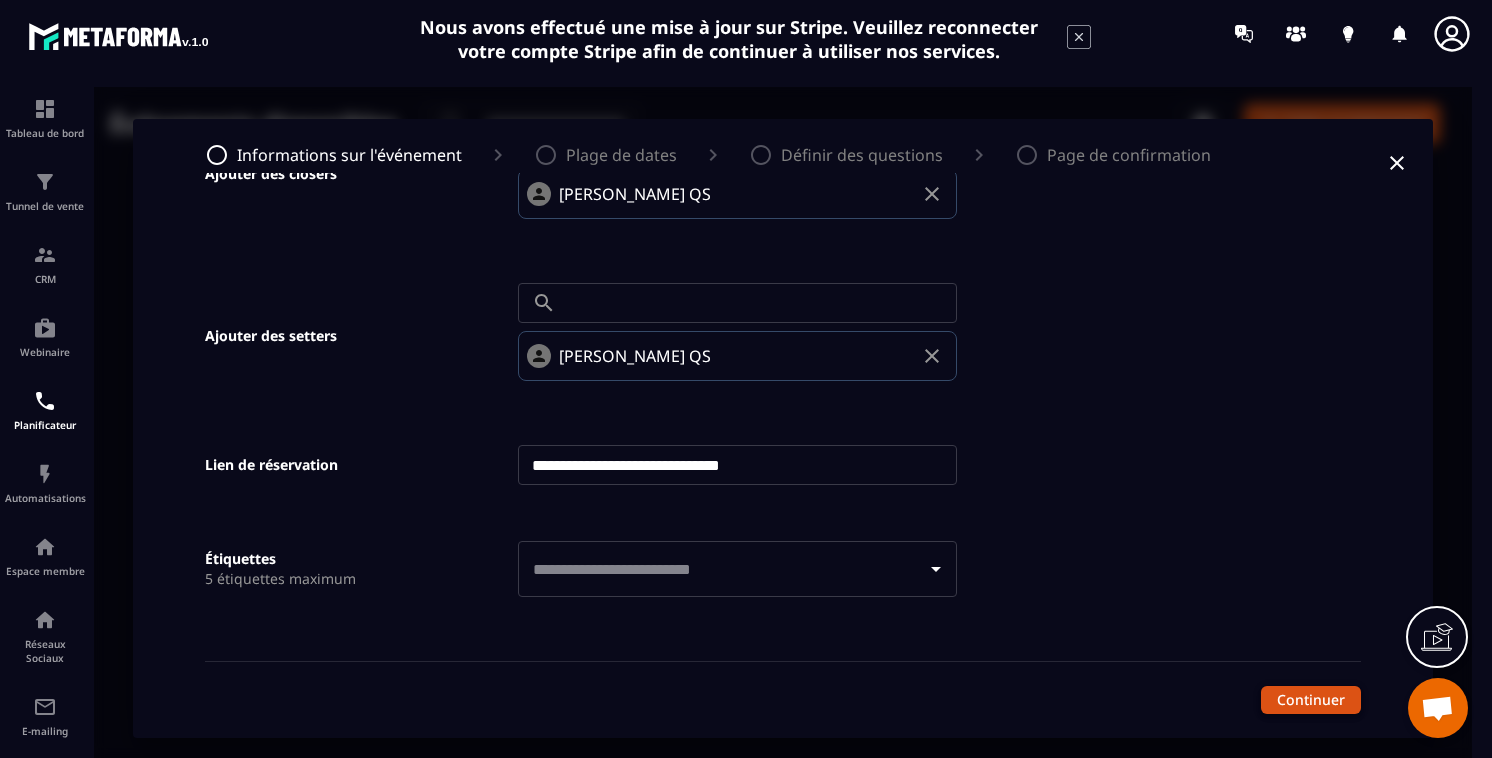 type on "**********" 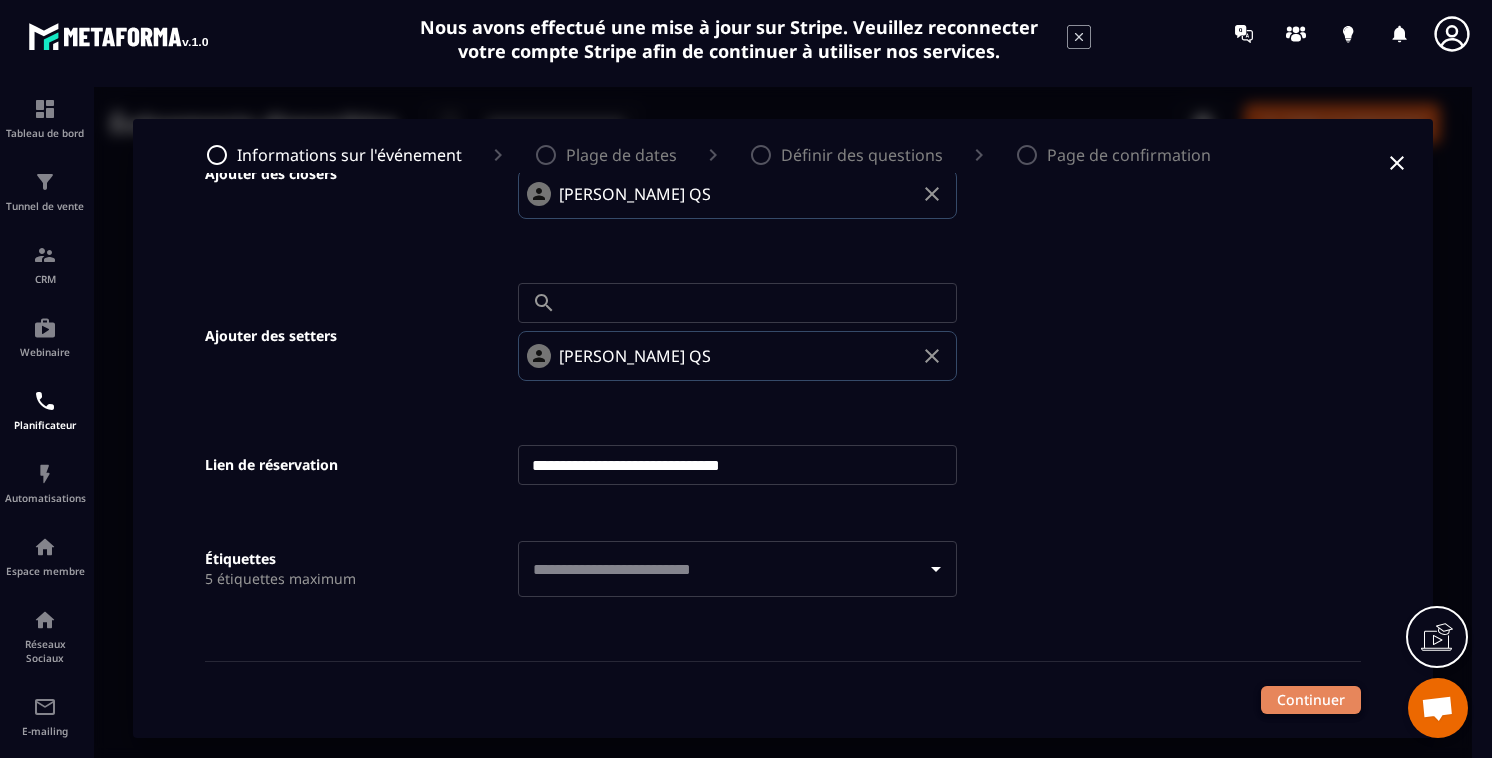 click on "Continuer" at bounding box center (1311, 700) 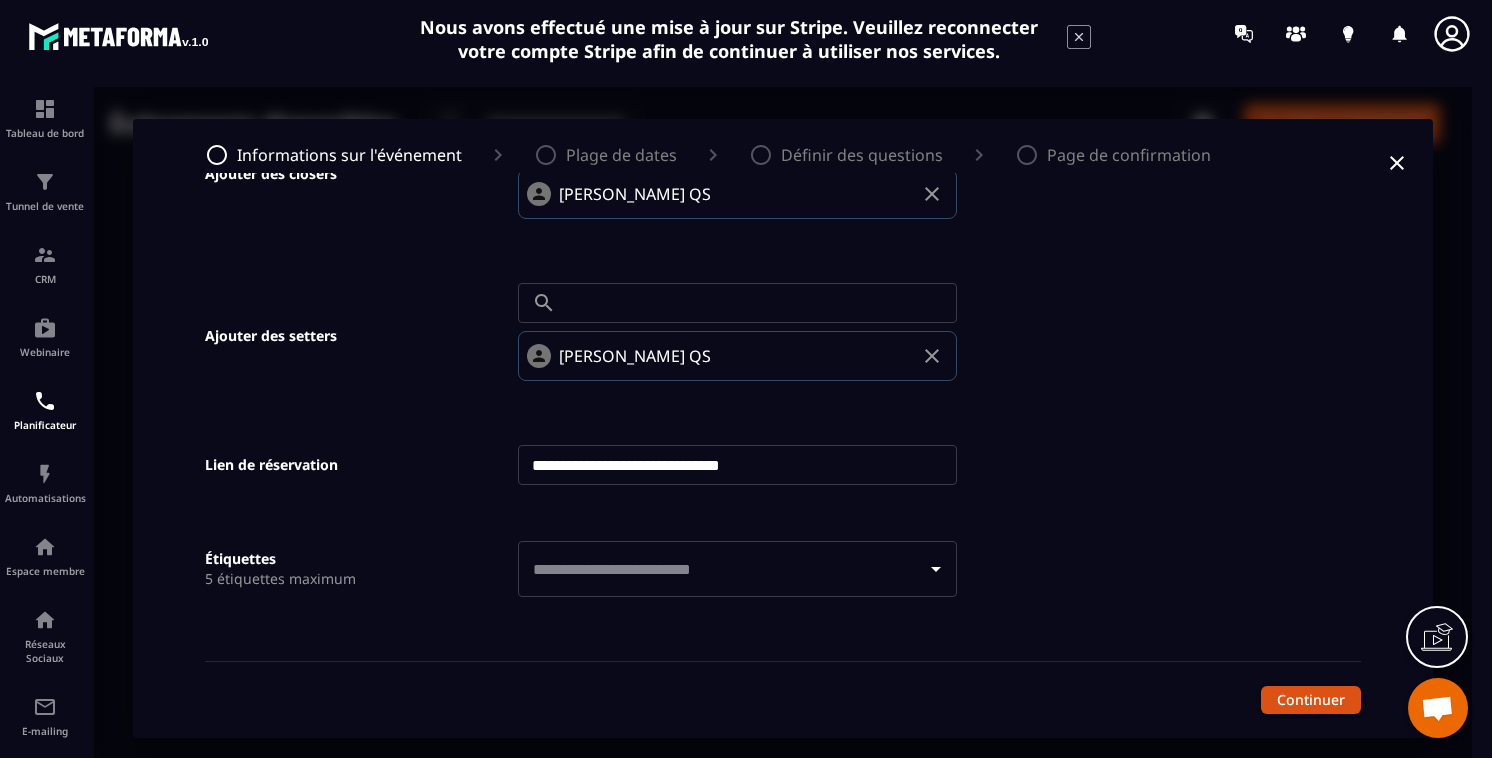 scroll, scrollTop: 518, scrollLeft: 0, axis: vertical 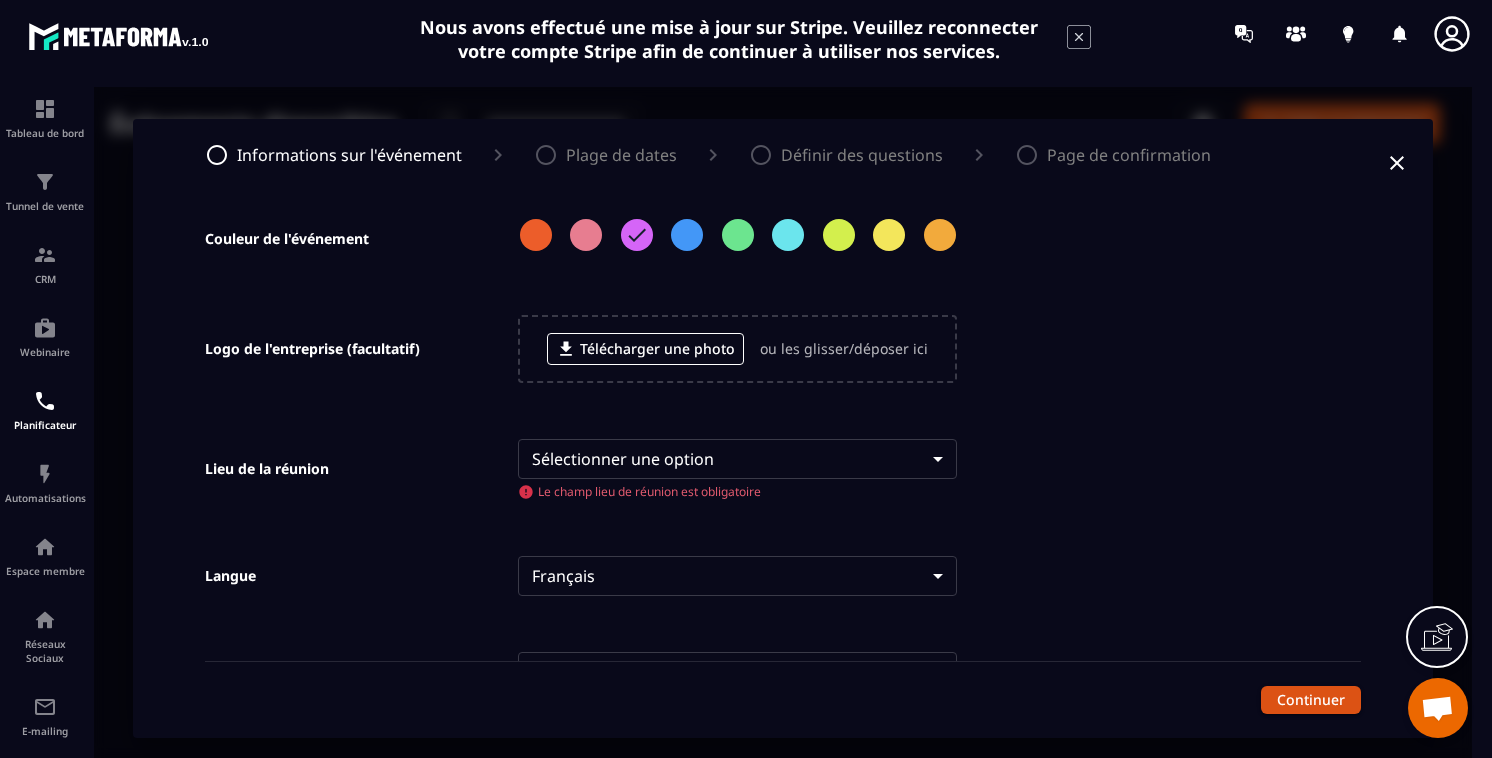 click on "**********" at bounding box center (783, 428) 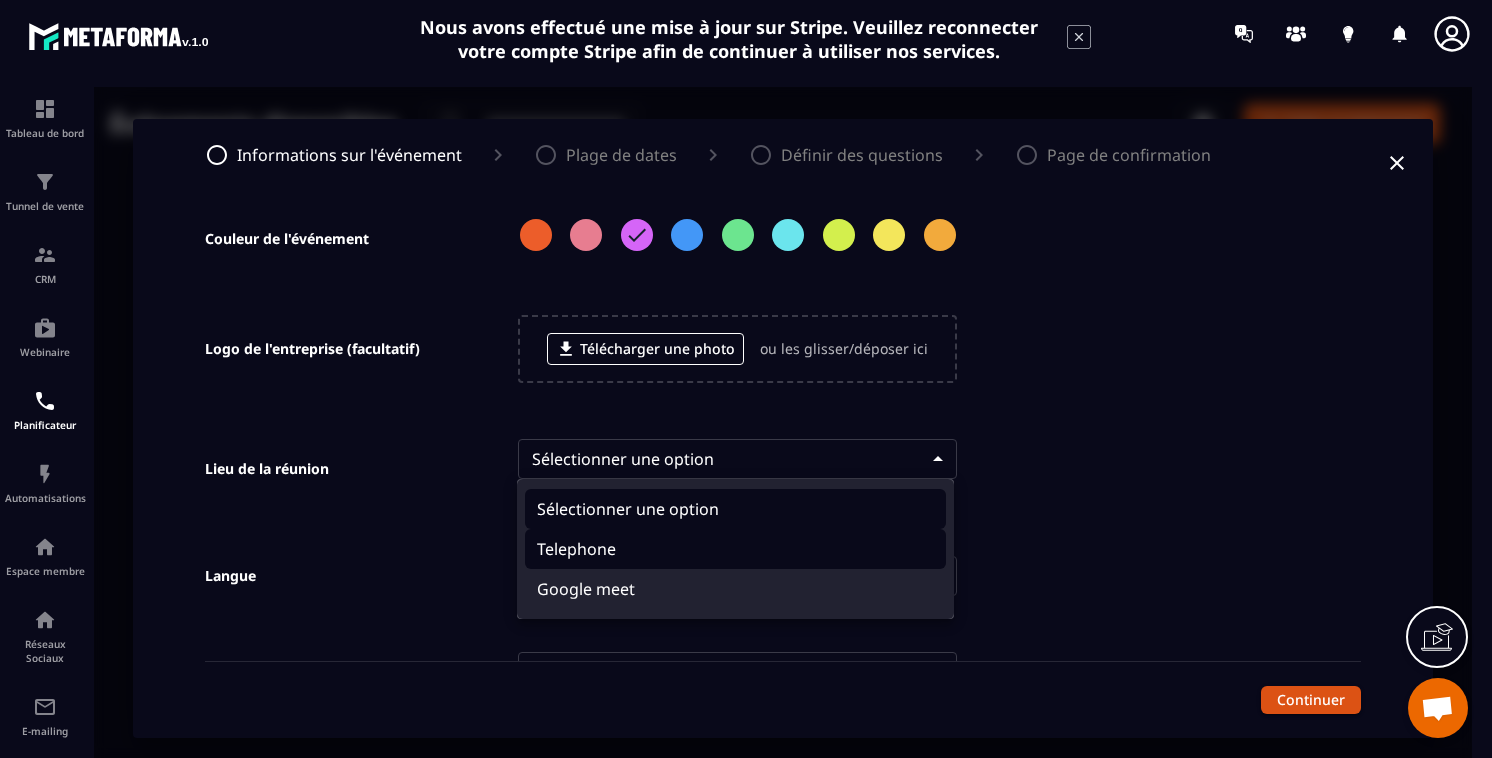 click on "Telephone" at bounding box center (735, 549) 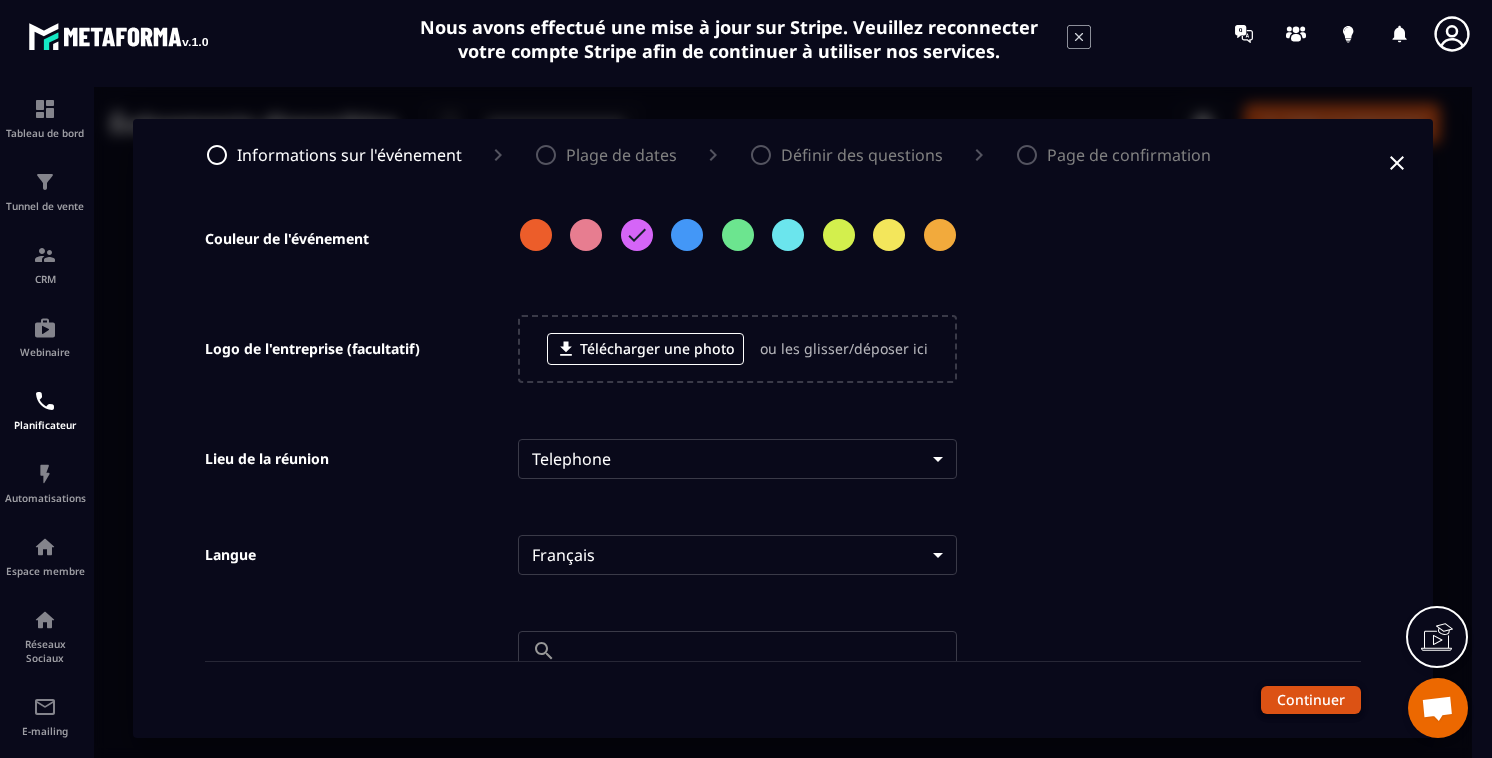 click on "Continuer" at bounding box center [1311, 700] 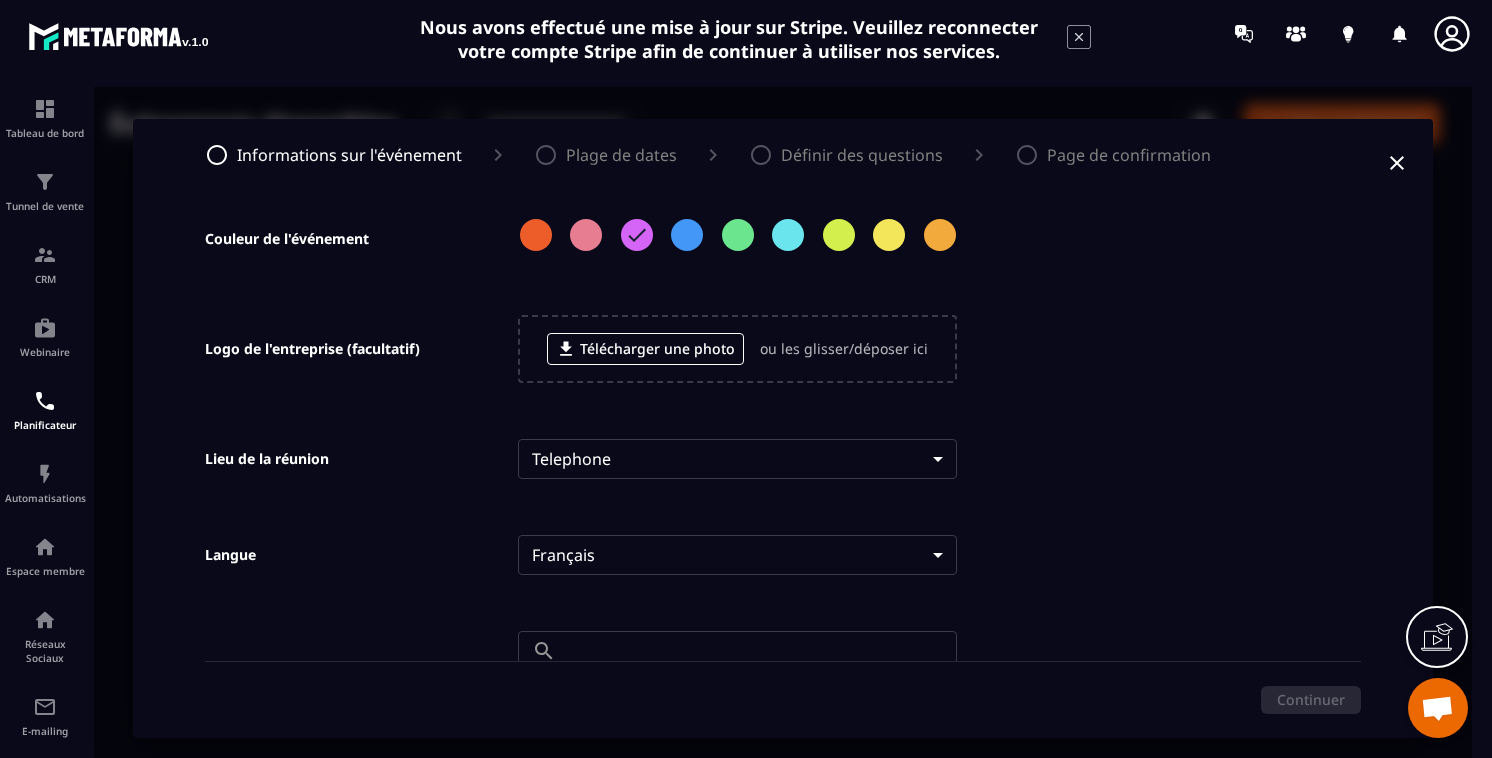 scroll, scrollTop: 0, scrollLeft: 0, axis: both 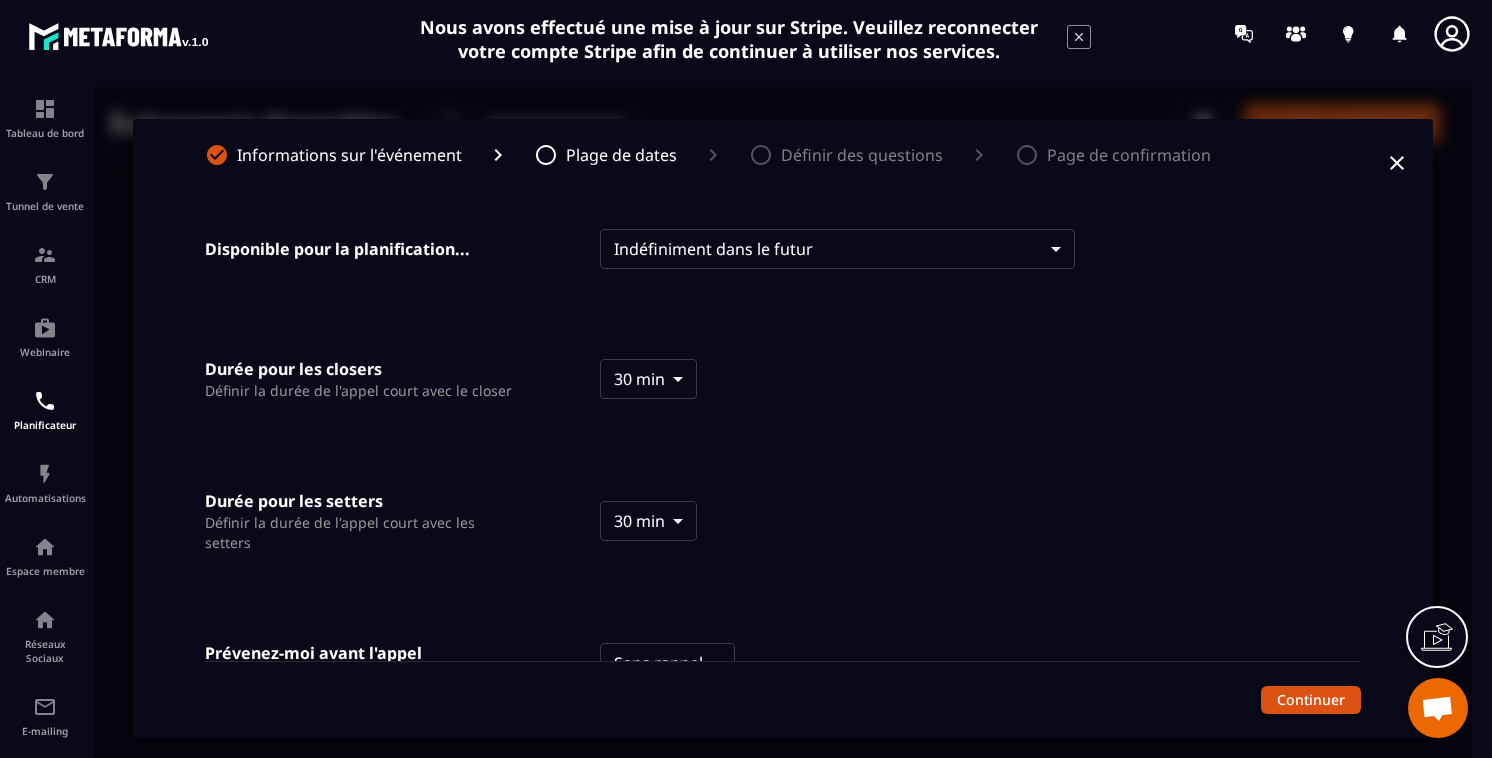 click on "Événements disponibles ​ ​ Créer un événement audit 30  min ・   Indéfiniment dans le futur Copiez votre lien Informations sur l'événement Plage de dates Définir des questions Page de confirmation Disponible pour la planification... Indéfiniment dans le futur ******** ​ Durée pour les closers Définir la durée de l'appel court avec le closer 30 min **** ​ Durée pour les setters Définir la durée de l'appel court avec les setters 30 min **** ​ Prévenez-moi avant l'appel Définissez la durée de votre événement Sans rappel * ​ Continuer" at bounding box center (783, 428) 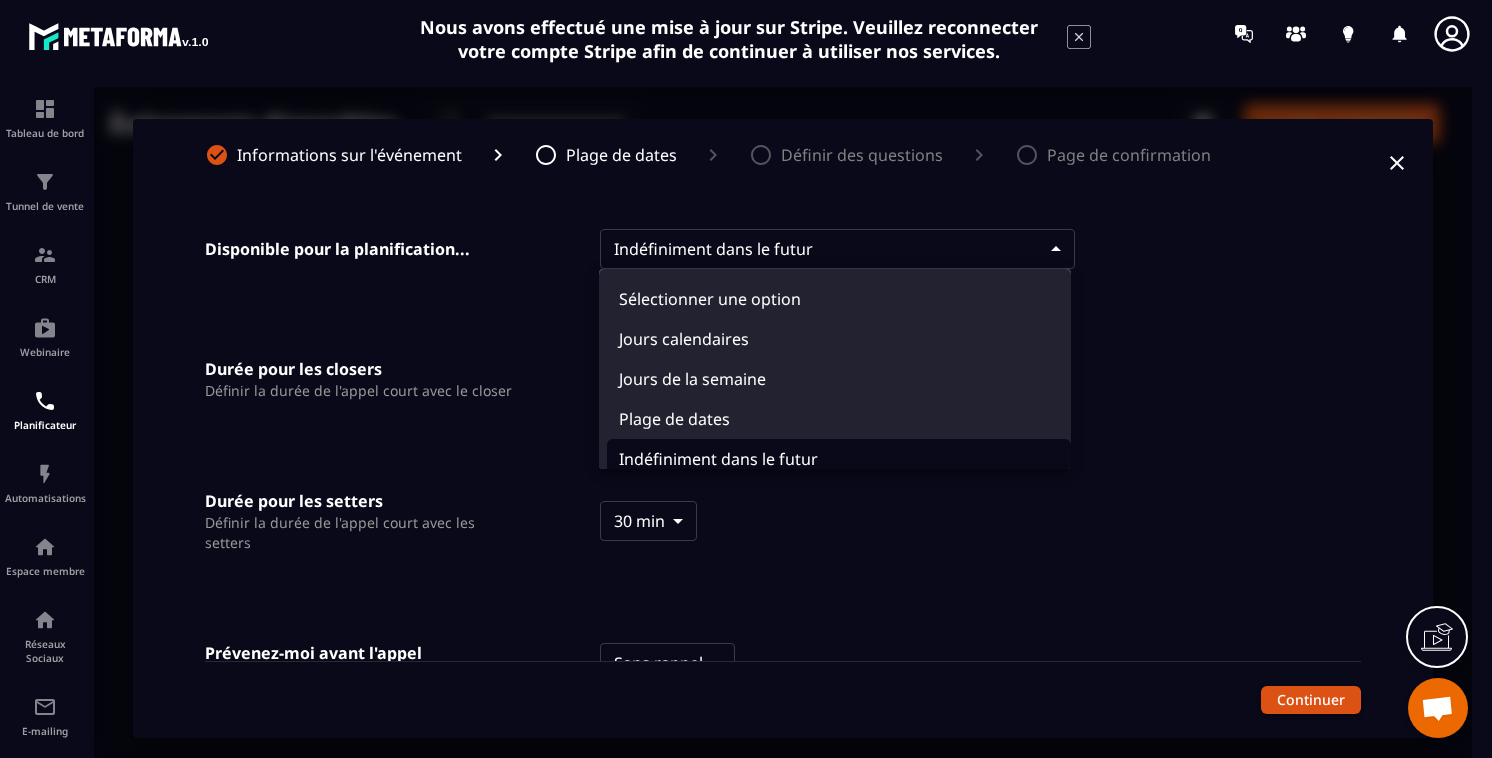 scroll, scrollTop: 10, scrollLeft: 0, axis: vertical 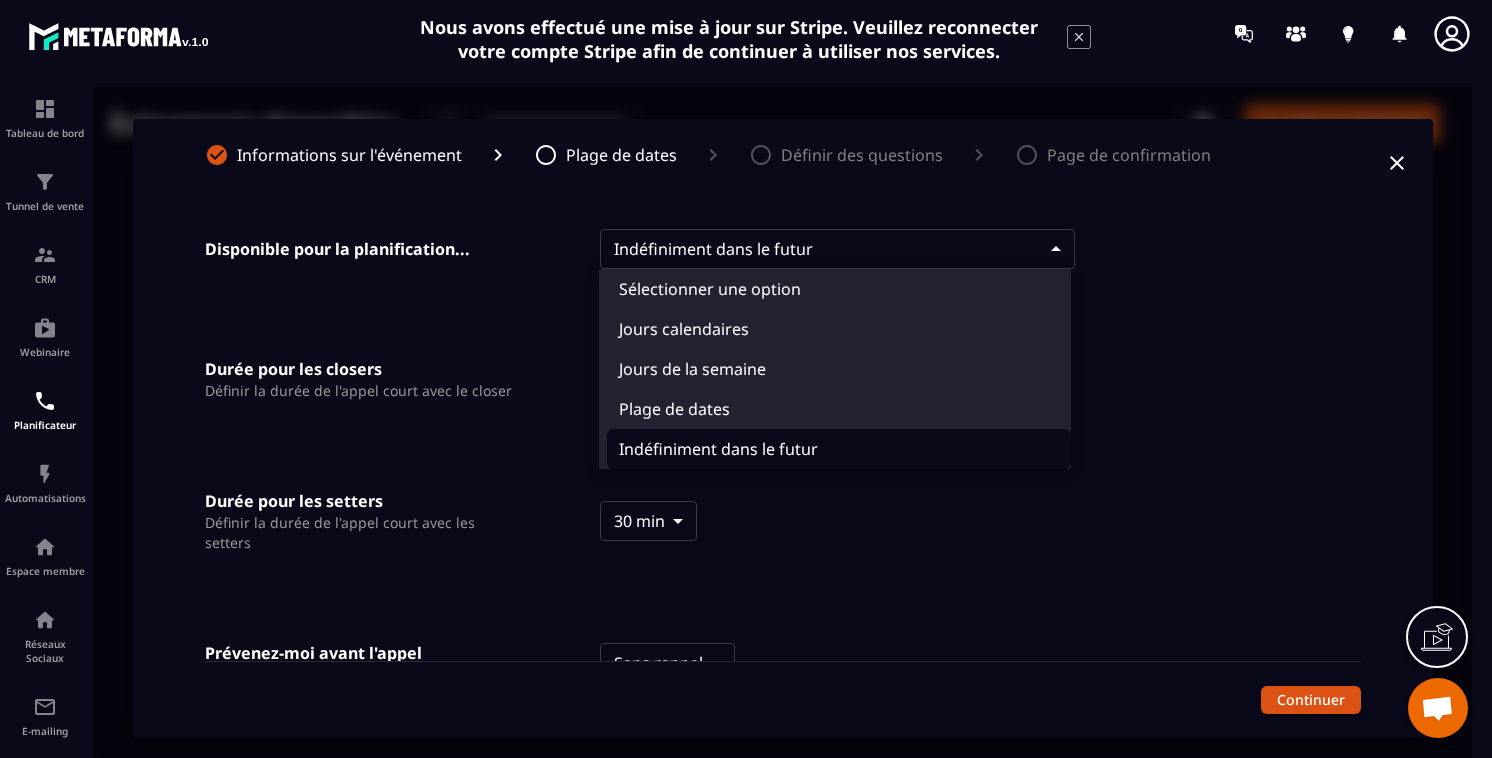 click at bounding box center [783, 428] 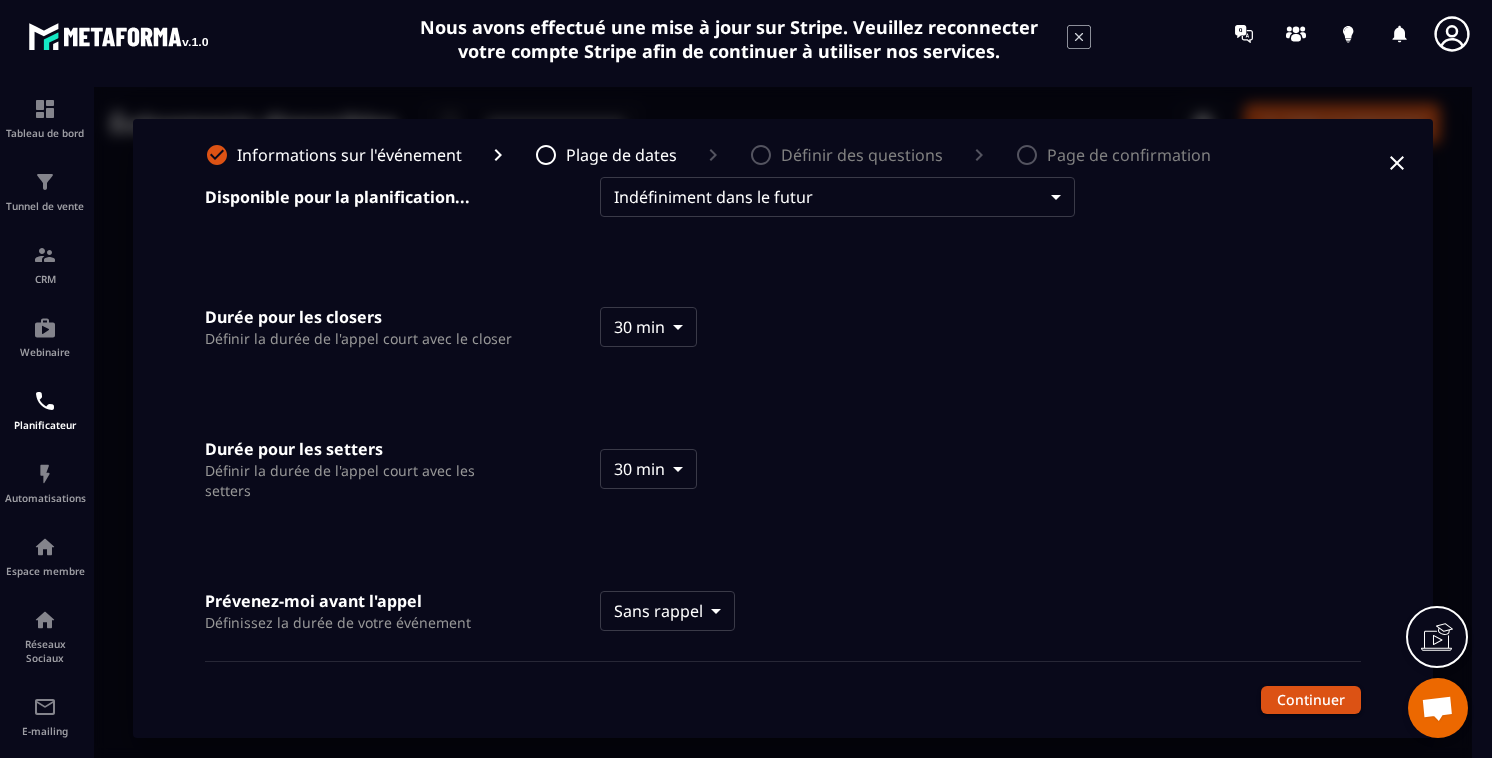 scroll, scrollTop: 68, scrollLeft: 0, axis: vertical 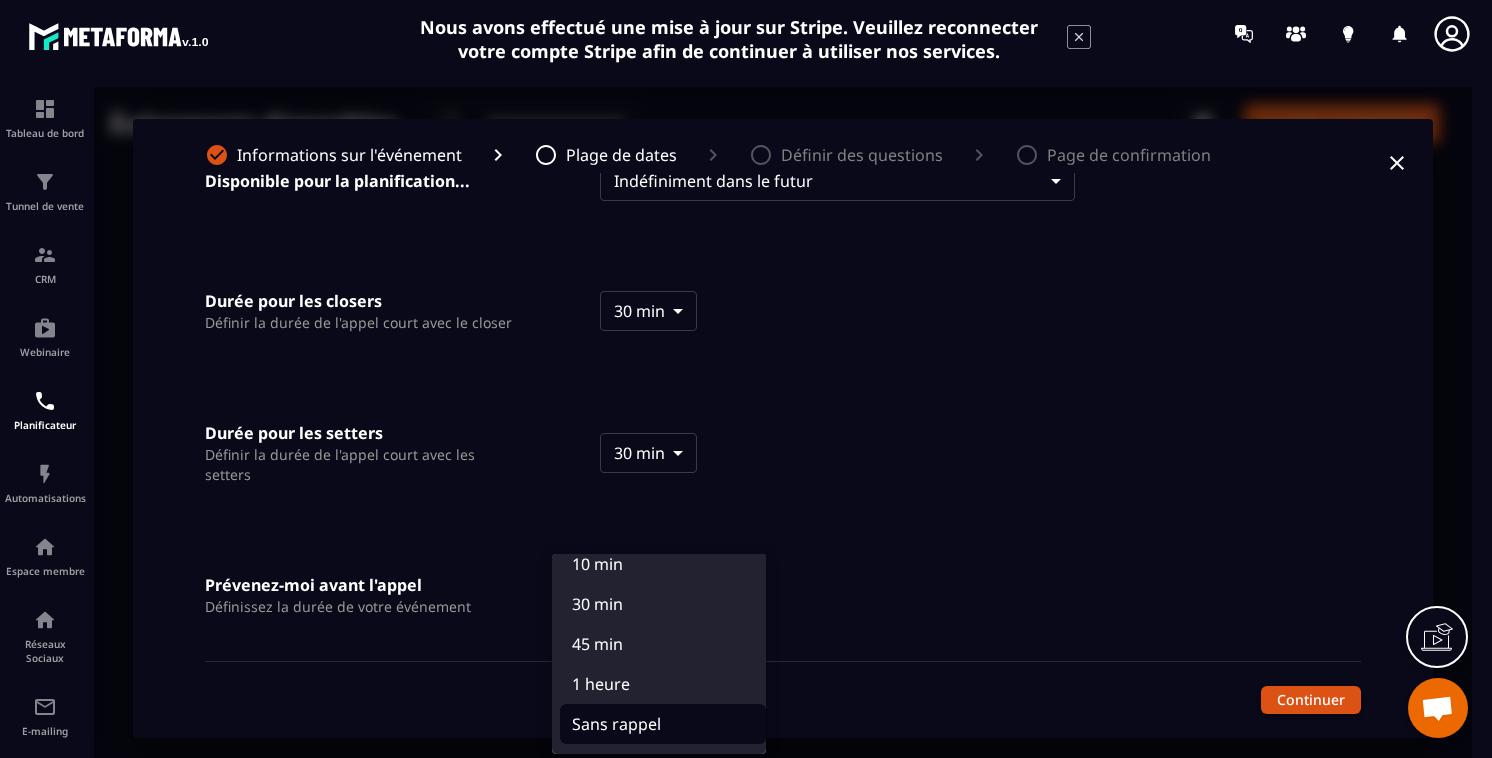 click on "Événements disponibles ​ ​ Créer un événement audit 30  min ・   Indéfiniment dans le futur Copiez votre lien Informations sur l'événement Plage de dates Définir des questions Page de confirmation Disponible pour la planification... Indéfiniment dans le futur ******** ​ Durée pour les closers Définir la durée de l'appel court avec le closer 30 min **** ​ Durée pour les setters Définir la durée de l'appel court avec les setters 30 min **** ​ Prévenez-moi avant l'appel Définissez la durée de votre événement Sans rappel * ​ Continuer Sélectionner une option 10 min 30 min 45 min 1 heure Sans rappel" at bounding box center [783, 428] 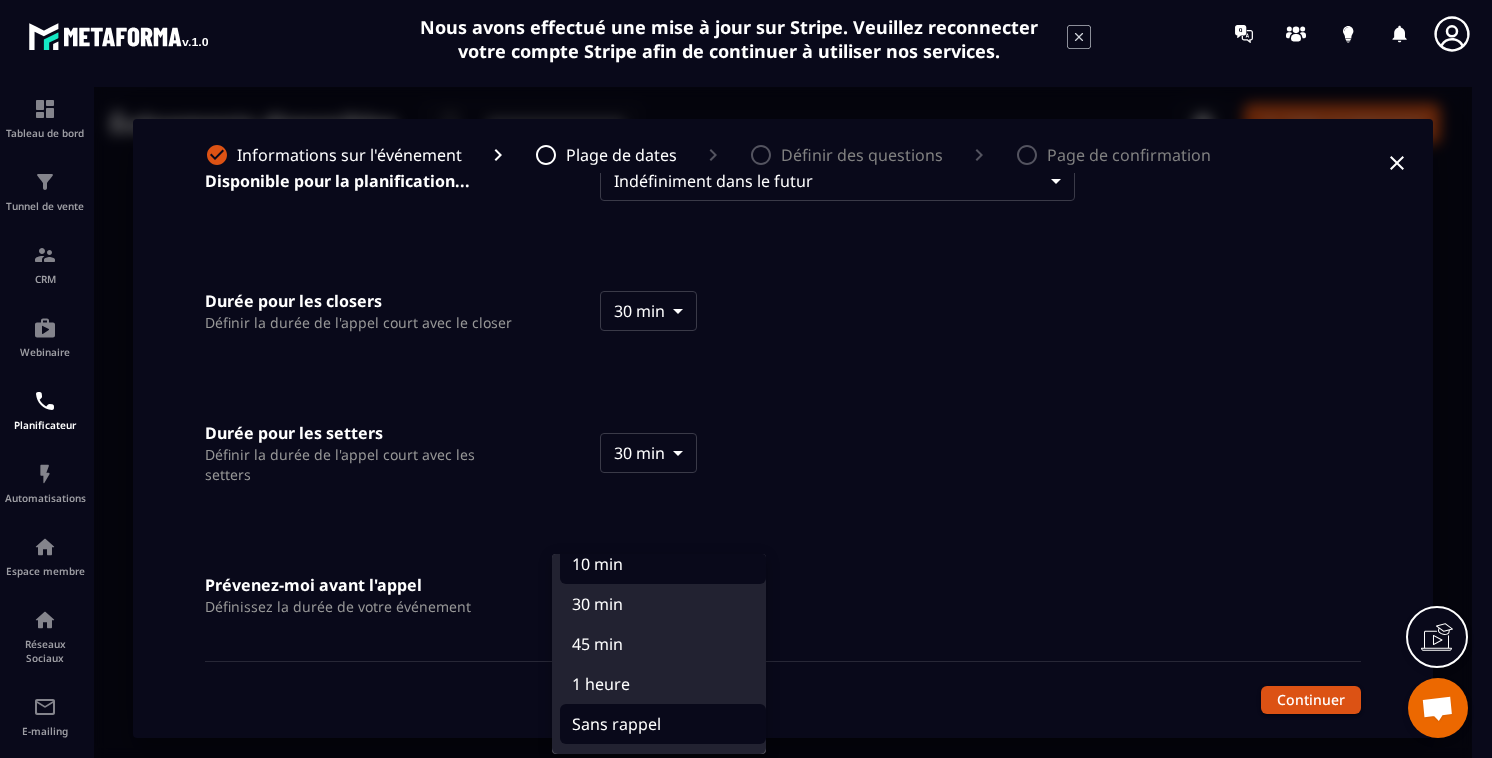 click on "10 min" at bounding box center [663, 564] 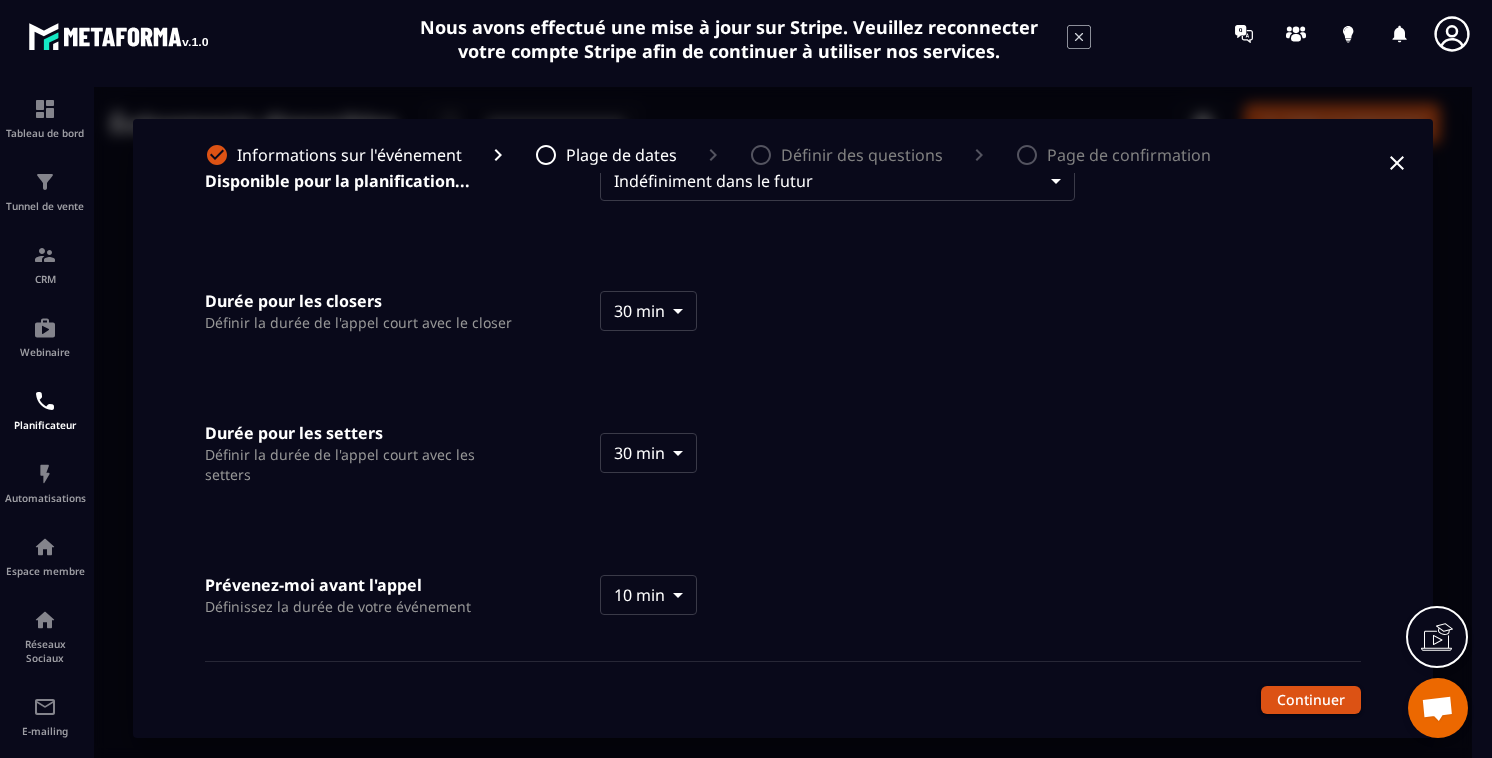 click on "Informations sur l'événement Plage de dates Définir des questions Page de confirmation Disponible pour la planification... Indéfiniment dans le futur ******** ​ Durée pour les closers Définir la durée de l'appel court avec le closer 30 min **** ​ Durée pour les setters Définir la durée de l'appel court avec les setters 30 min **** ​ Prévenez-moi avant l'appel Définissez la durée de votre événement 10 min *** ​ Continuer" at bounding box center (783, 428) 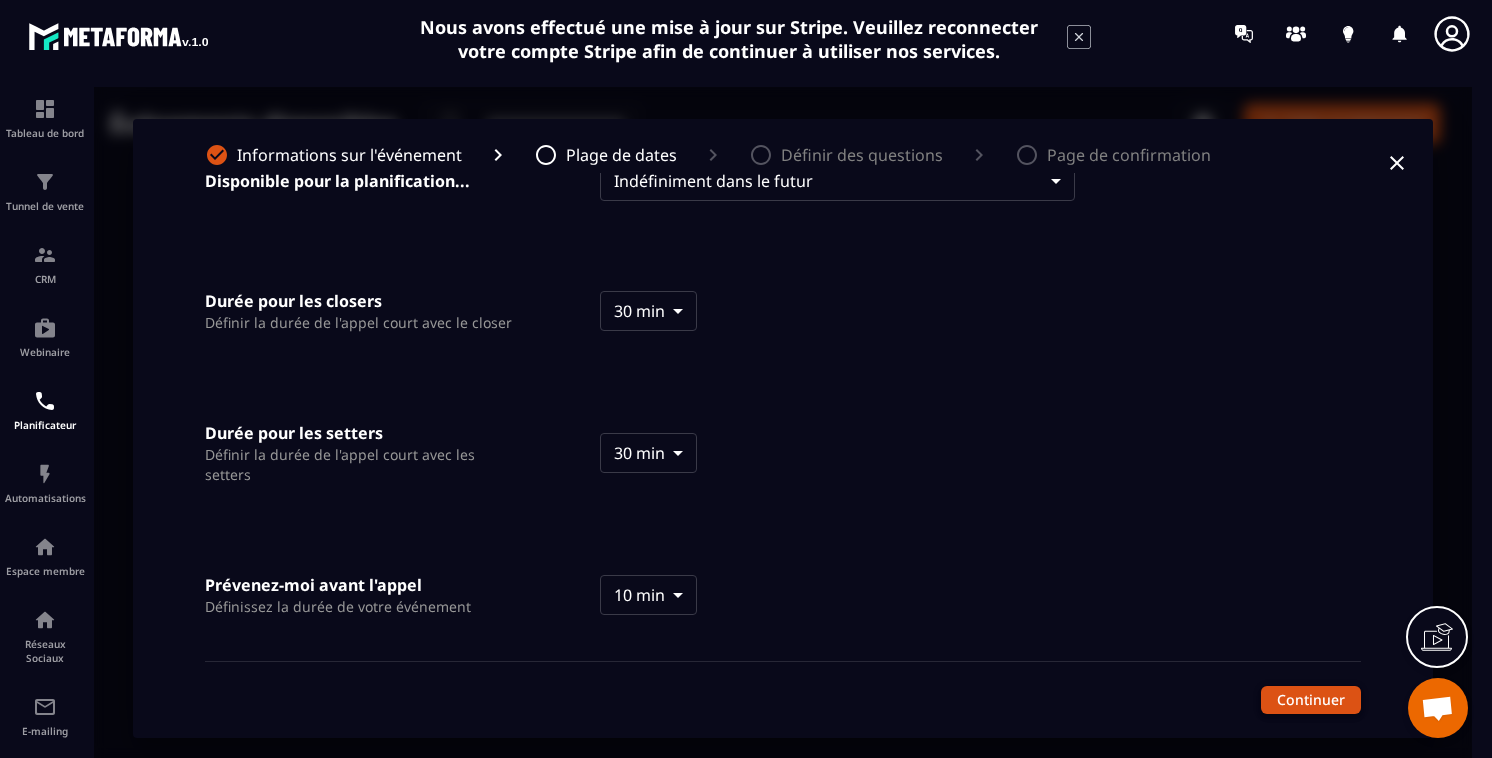 click on "Continuer" at bounding box center (1311, 700) 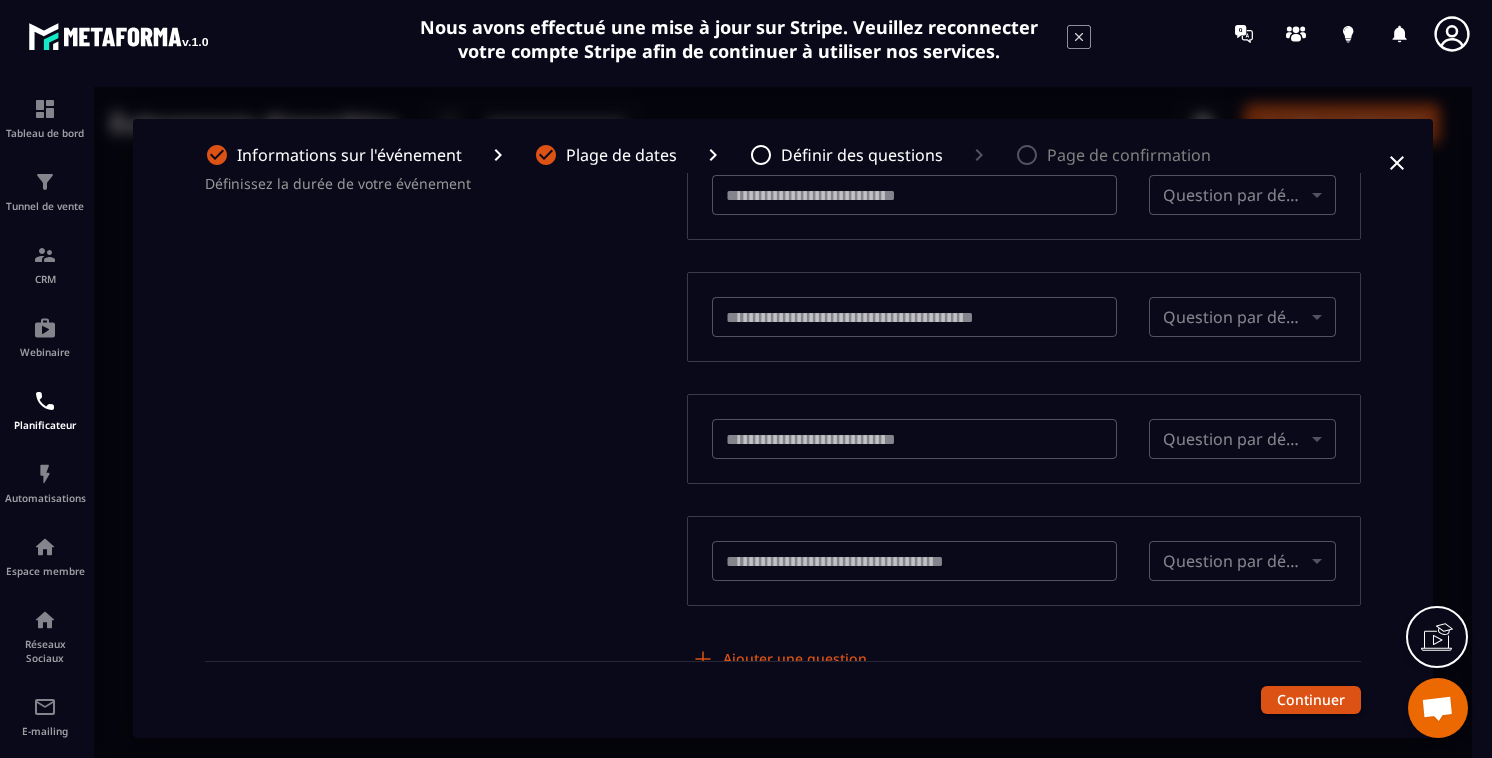 scroll, scrollTop: 74, scrollLeft: 0, axis: vertical 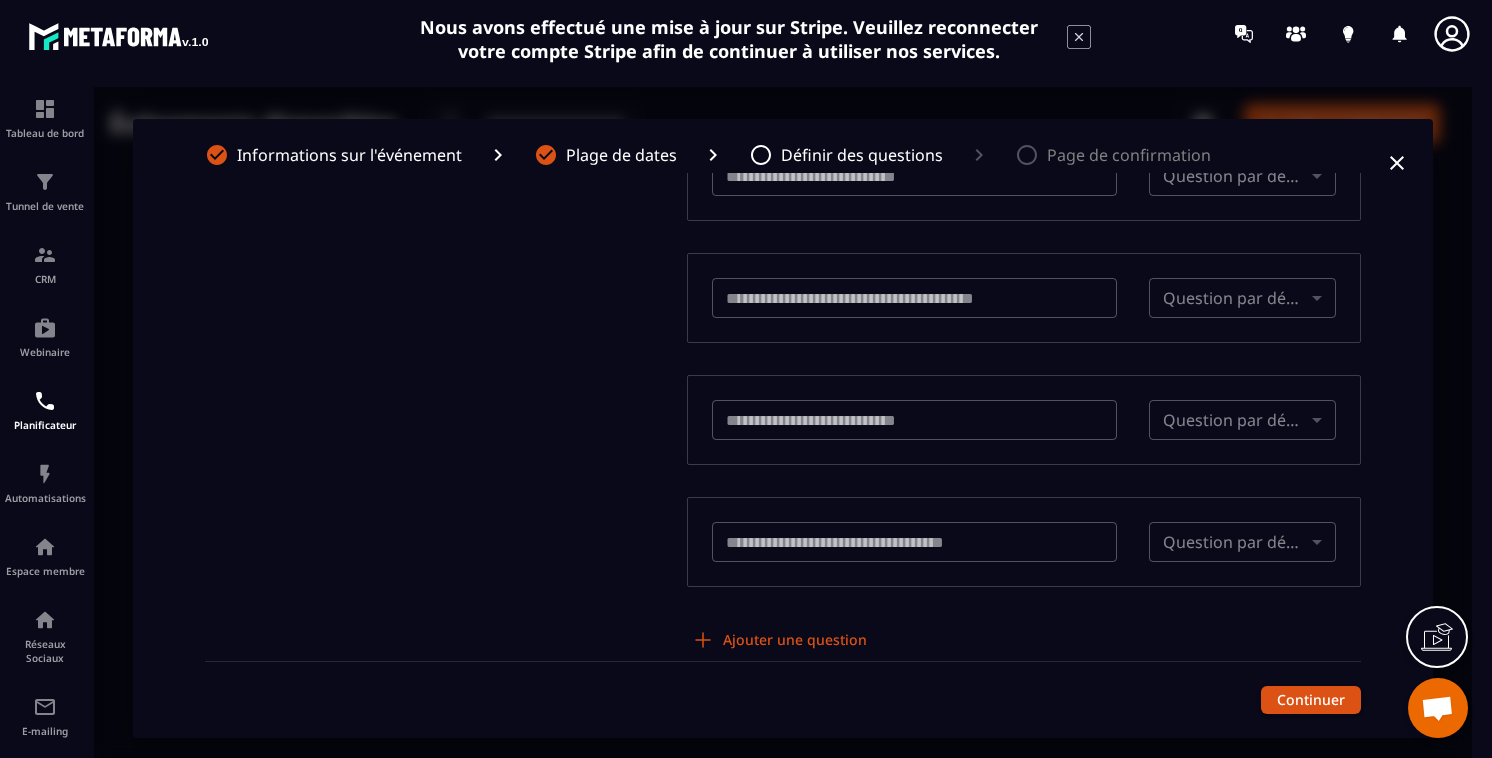 click on "Ajouter une question" at bounding box center (781, 640) 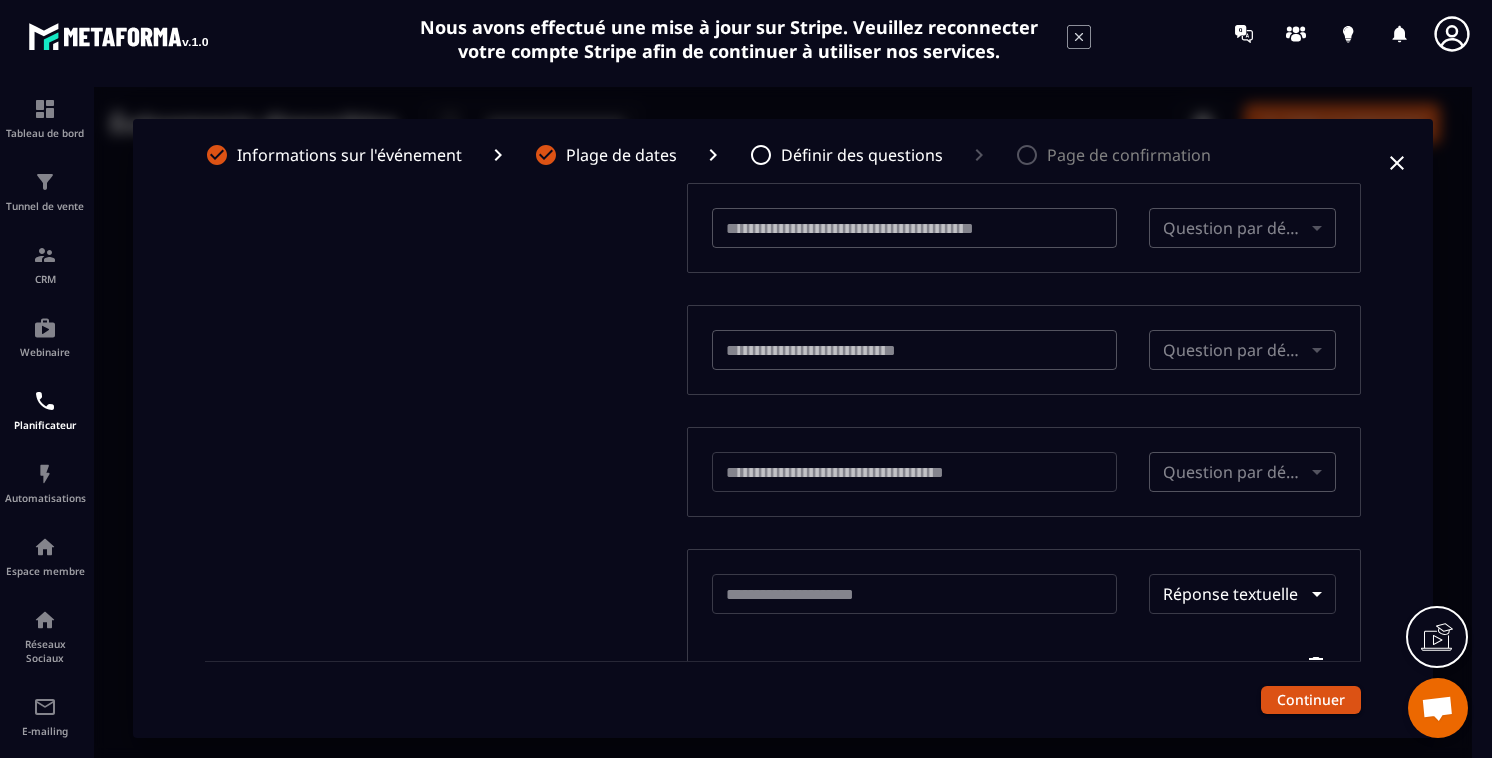scroll, scrollTop: 268, scrollLeft: 0, axis: vertical 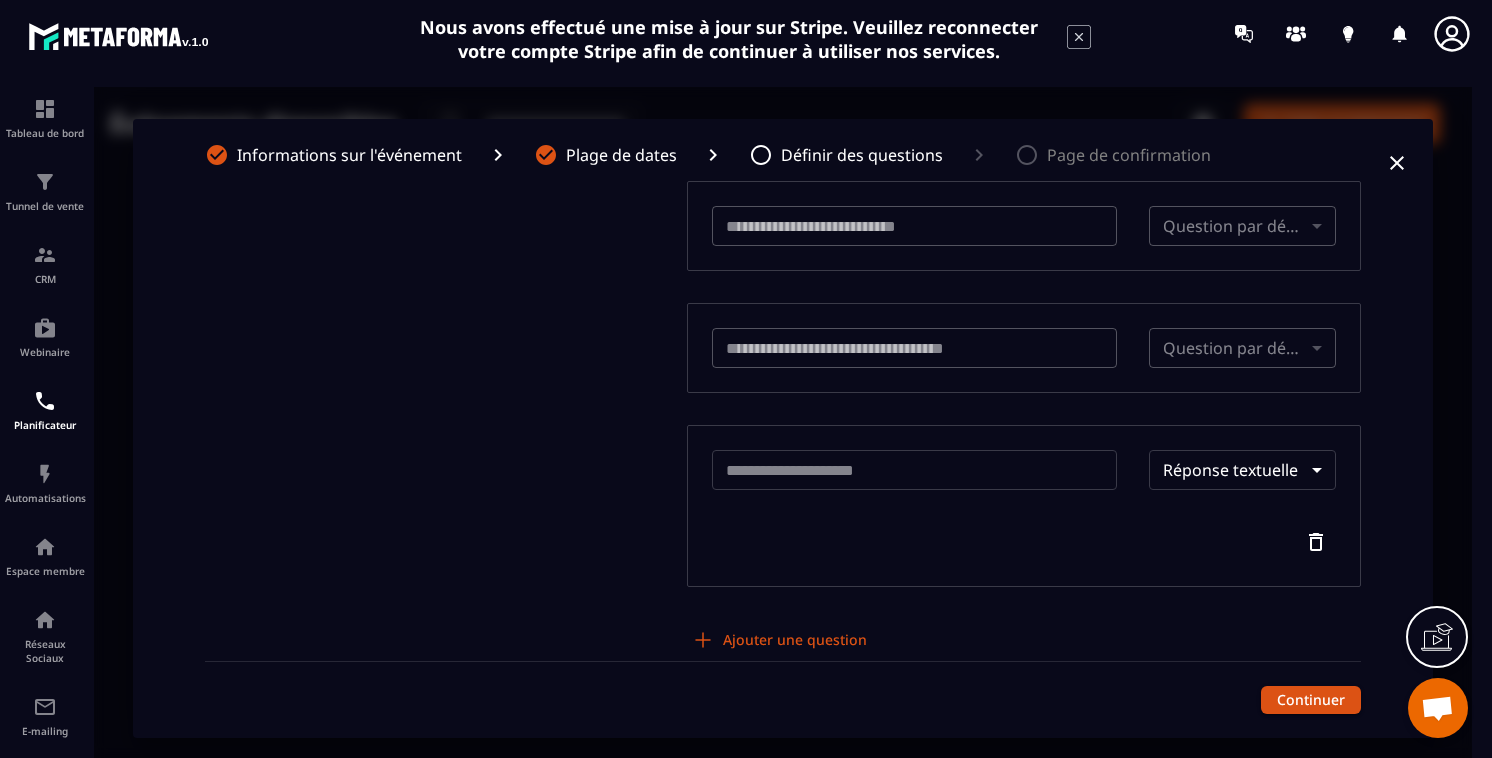 click at bounding box center (915, 470) 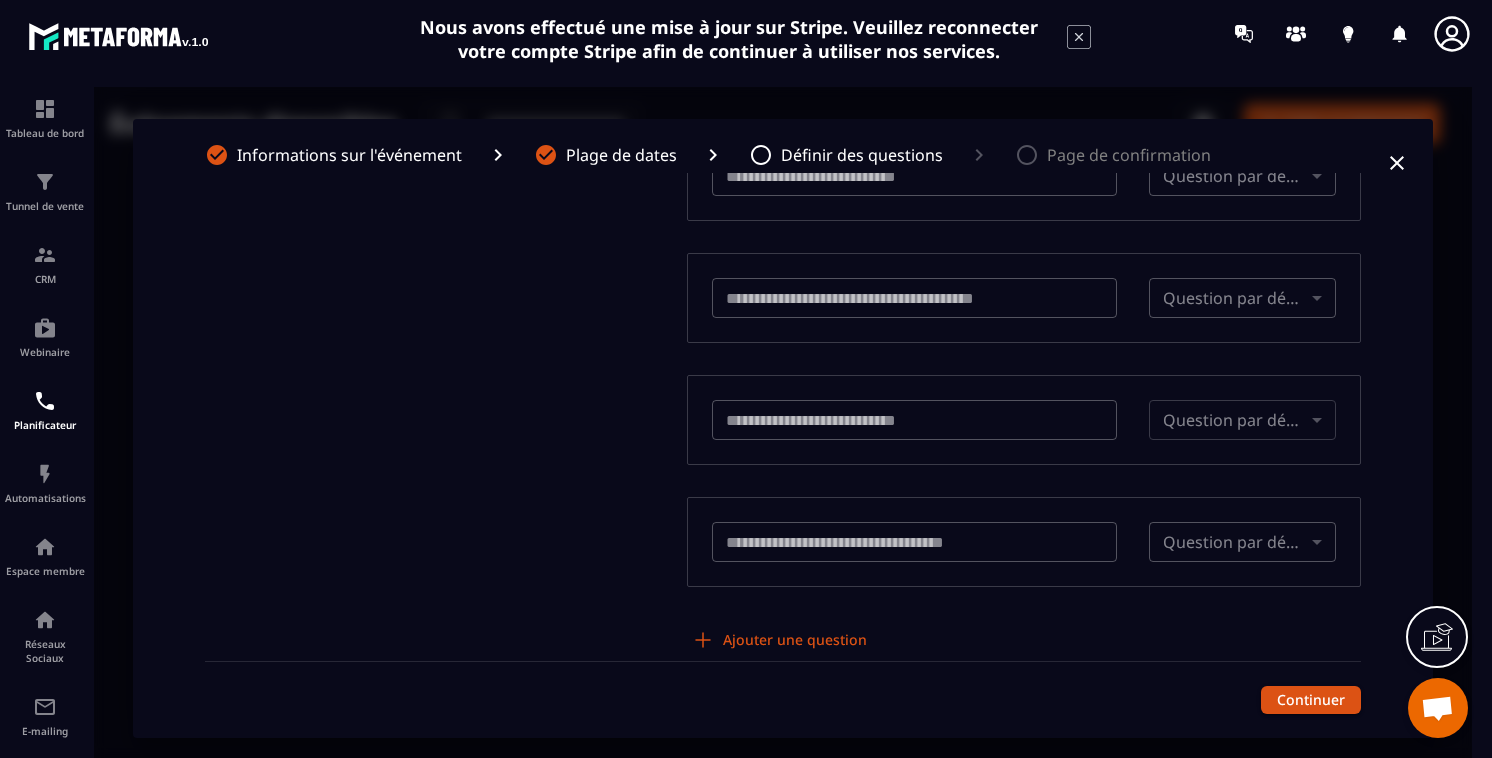 click on "Question par défaut" at bounding box center [1242, 420] 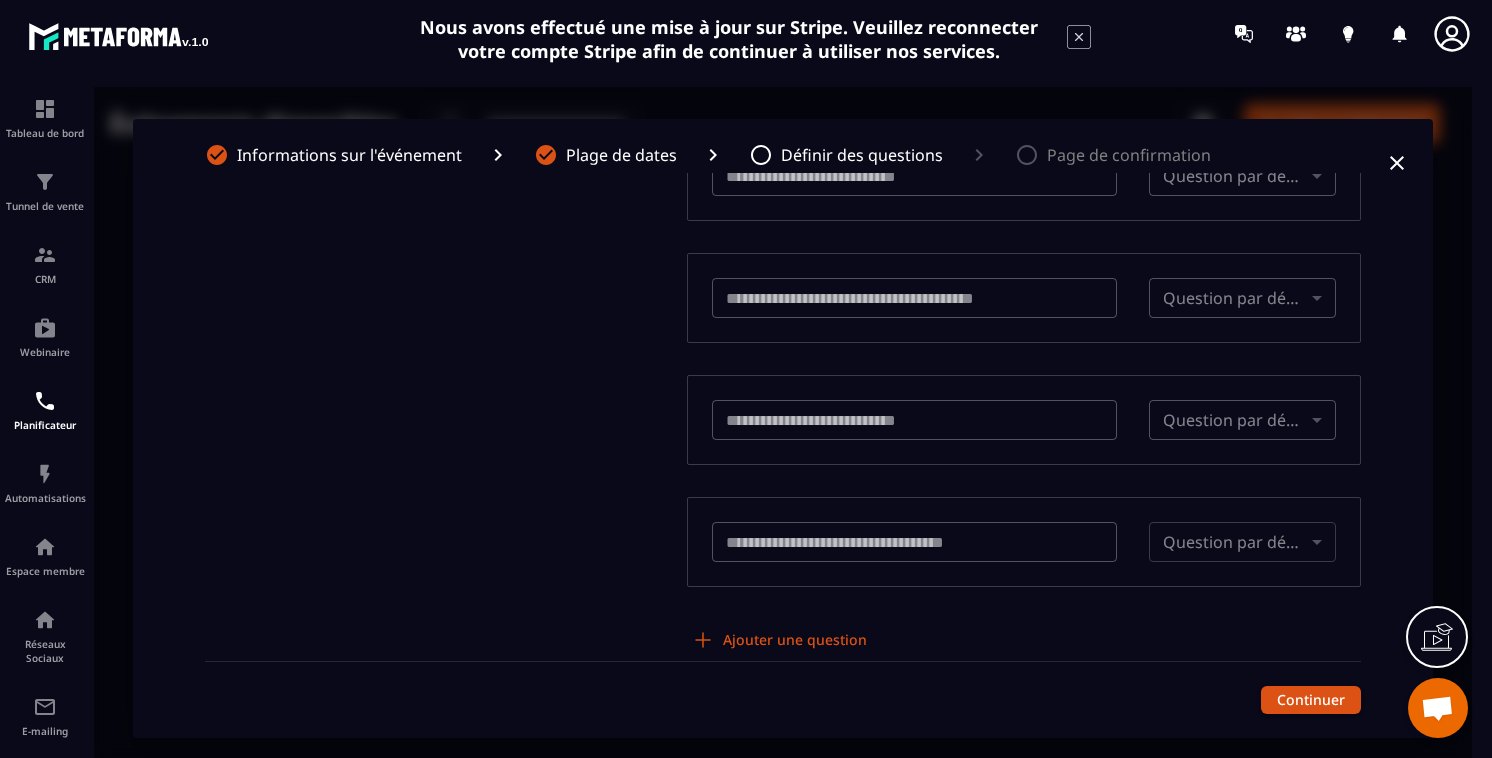 click on "Question par défaut" at bounding box center (1242, 542) 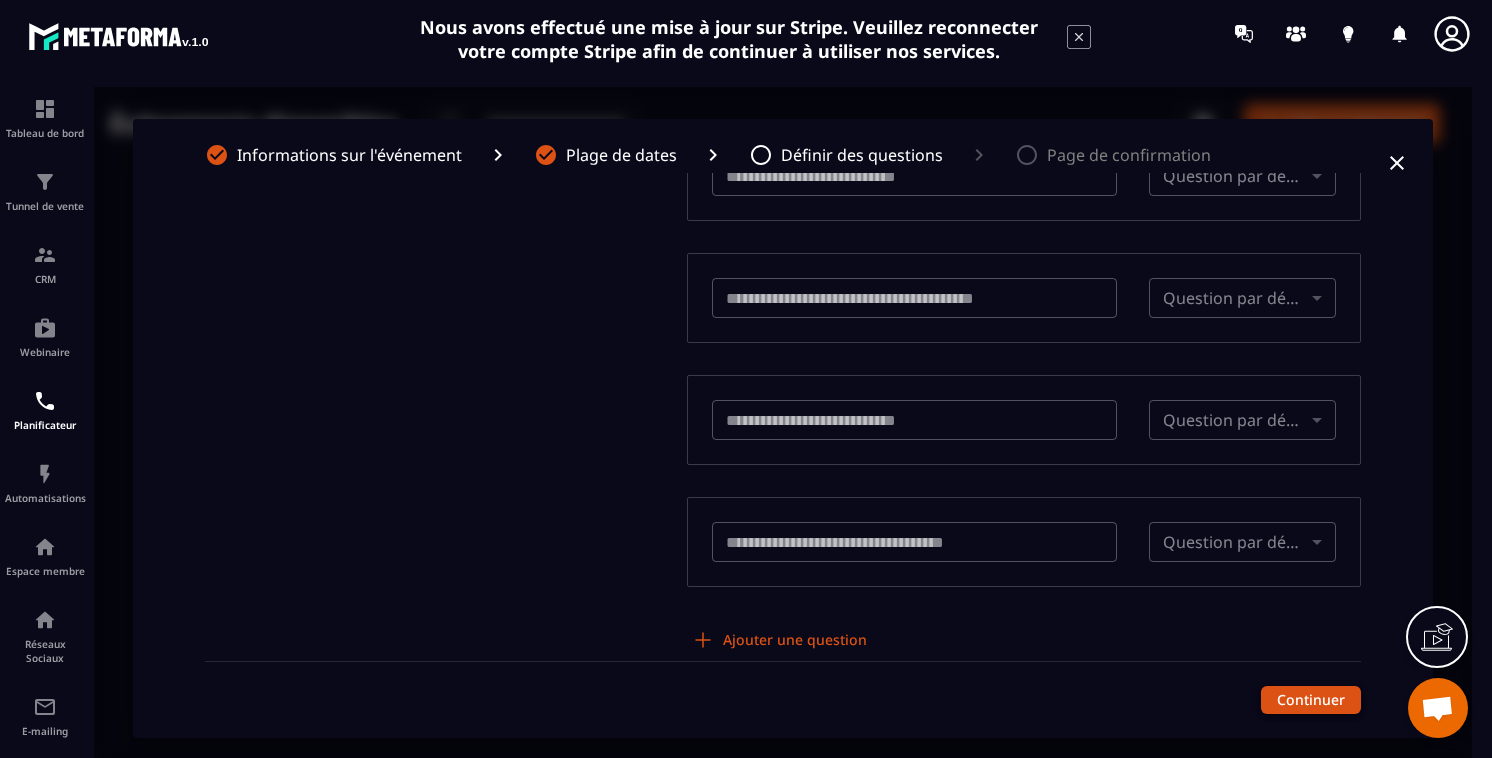 click on "Continuer" at bounding box center [1311, 700] 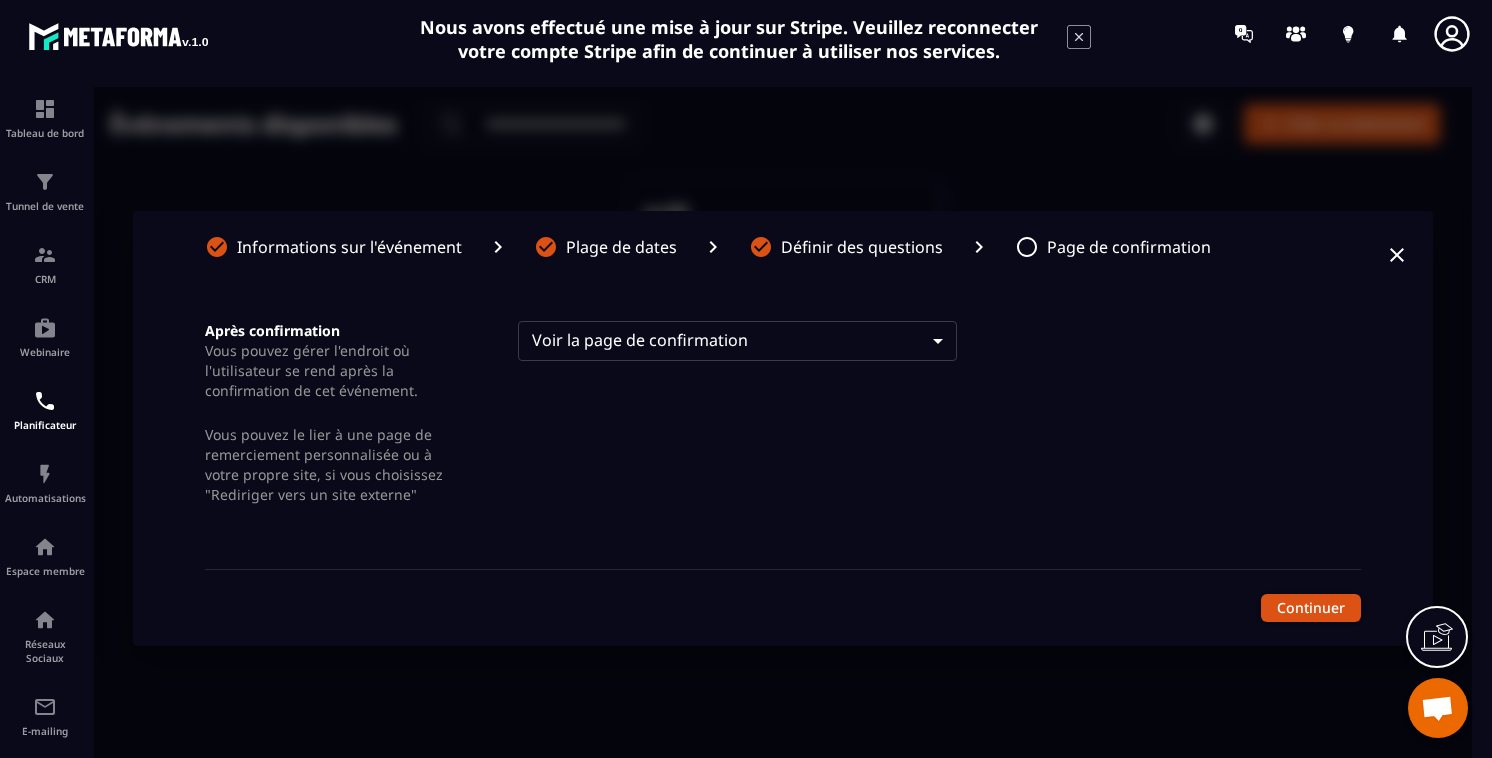 scroll, scrollTop: 0, scrollLeft: 0, axis: both 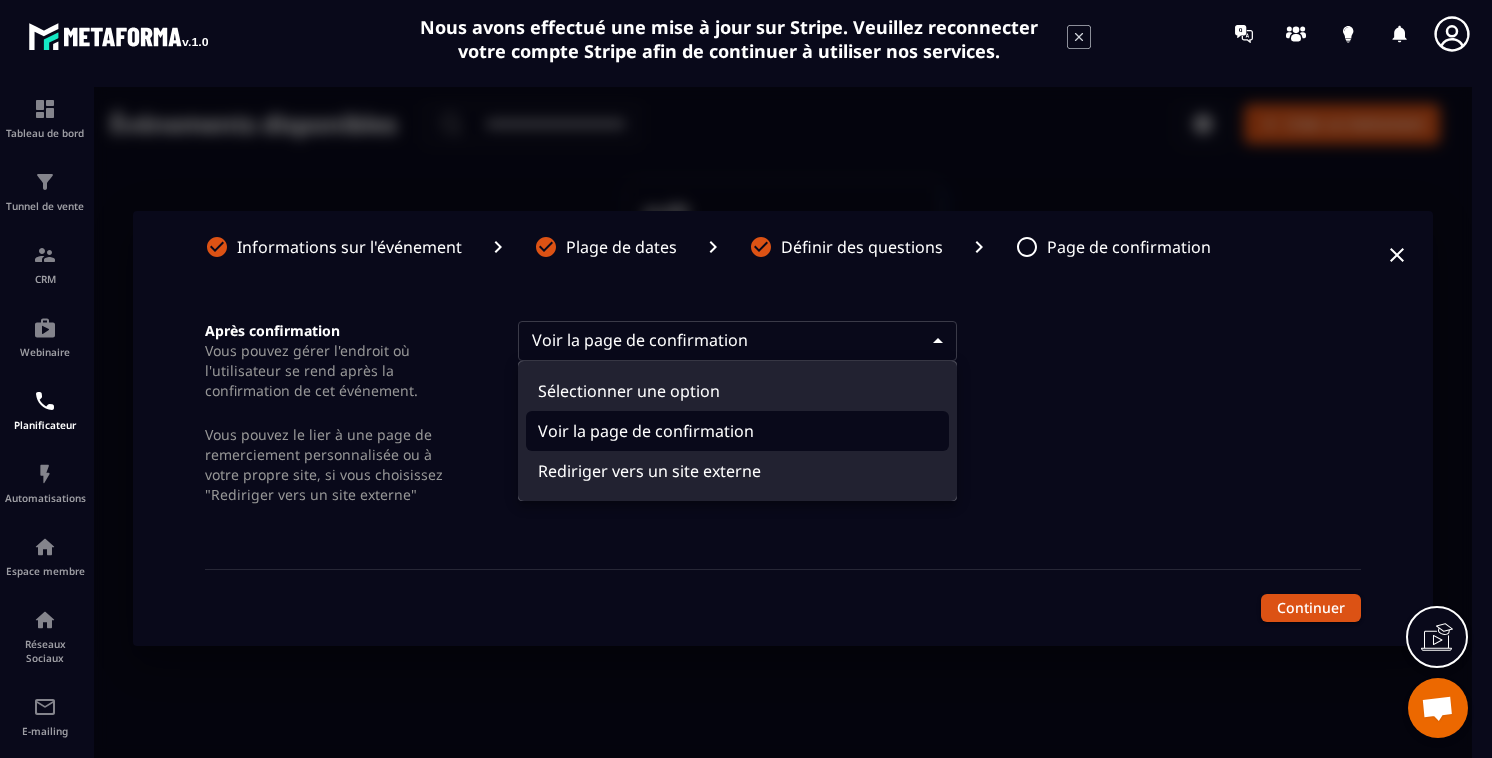 click at bounding box center (783, 428) 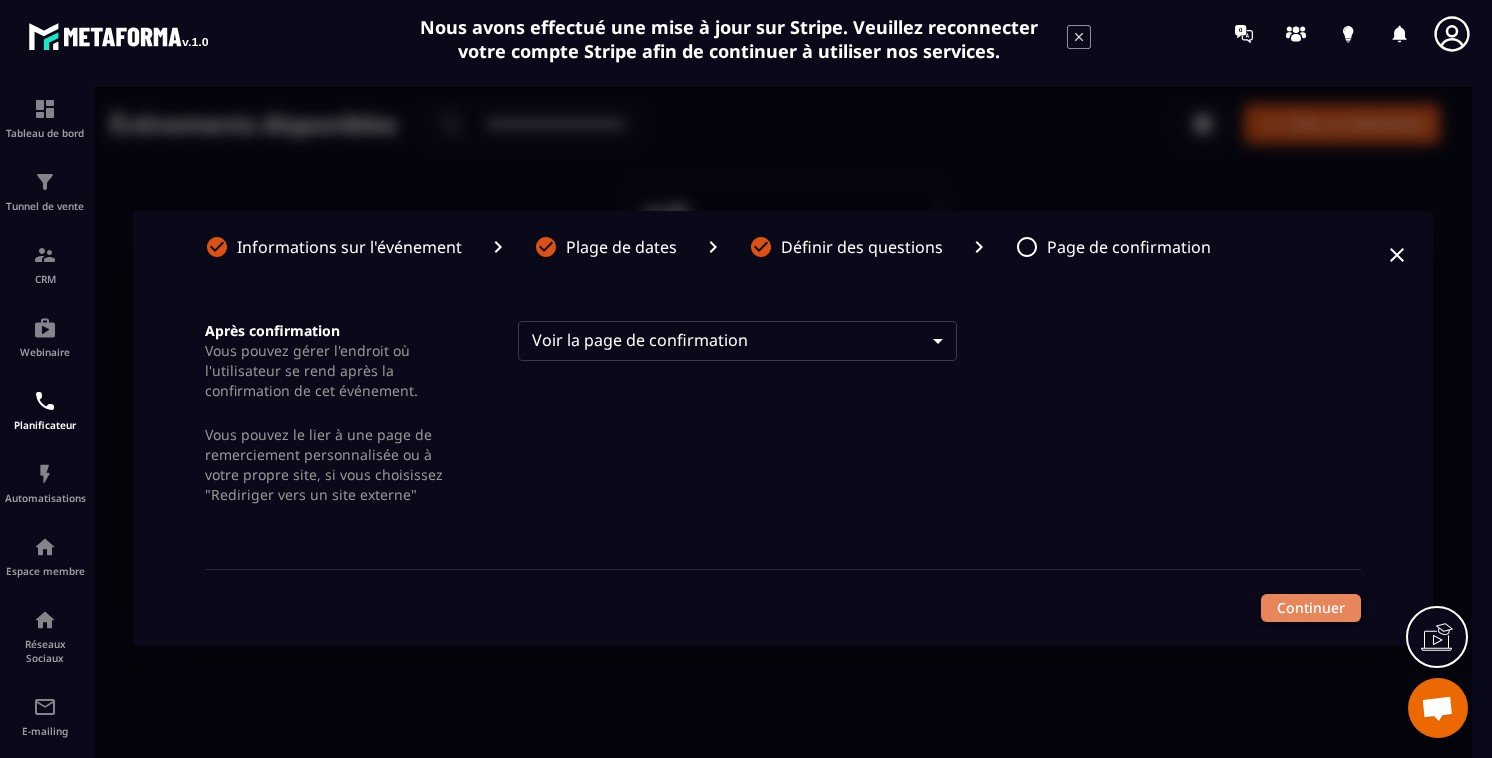 click on "Continuer" at bounding box center (1311, 608) 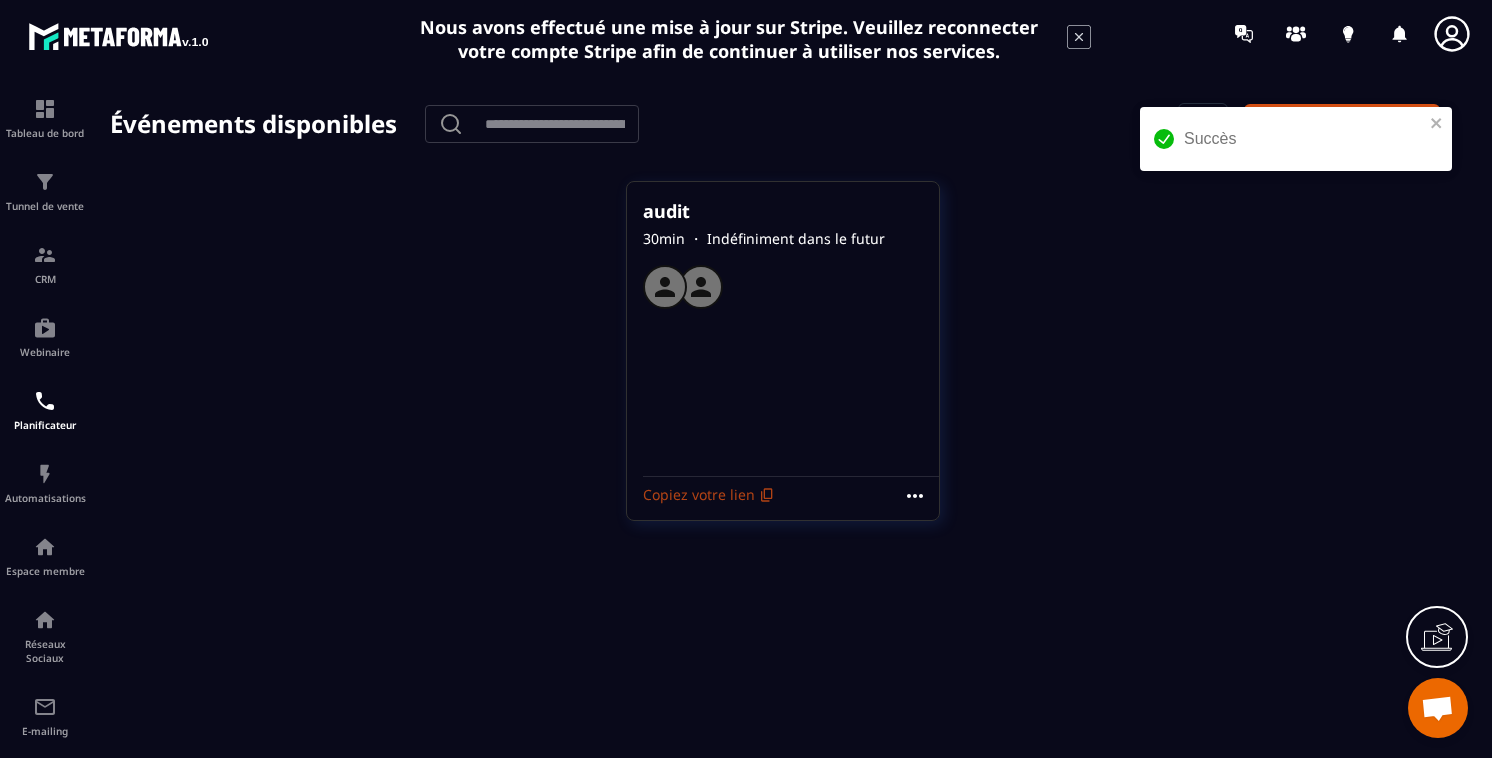 click on "Copiez votre lien" at bounding box center [709, 495] 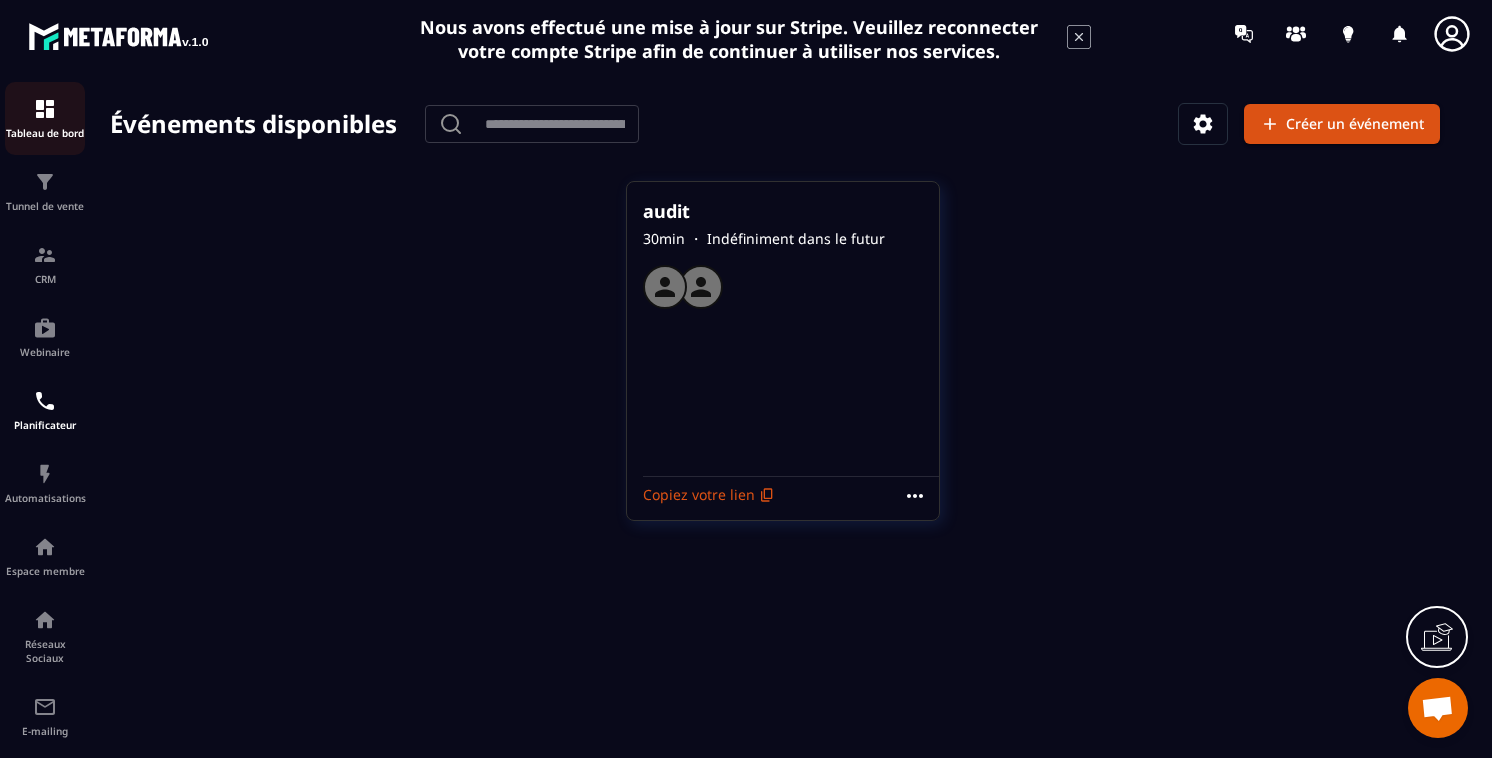 click on "Tableau de bord" at bounding box center [45, 133] 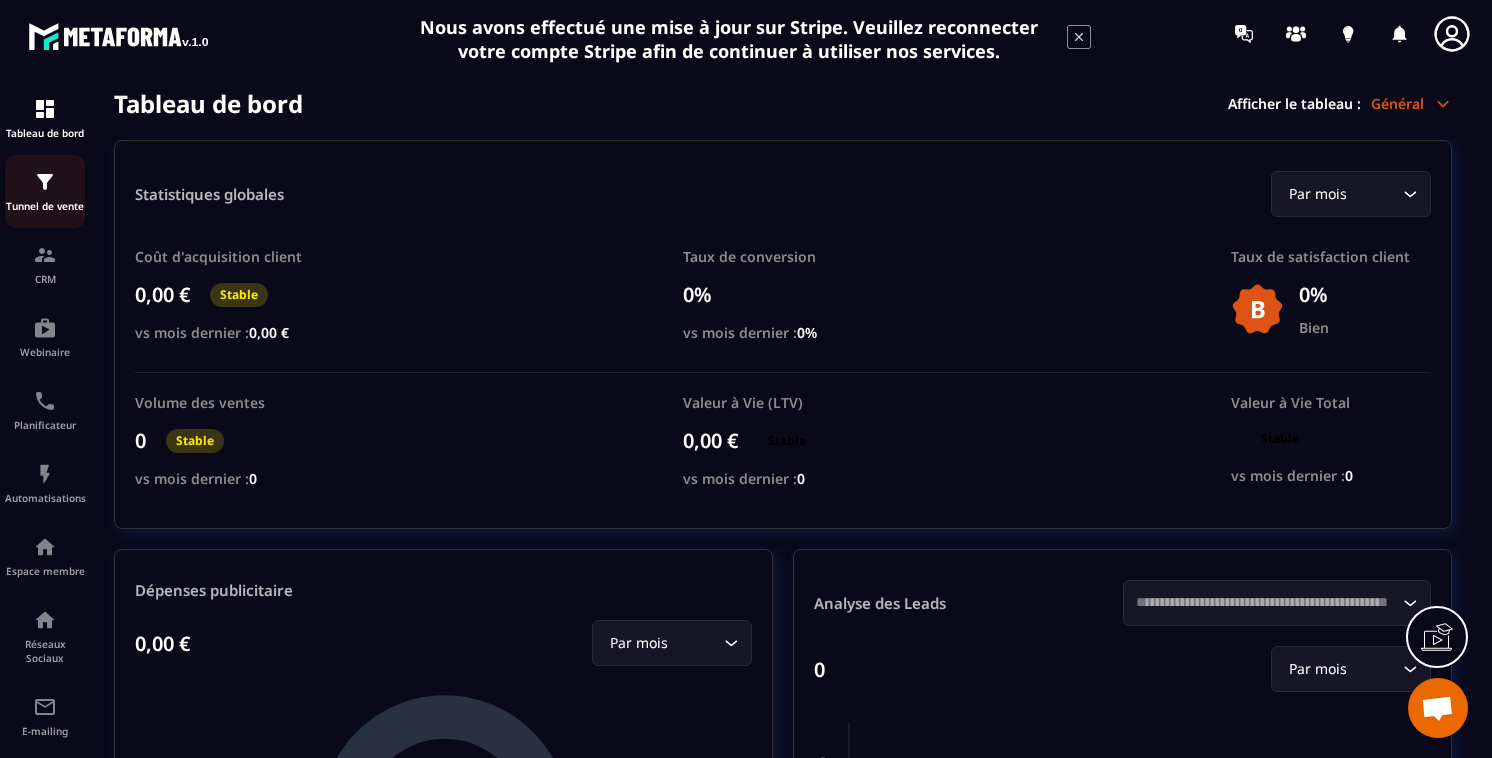 click on "Tunnel de vente" at bounding box center (45, 206) 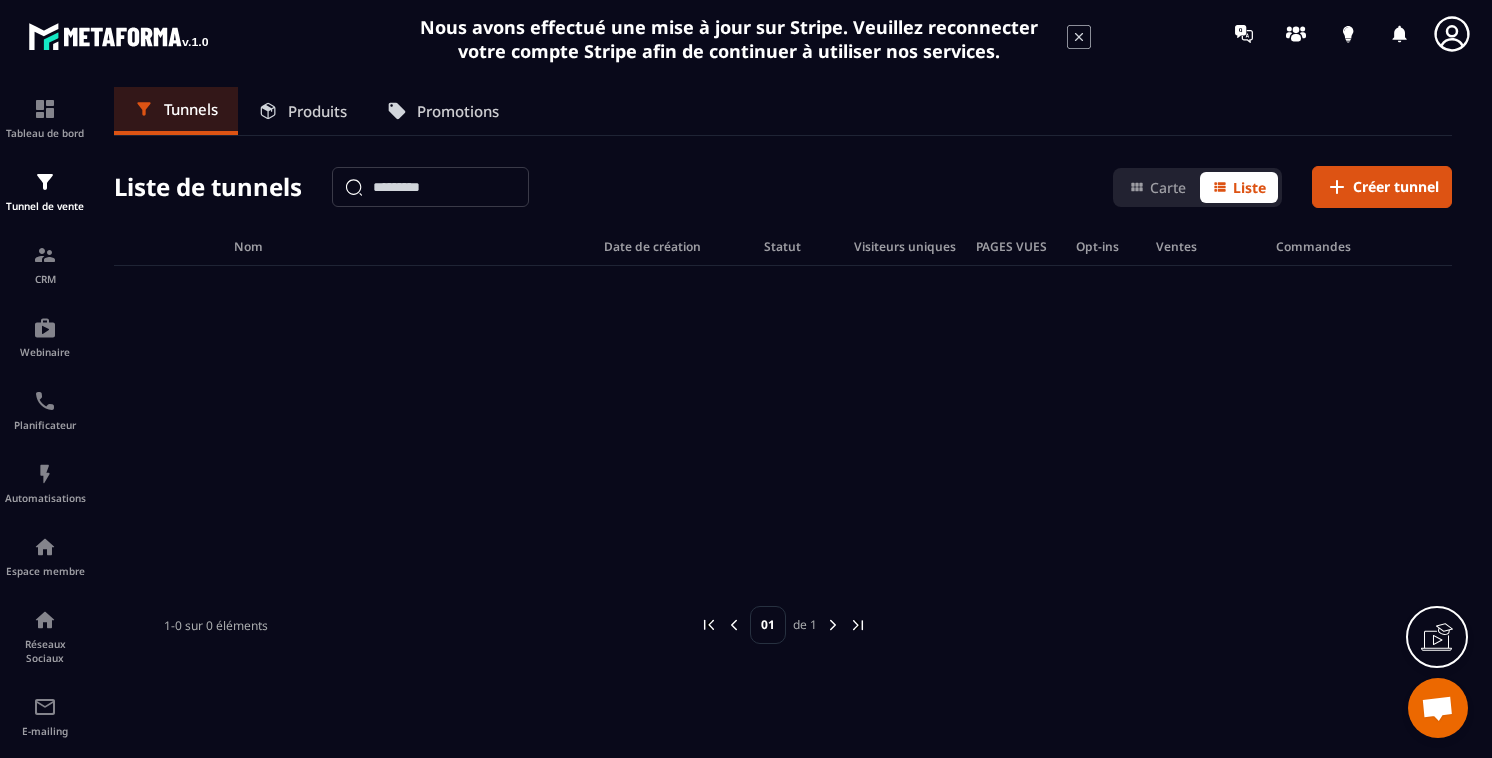 click on "Produits" at bounding box center [317, 111] 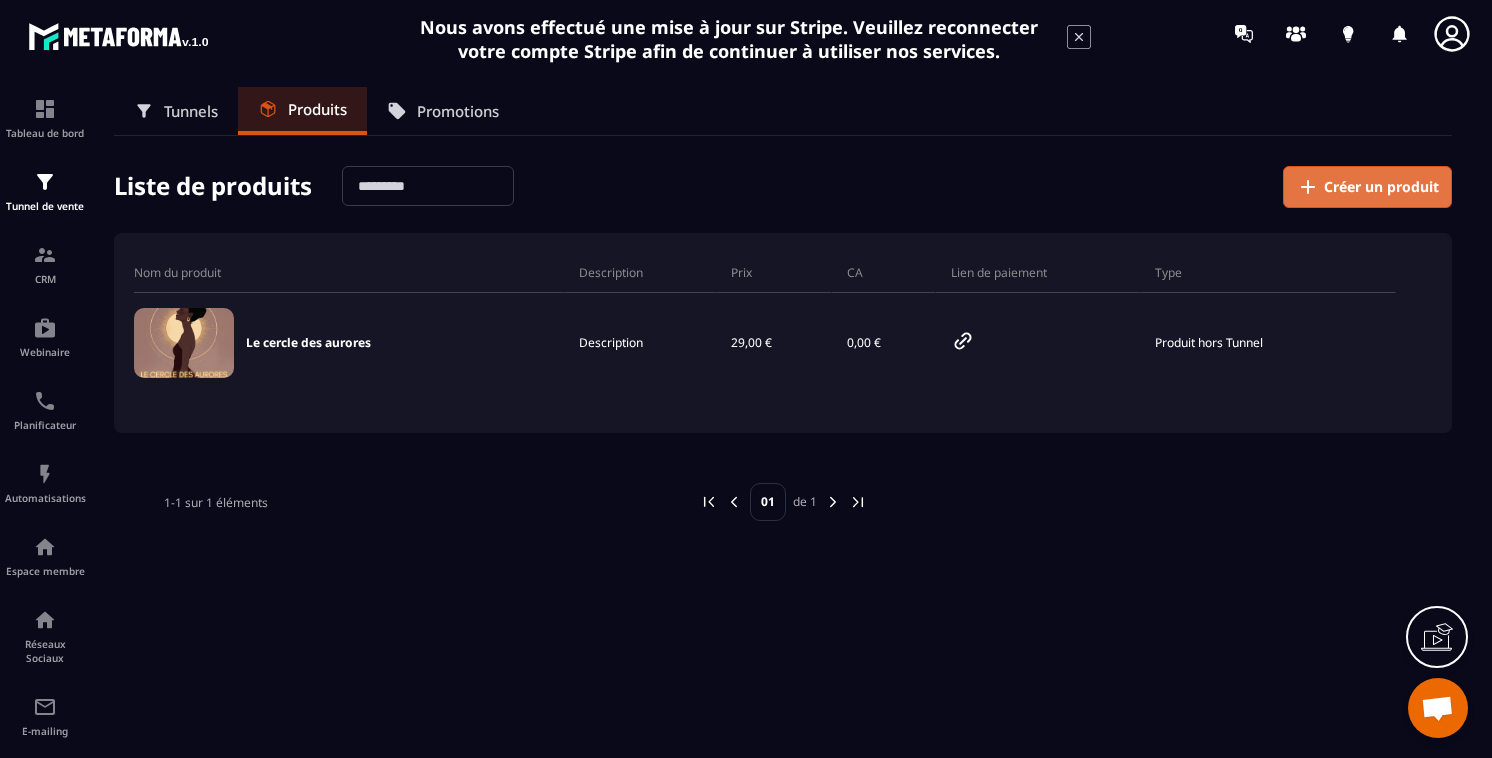 click on "Créer un produit" at bounding box center (1381, 187) 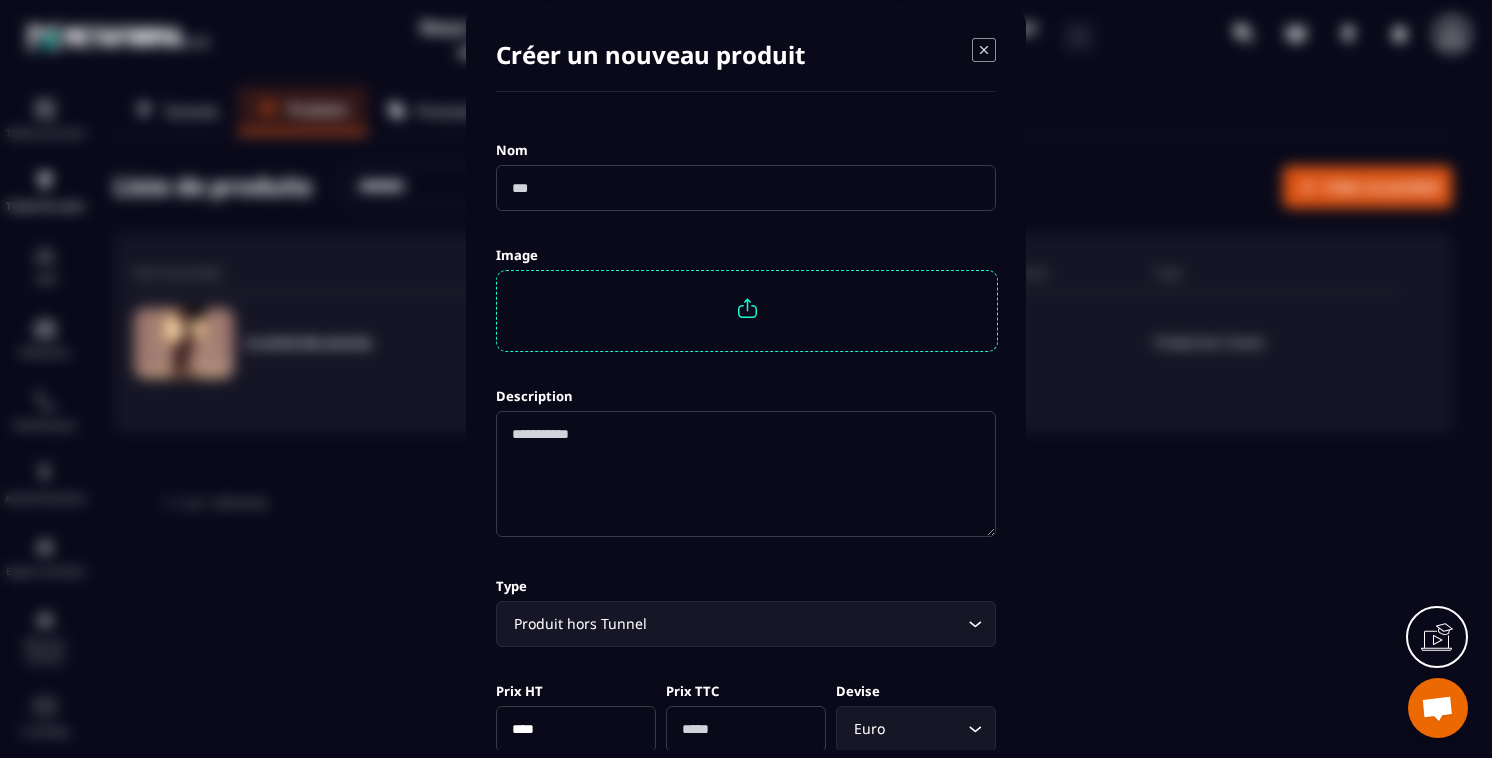 click at bounding box center [746, 188] 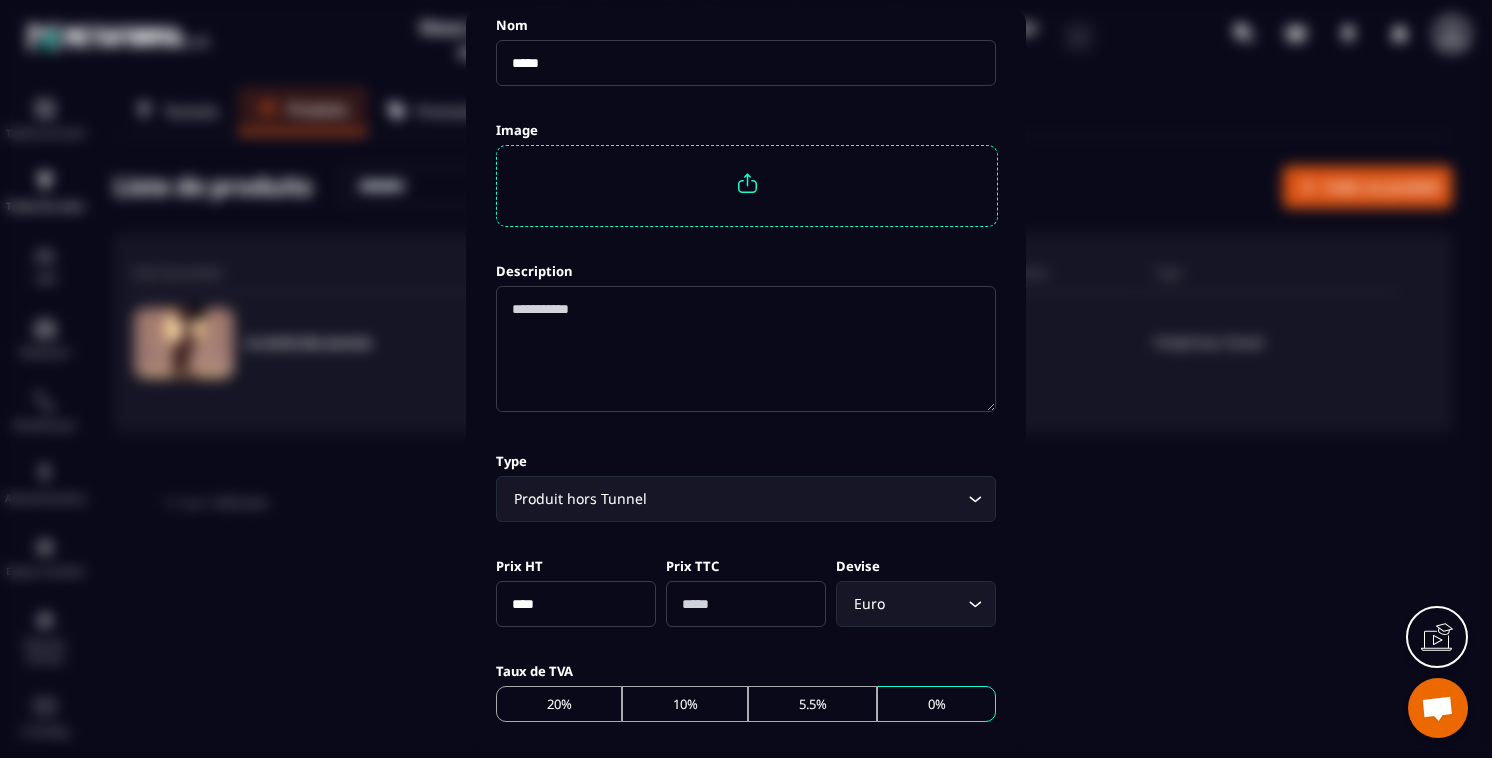 scroll, scrollTop: 179, scrollLeft: 0, axis: vertical 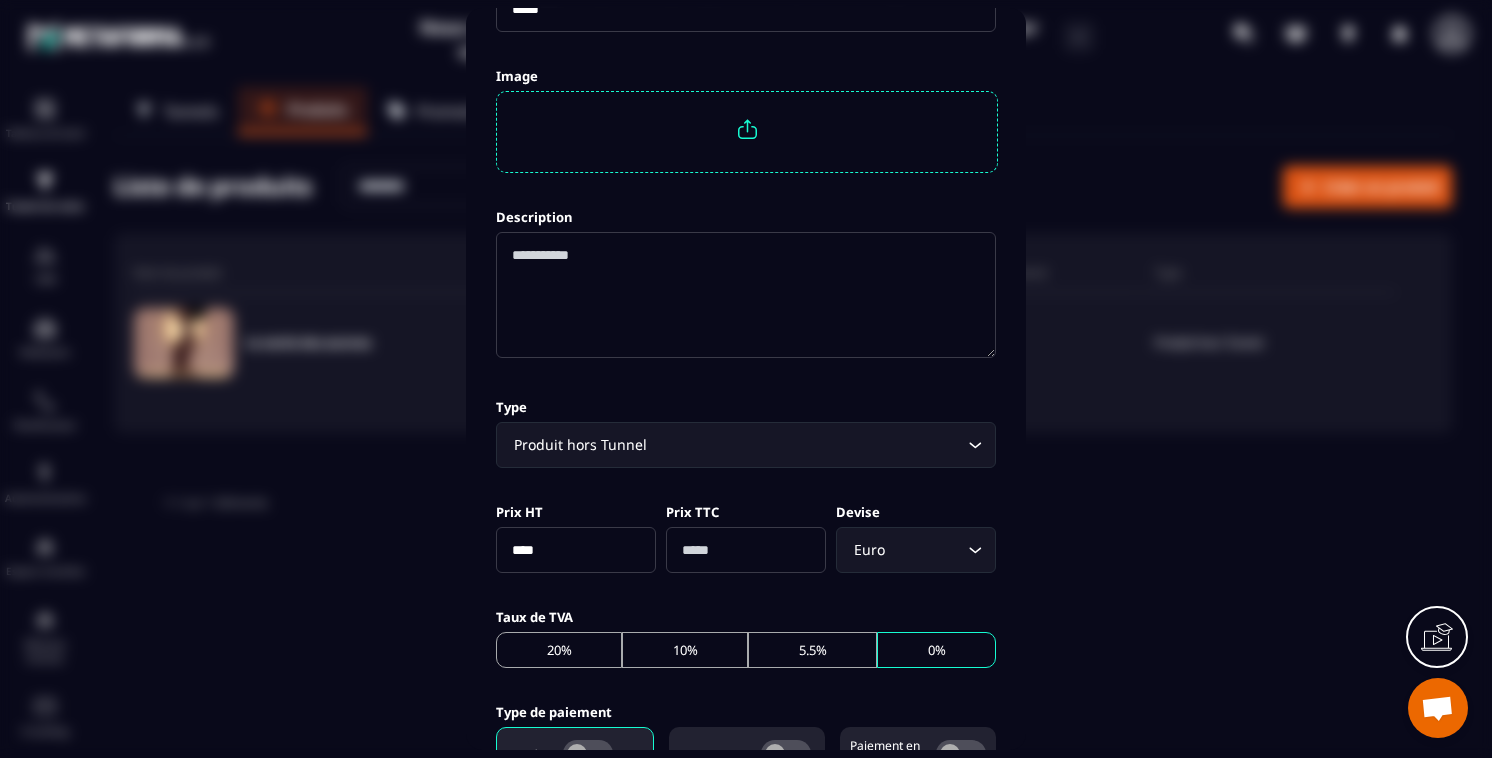 type on "*****" 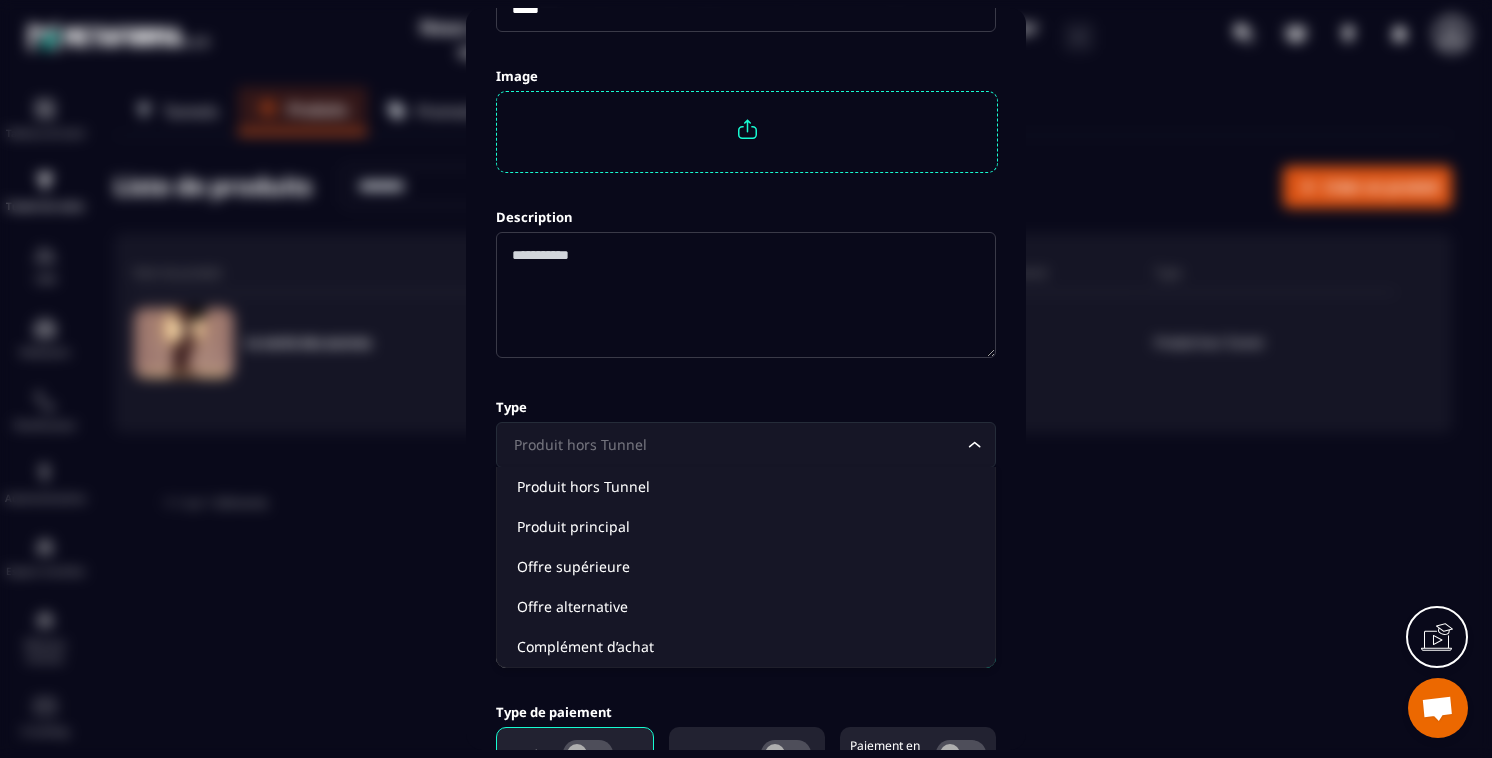 click on "Produit hors Tunnel Loading..." 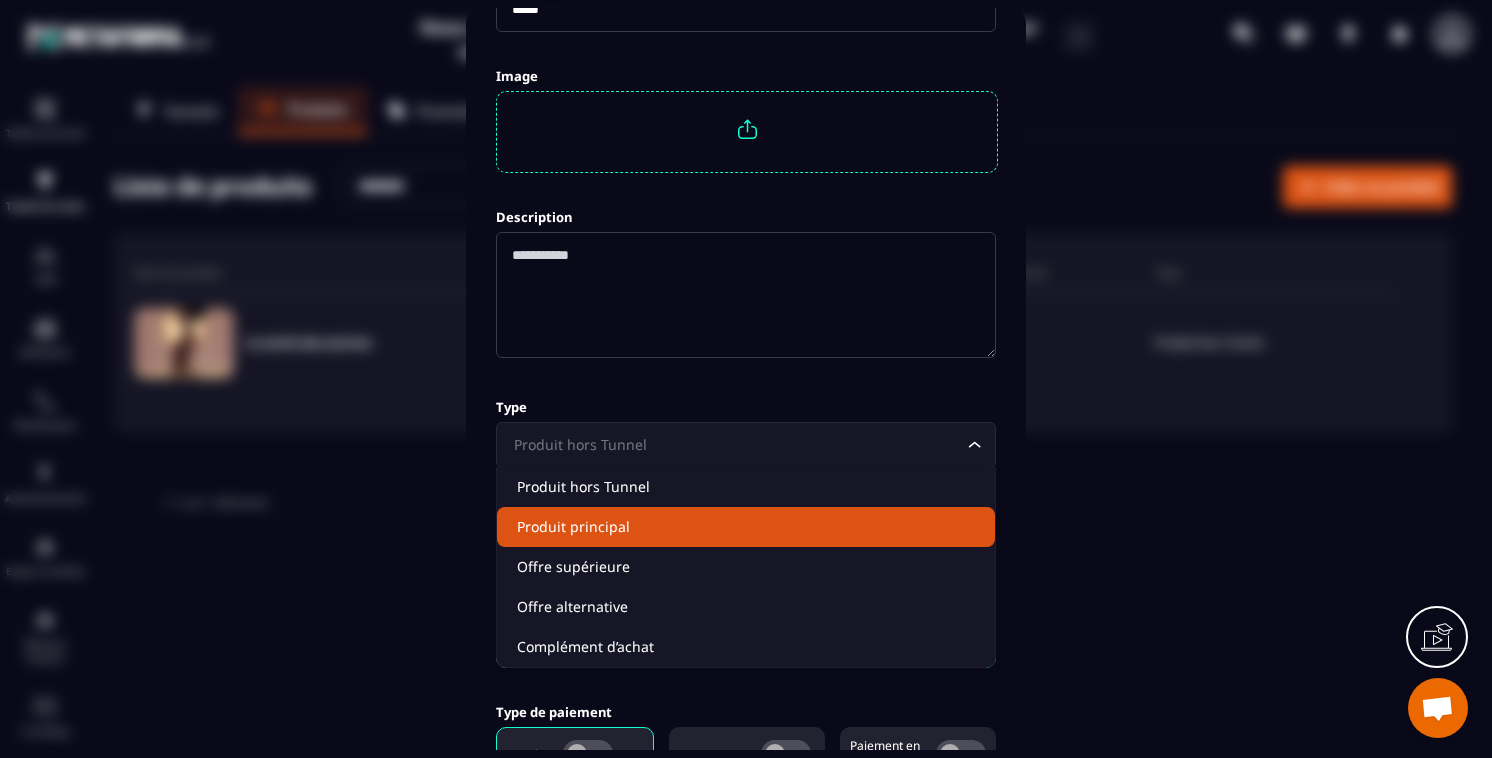 click on "Produit principal" 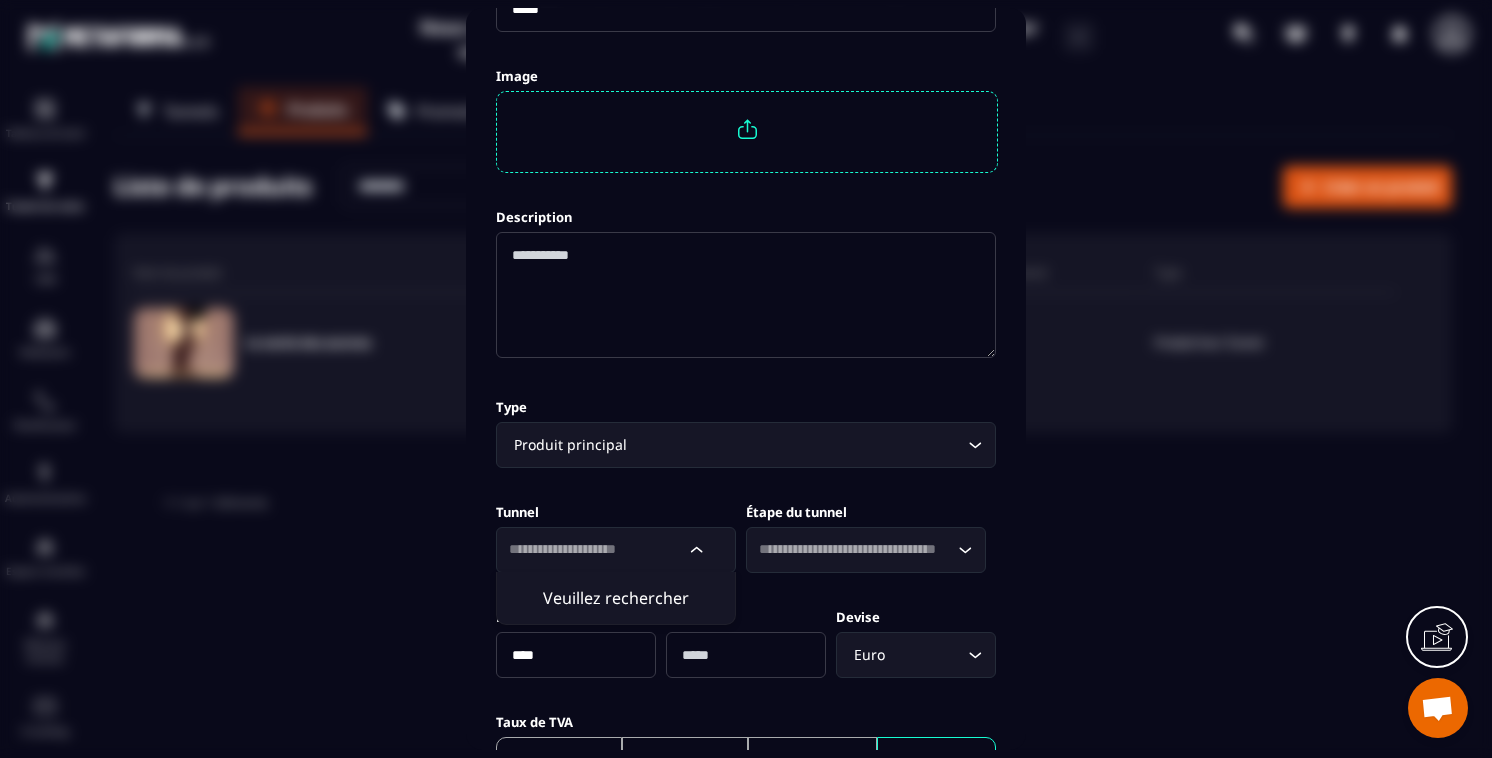 click 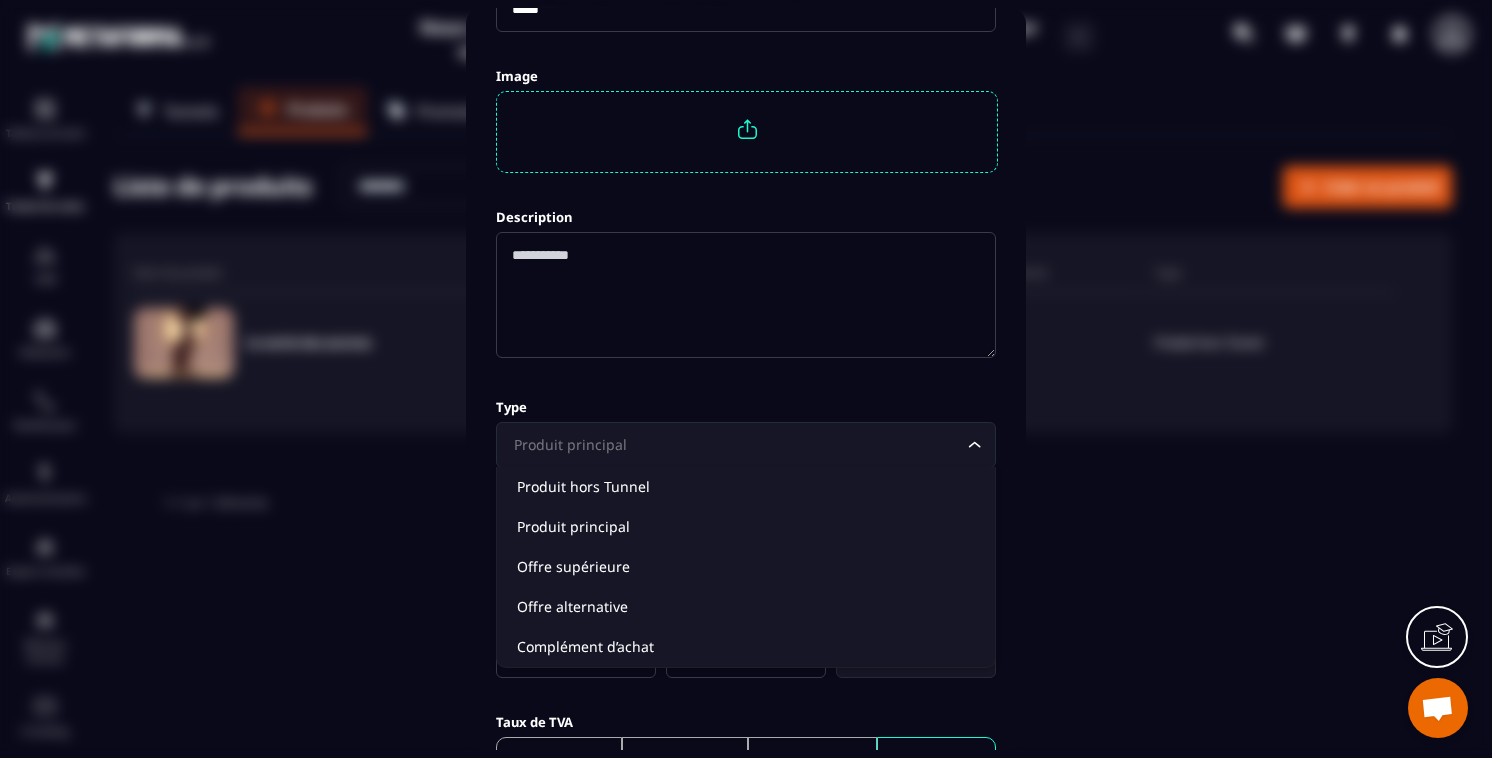 click 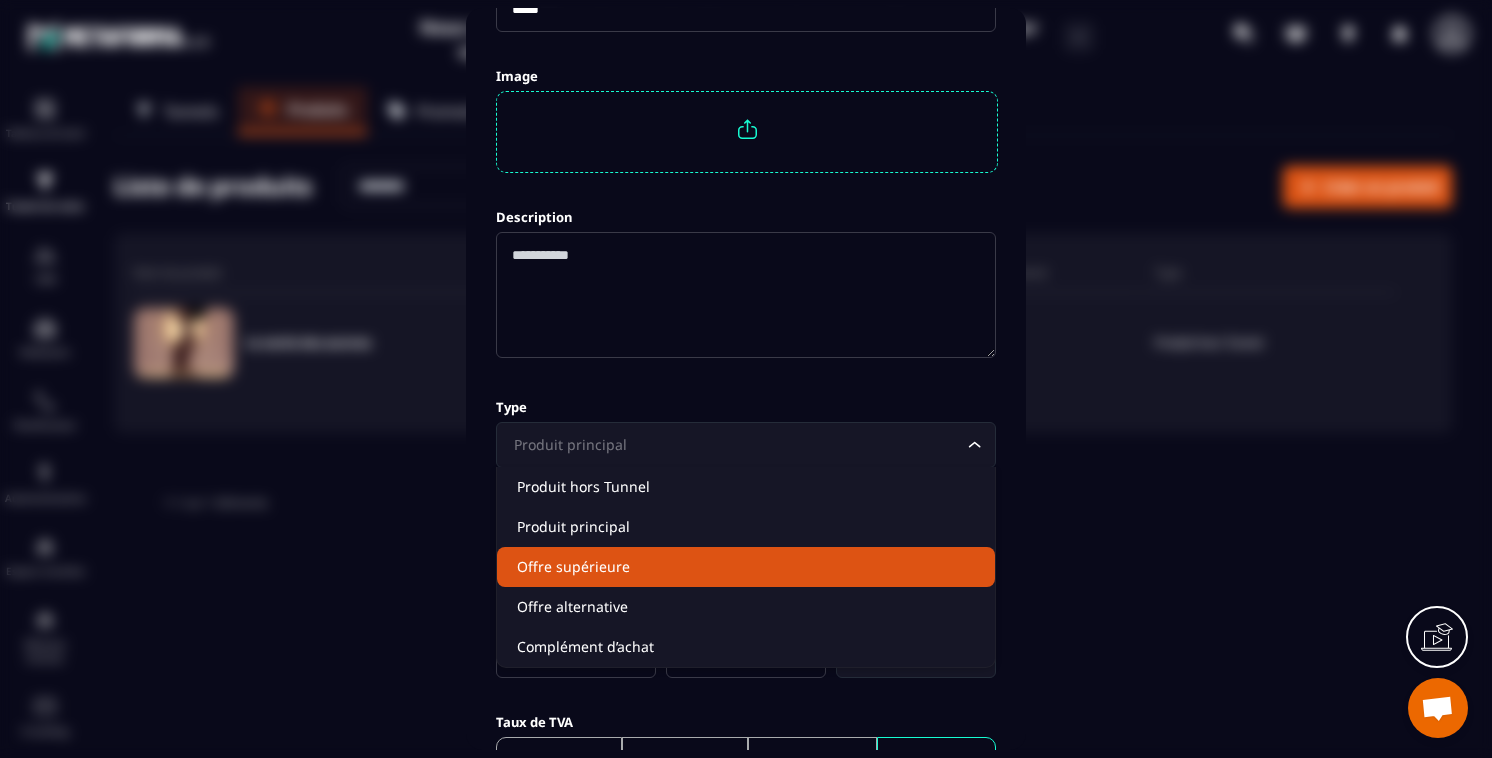click on "Offre supérieure" 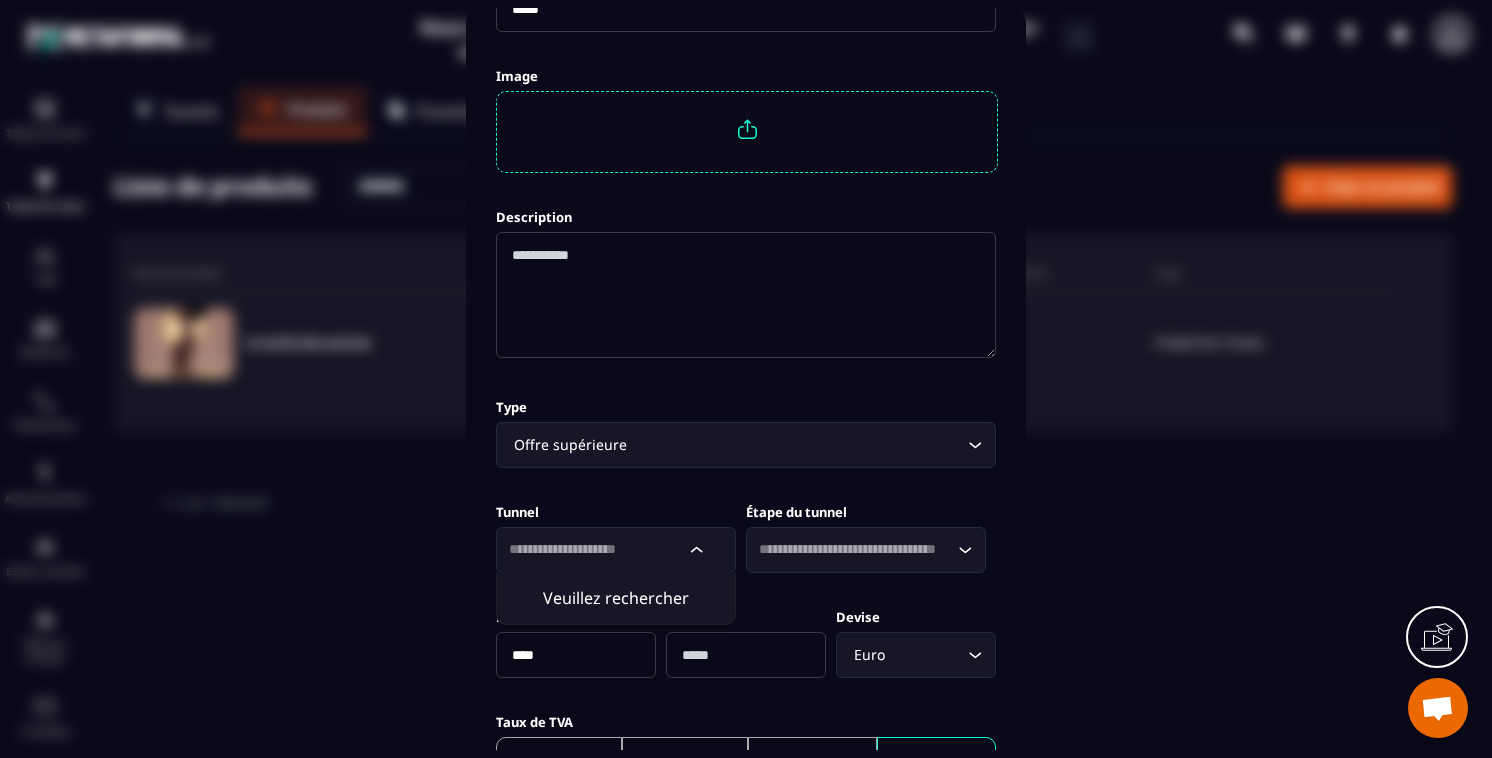 click 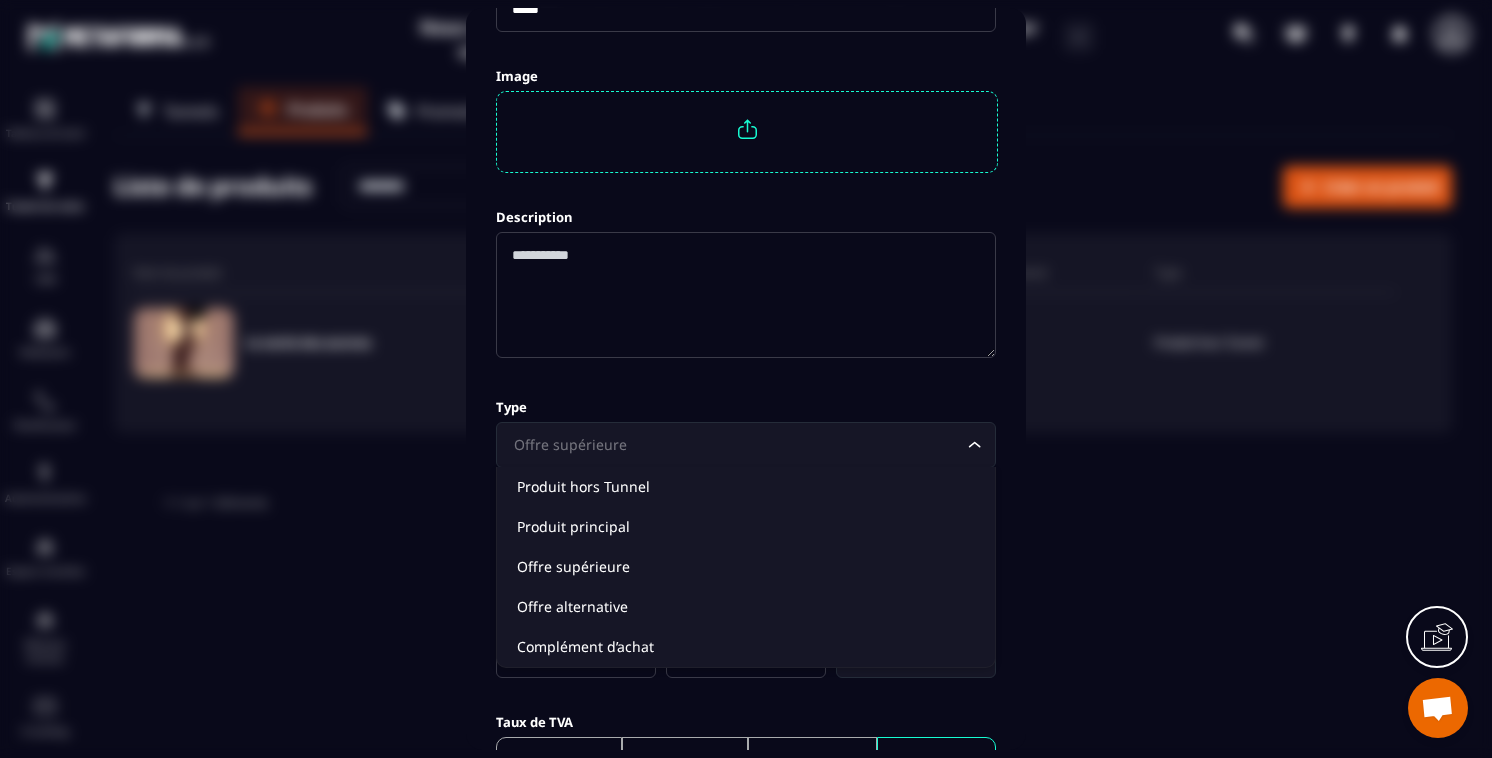 click 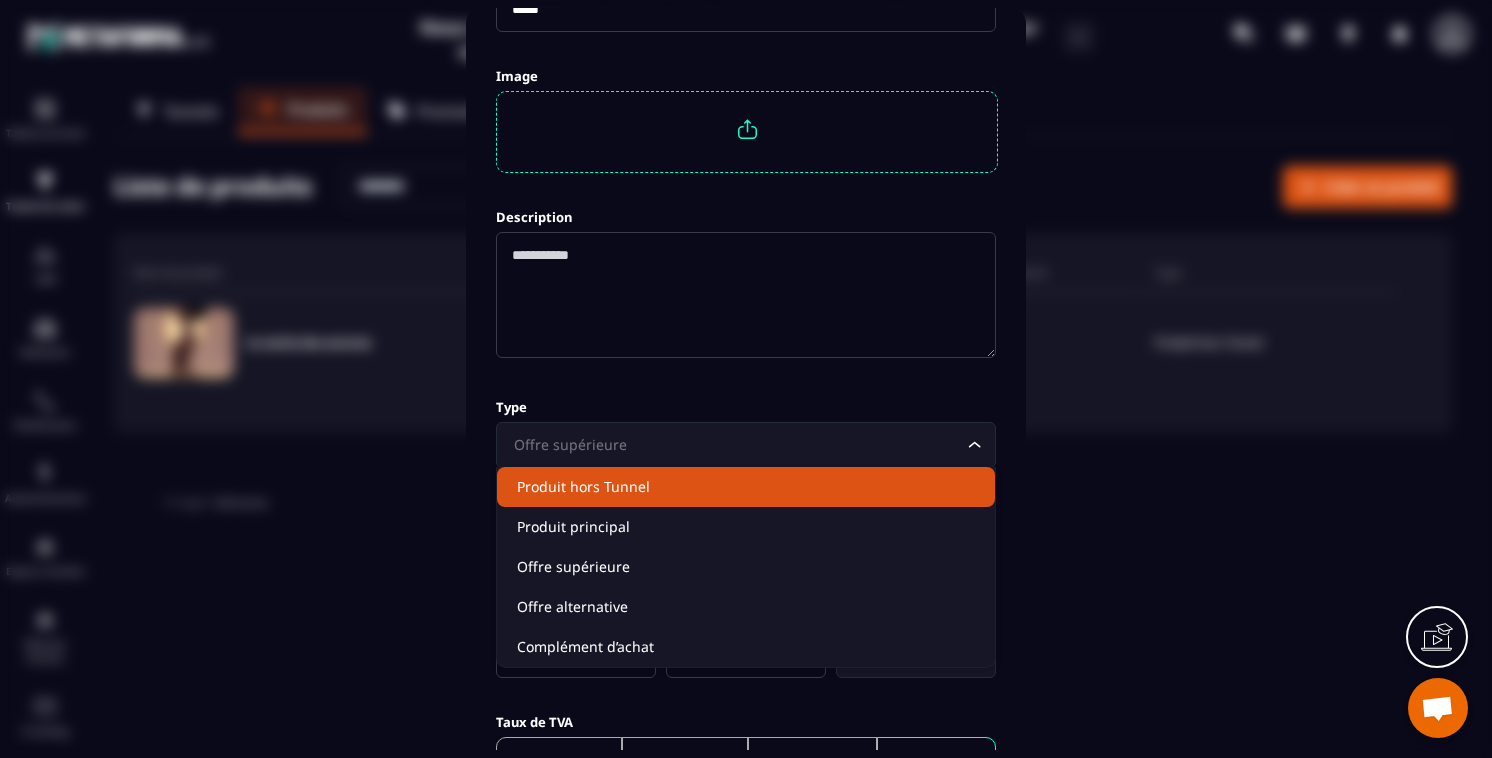 click on "Produit hors Tunnel" 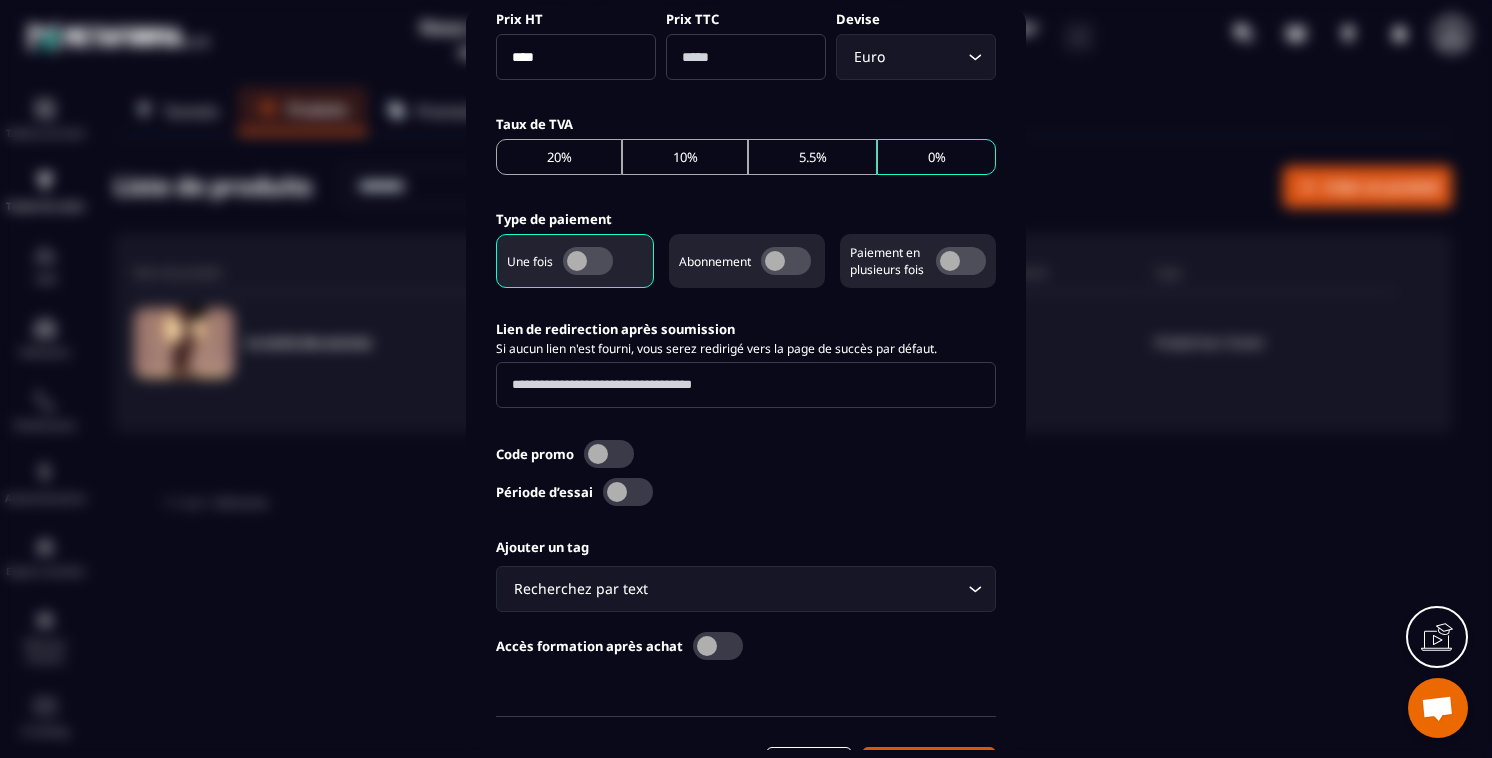 scroll, scrollTop: 689, scrollLeft: 0, axis: vertical 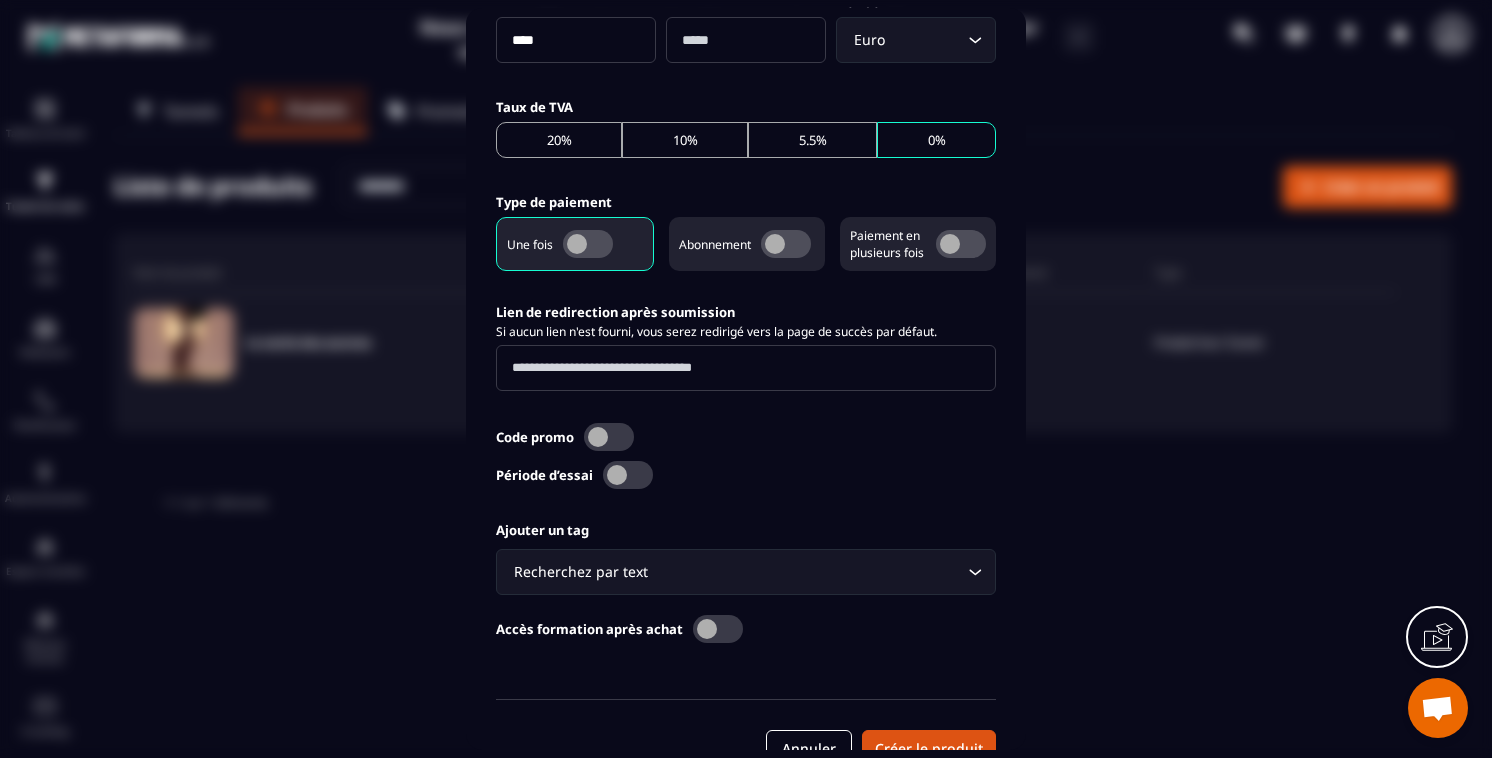 click 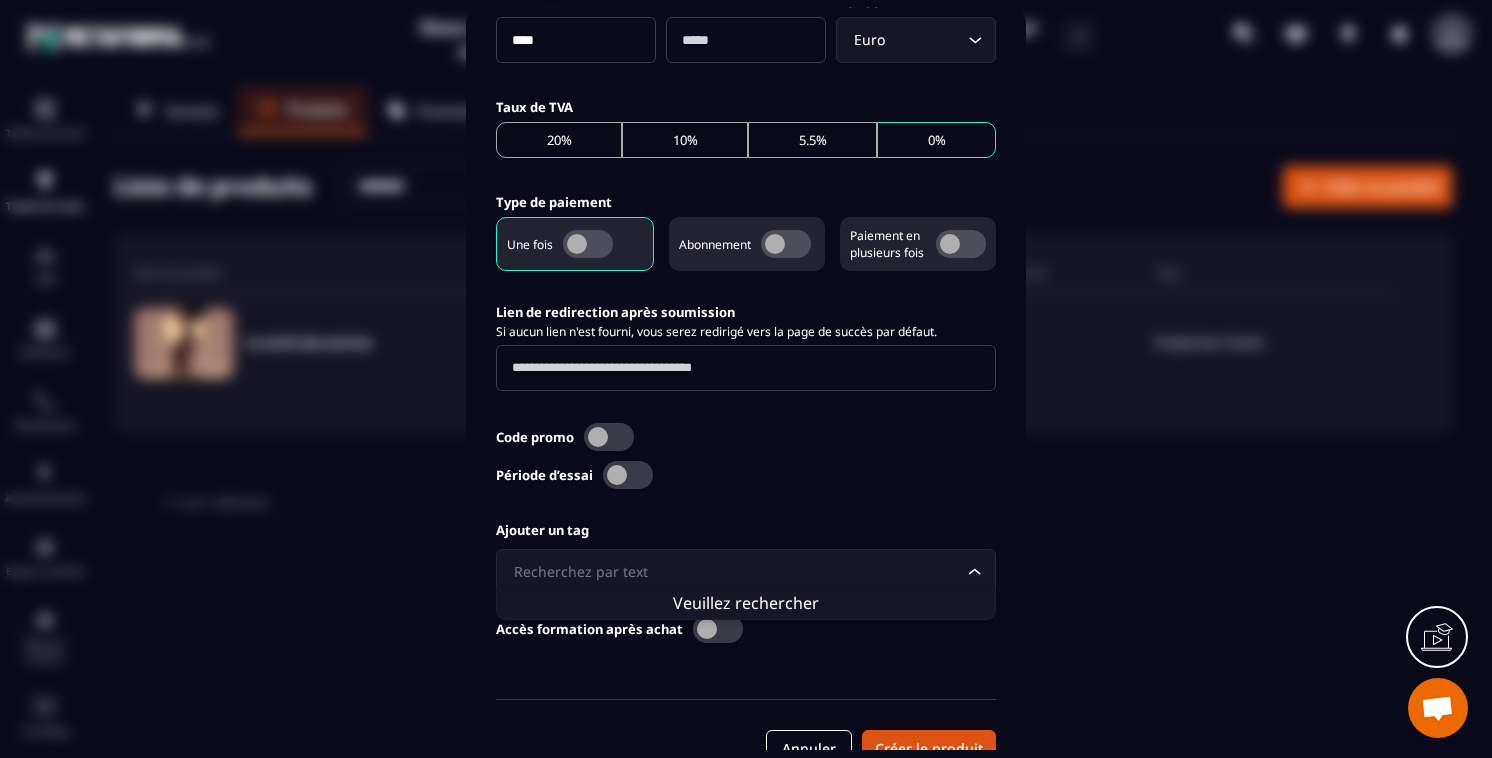 click on "Ajouter un tag Recherchez par text Loading... Accès formation après achat" at bounding box center [746, 587] 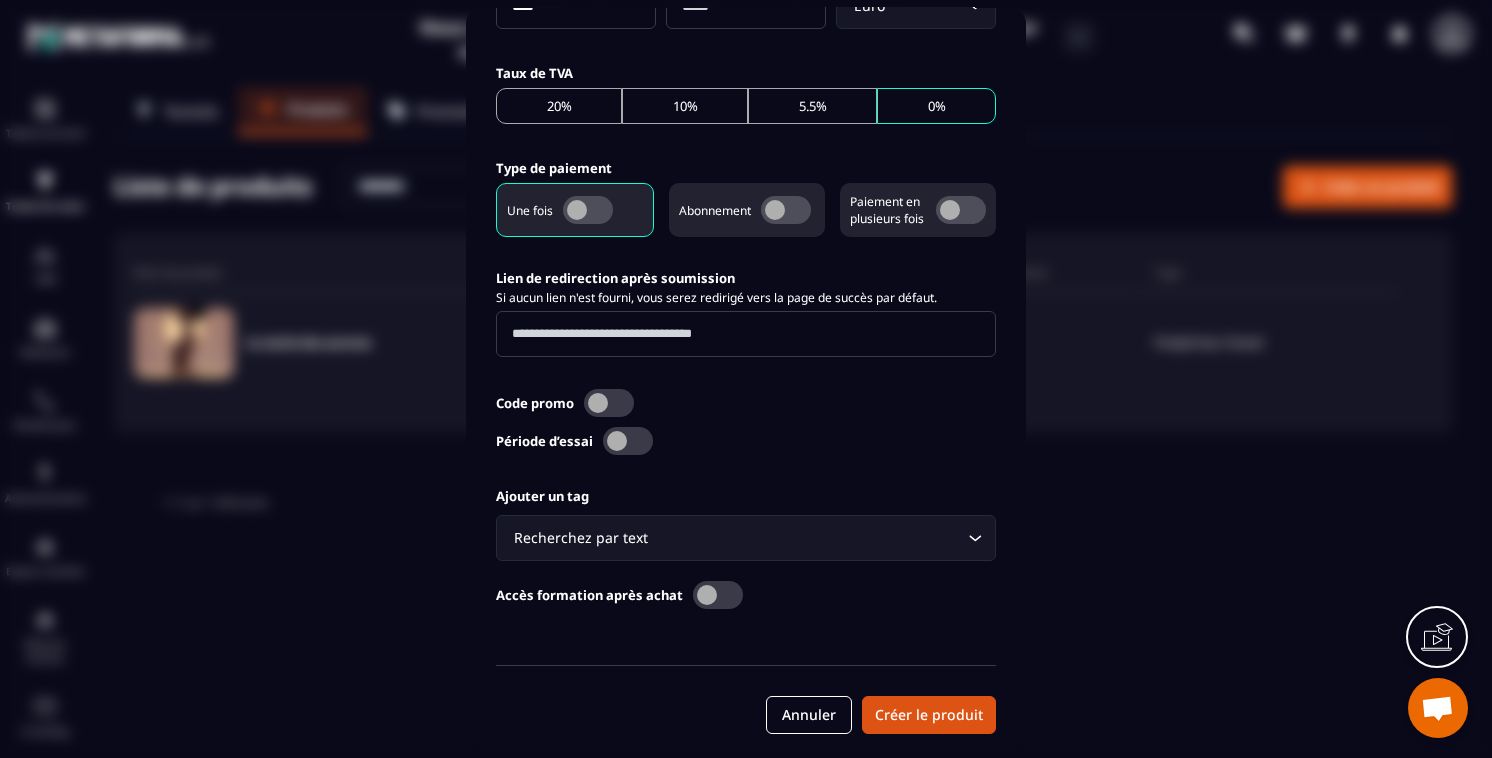 scroll, scrollTop: 719, scrollLeft: 0, axis: vertical 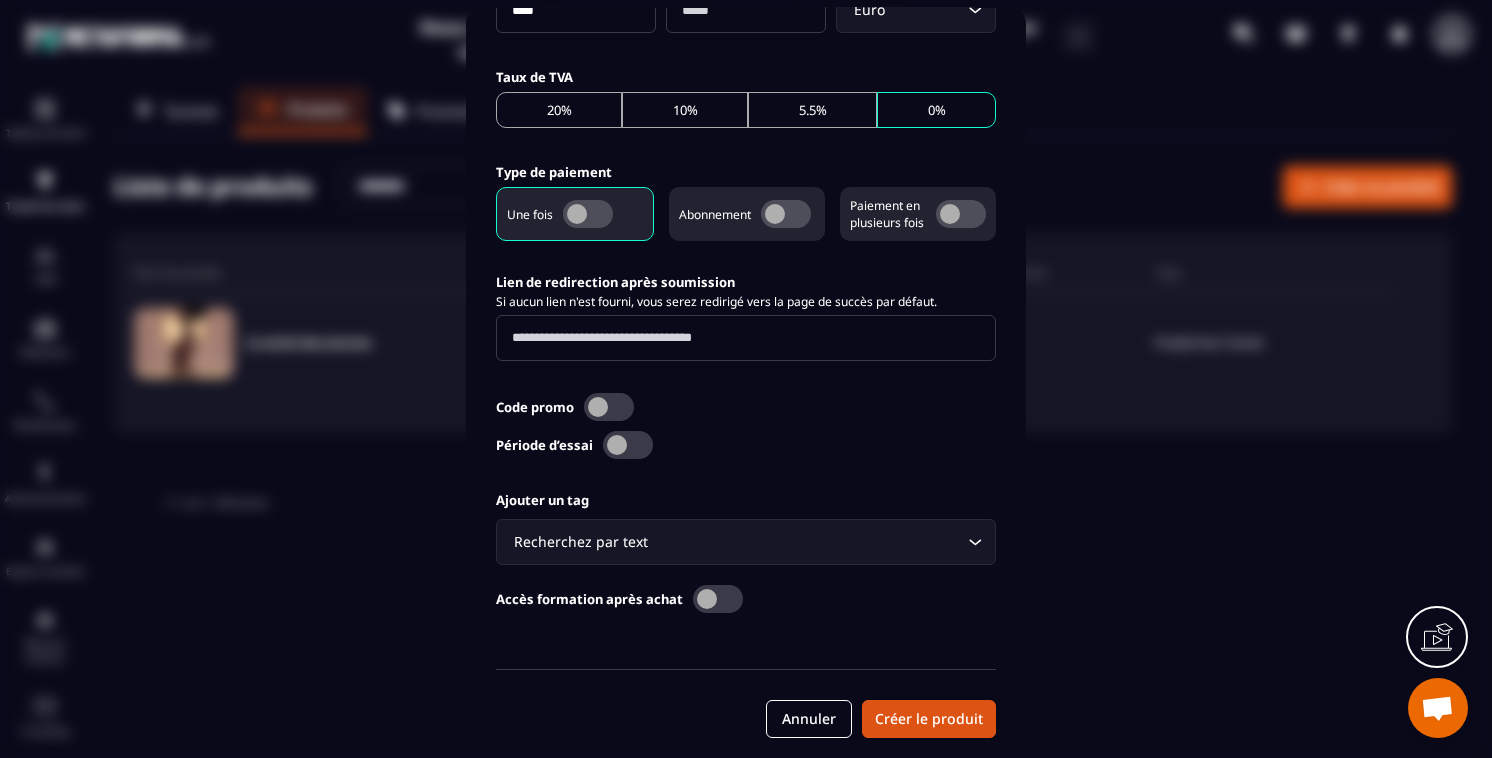 click on "Une fois" 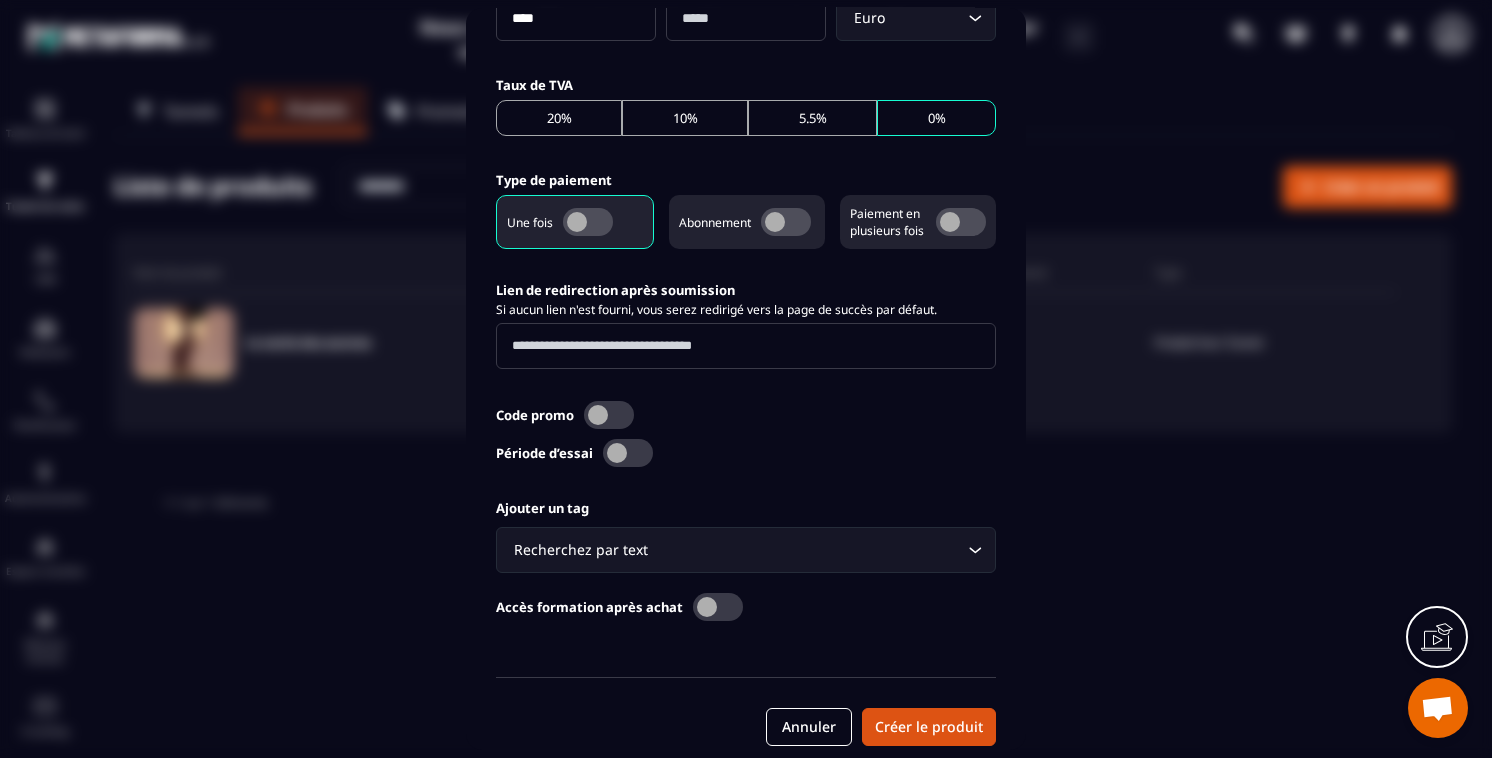 scroll, scrollTop: 730, scrollLeft: 0, axis: vertical 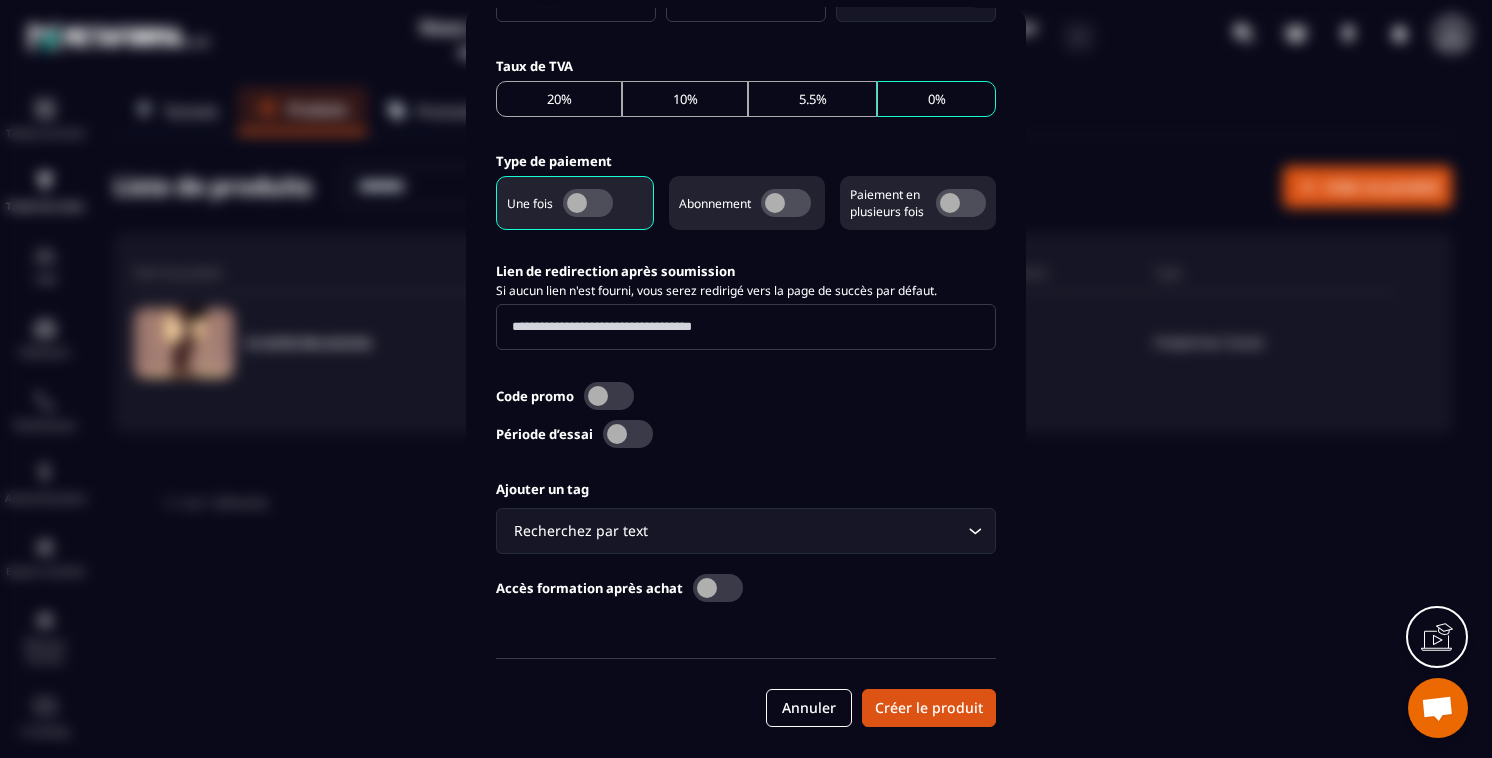 click at bounding box center (718, 588) 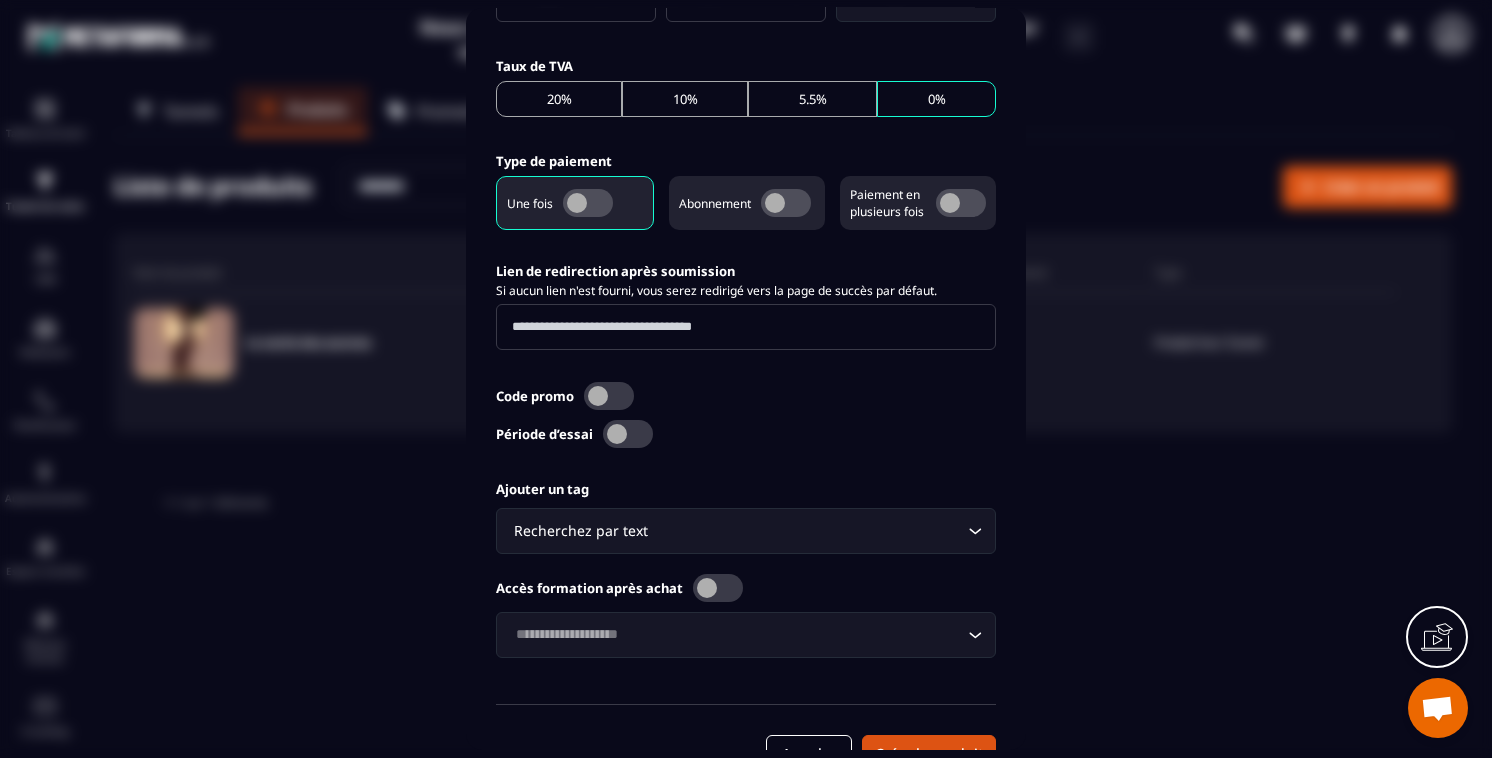 click on "Loading..." 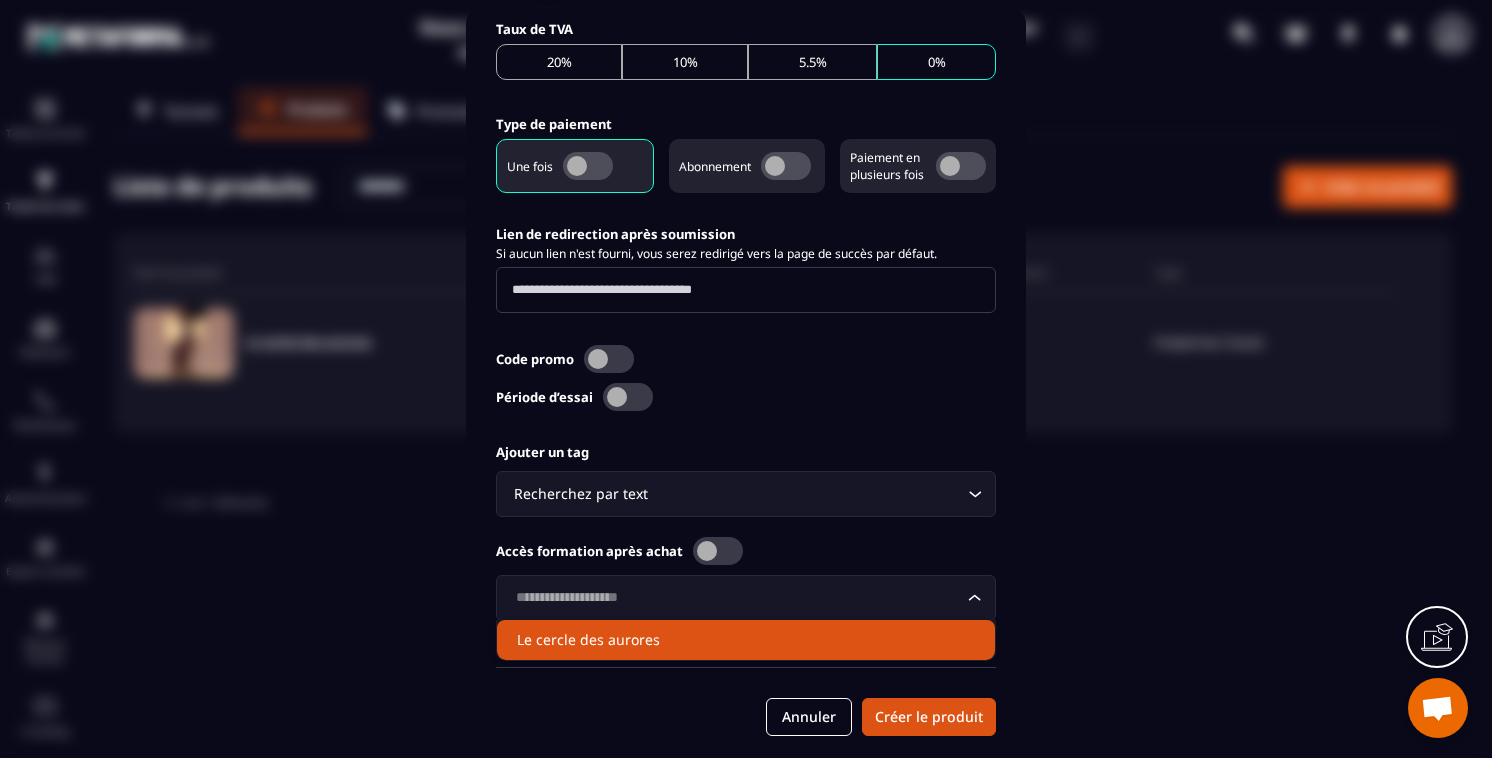 scroll, scrollTop: 776, scrollLeft: 0, axis: vertical 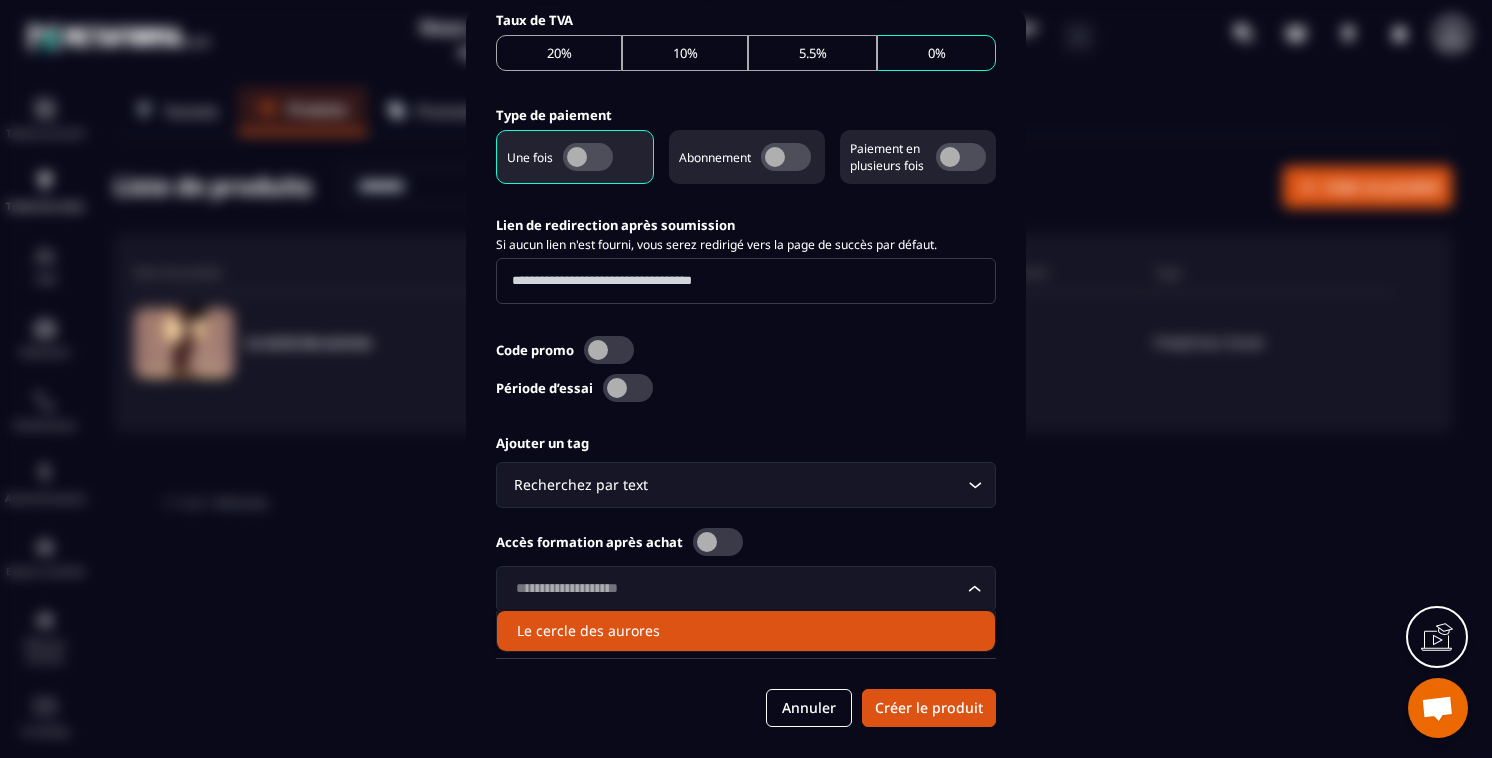 click on "Ajouter un tag Recherchez par text Loading... Accès formation après achat Loading... Le cercle des aurores" at bounding box center [746, 523] 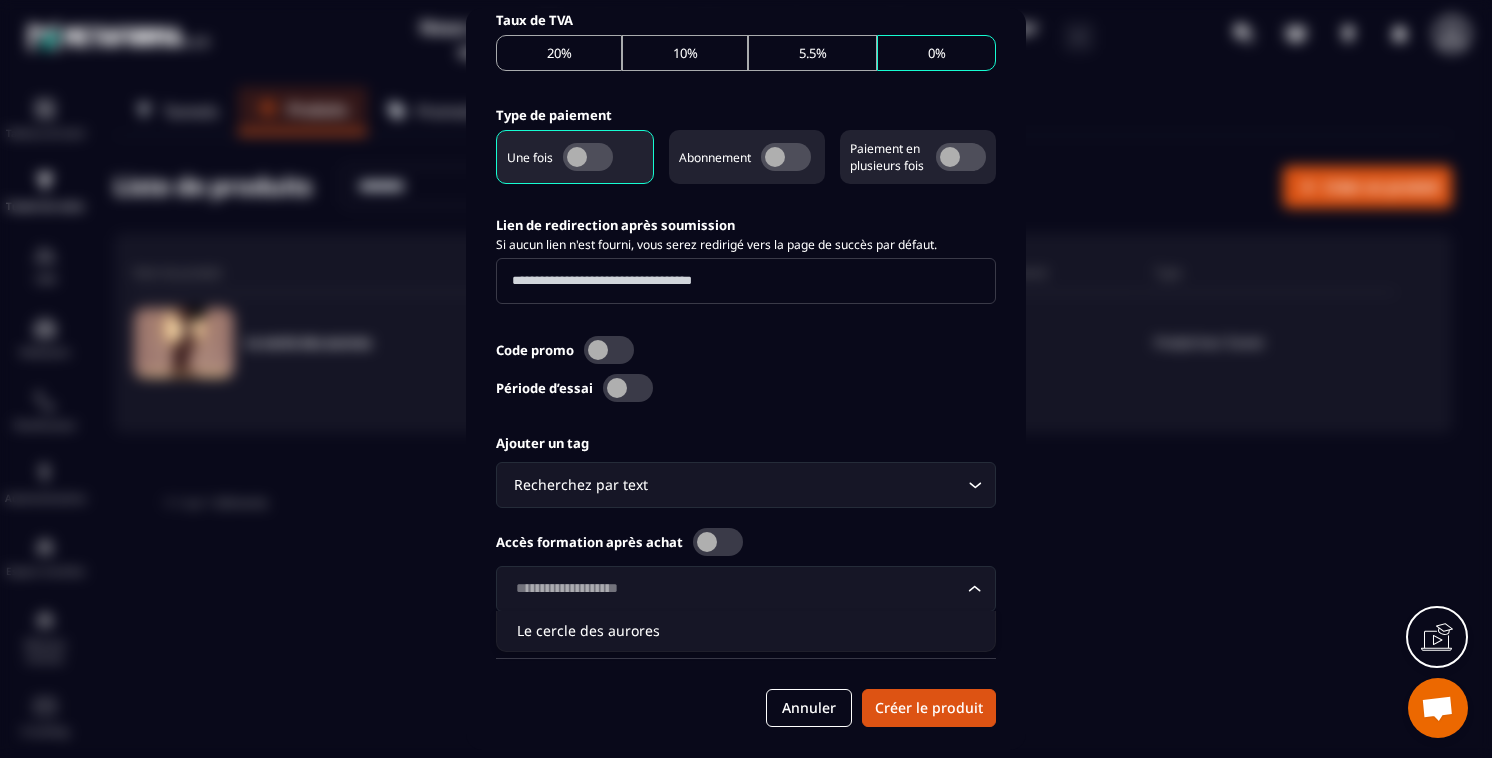 click on "Loading..." 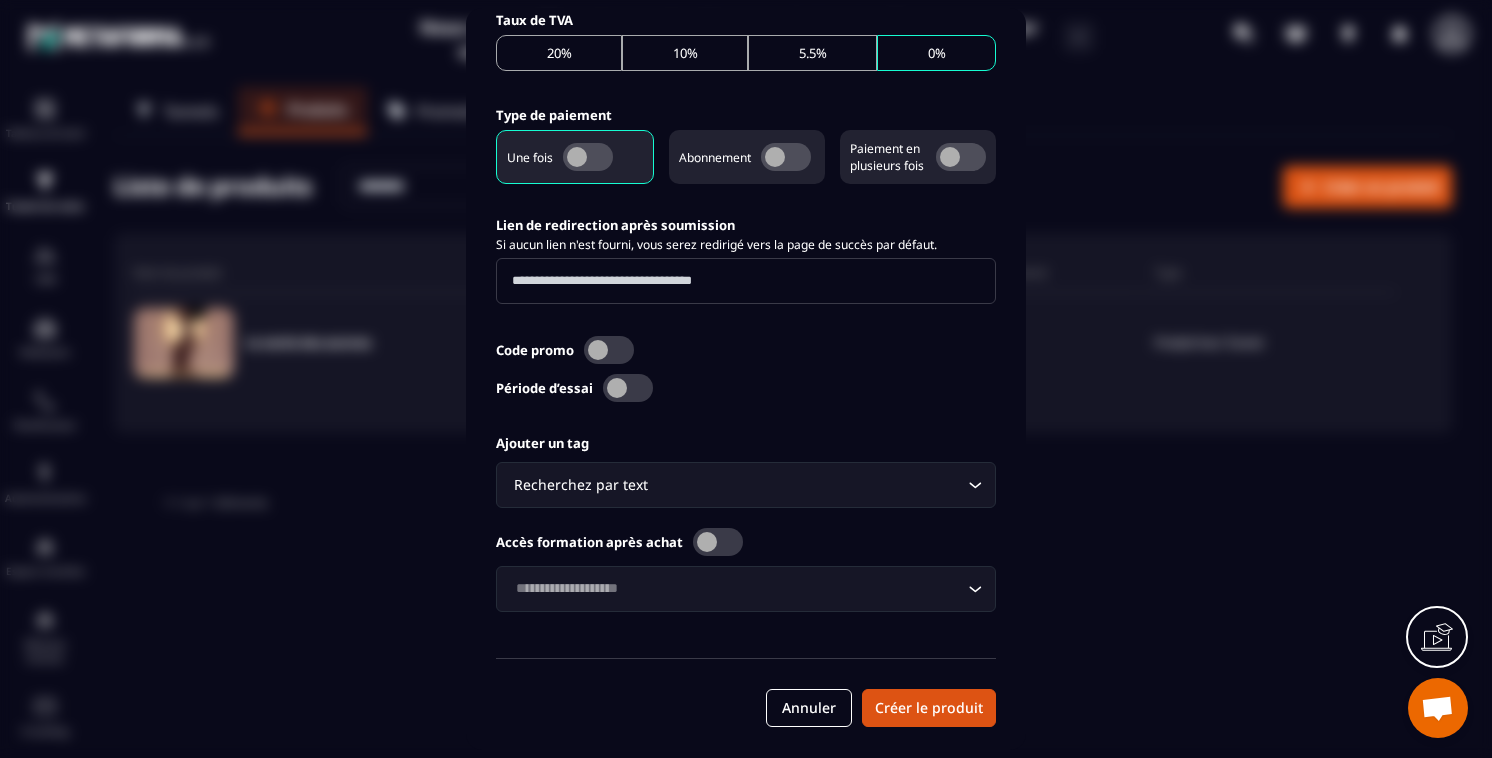 click 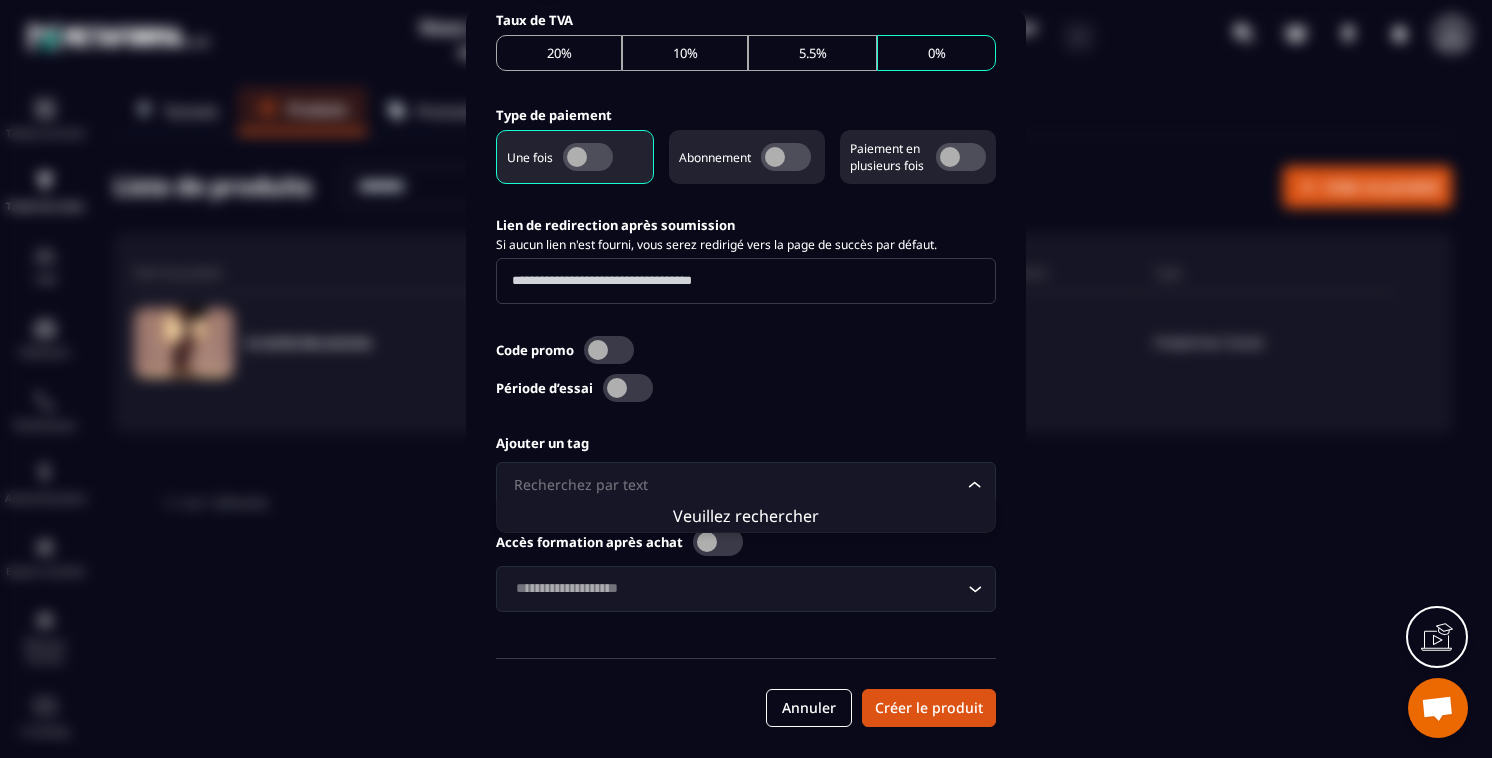 click on "Période d’essai" 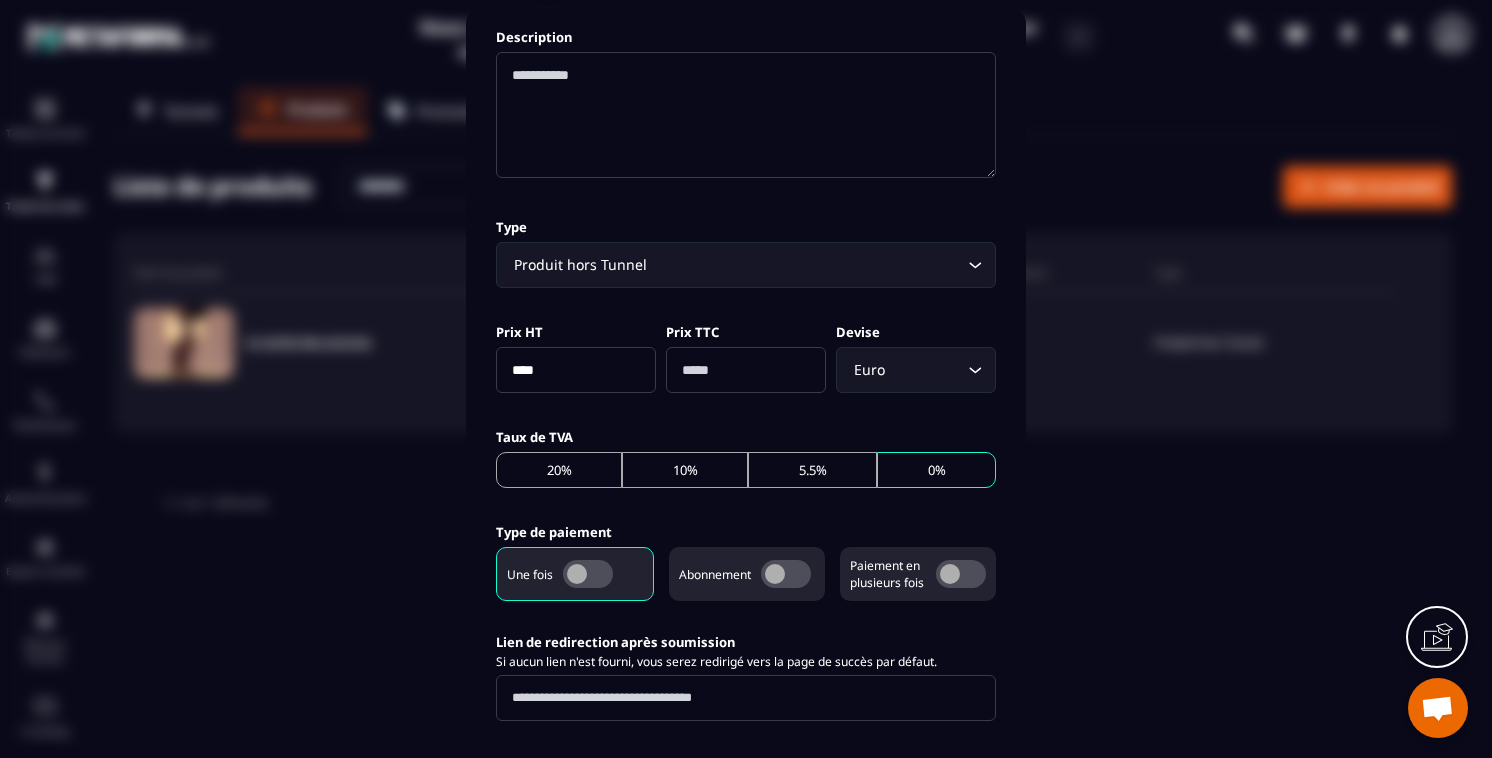 scroll, scrollTop: 517, scrollLeft: 0, axis: vertical 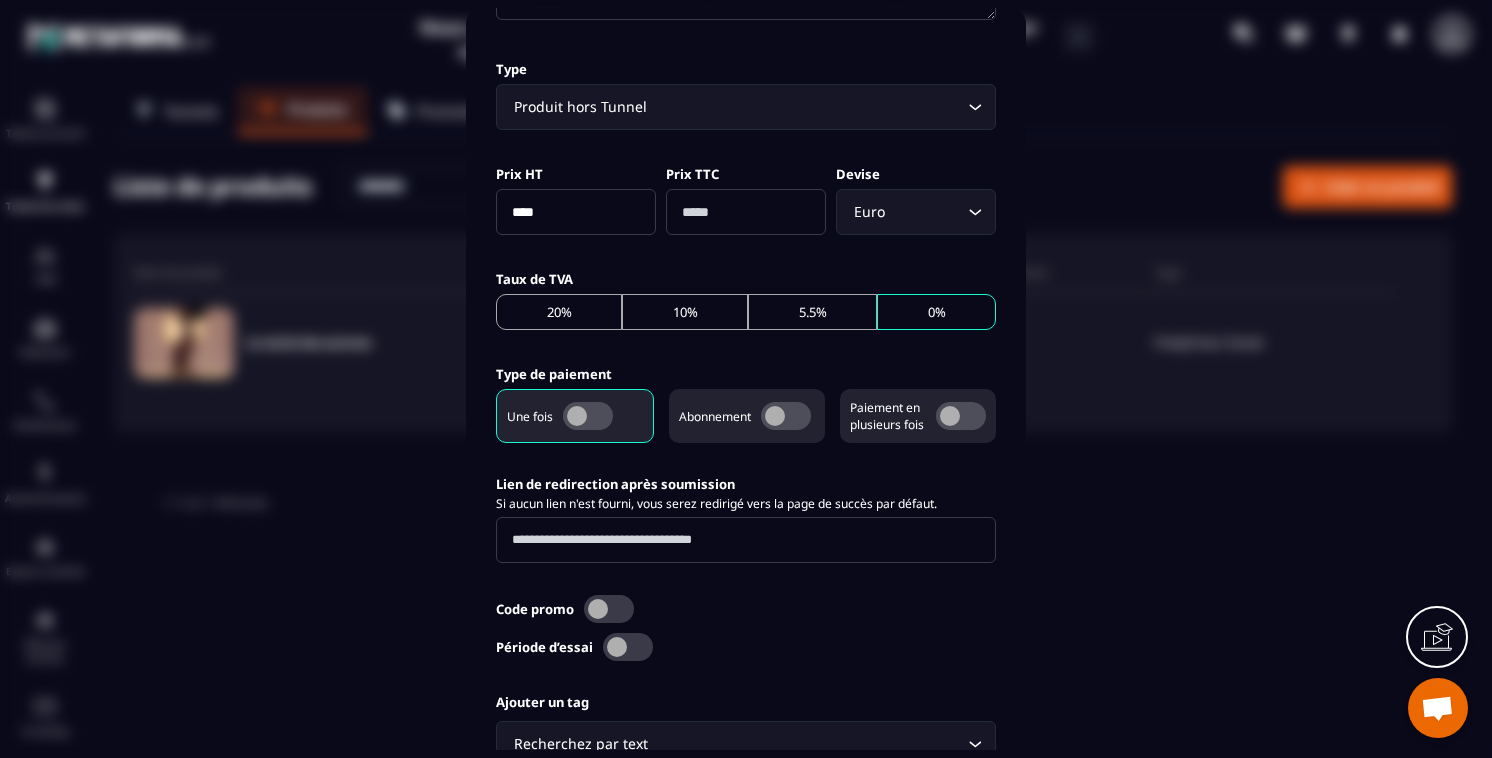 click at bounding box center (746, 540) 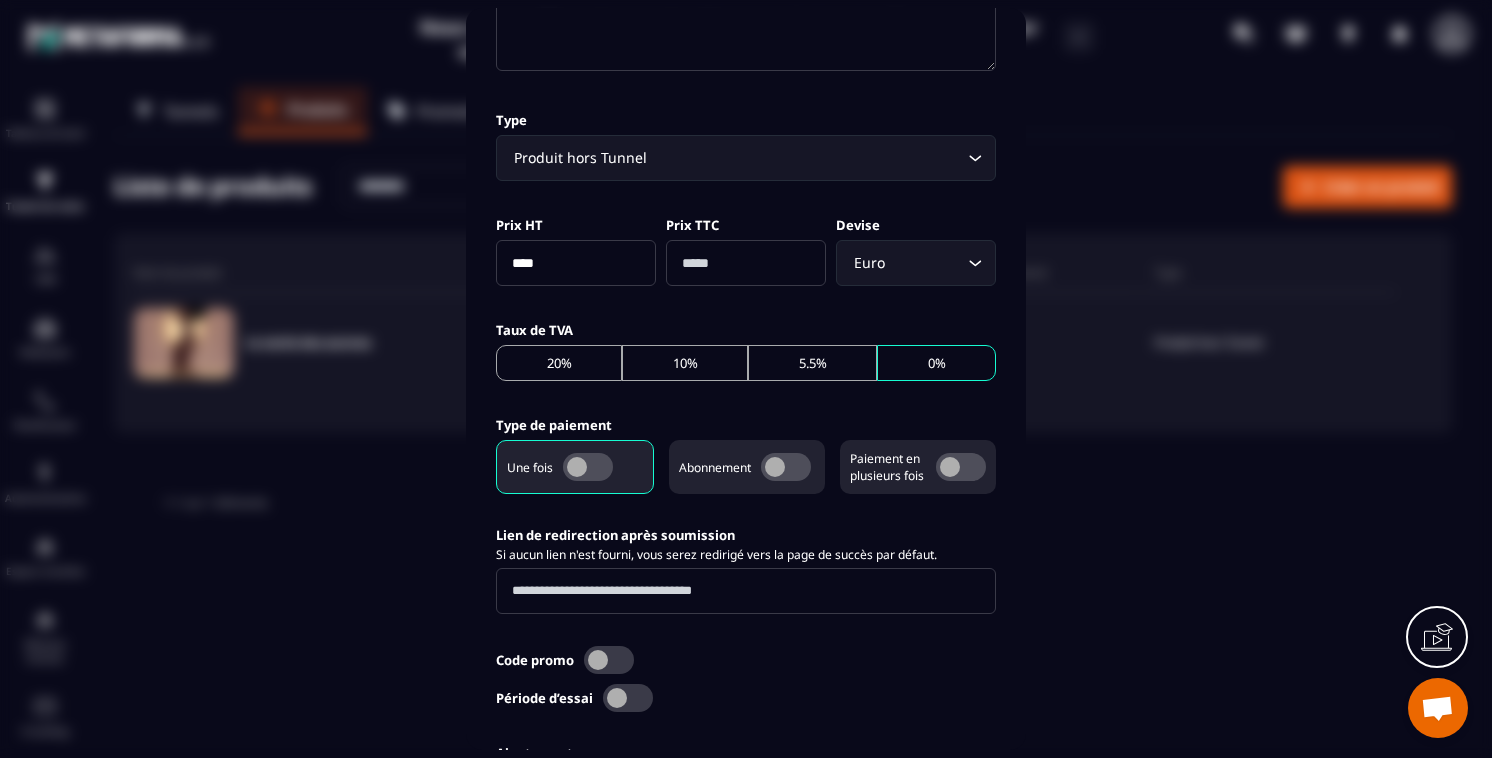 scroll, scrollTop: 433, scrollLeft: 0, axis: vertical 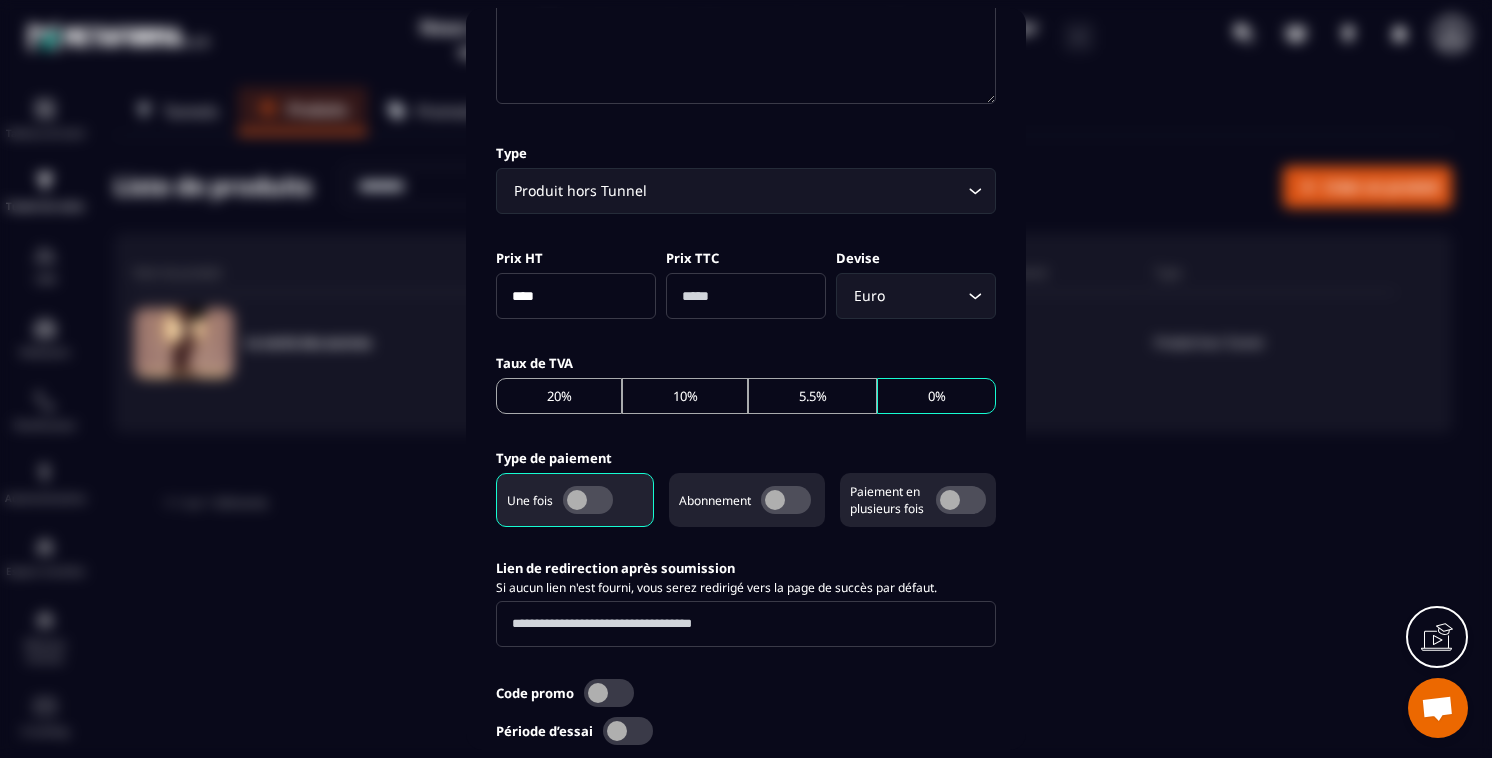 click at bounding box center [961, 500] 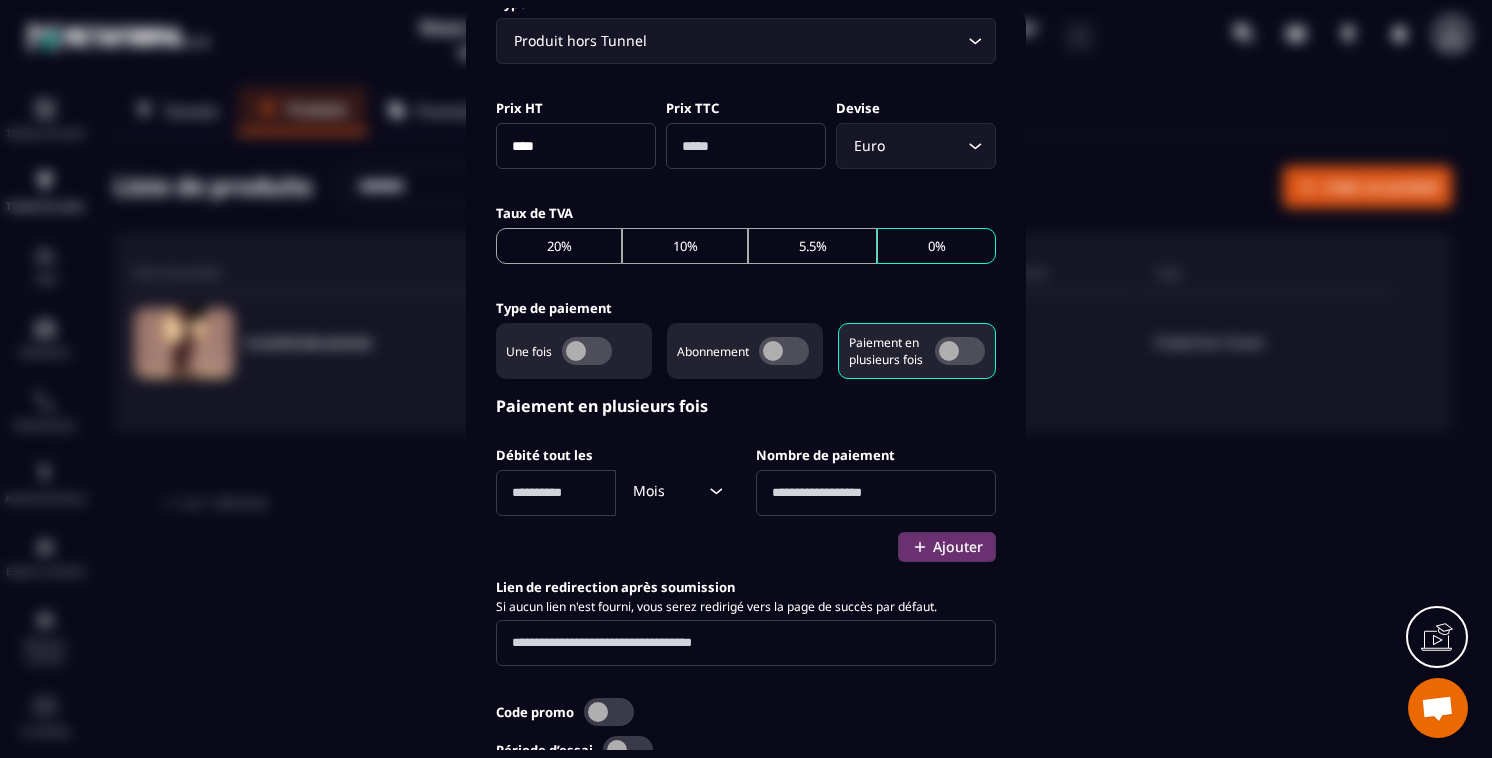 scroll, scrollTop: 578, scrollLeft: 0, axis: vertical 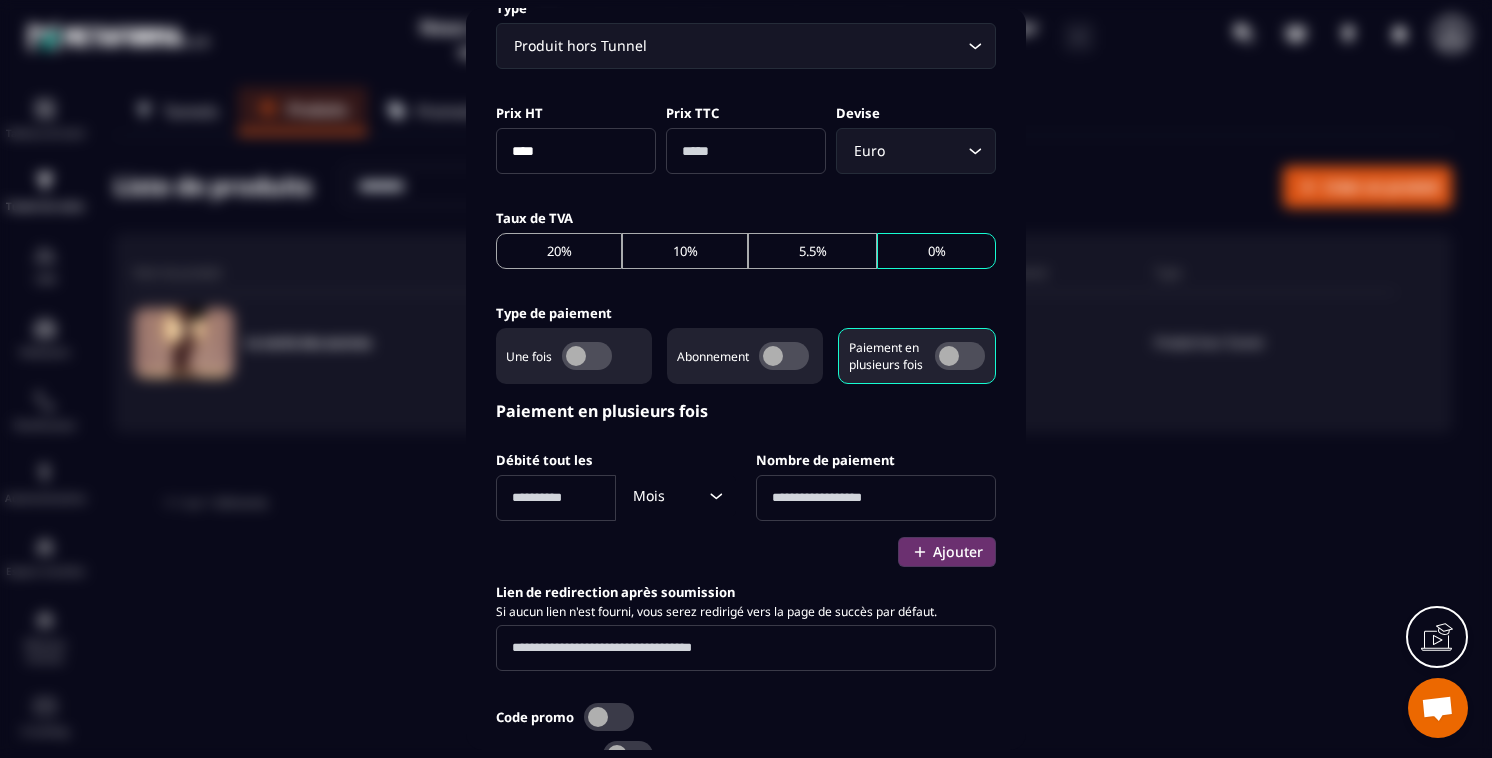 click at bounding box center (784, 356) 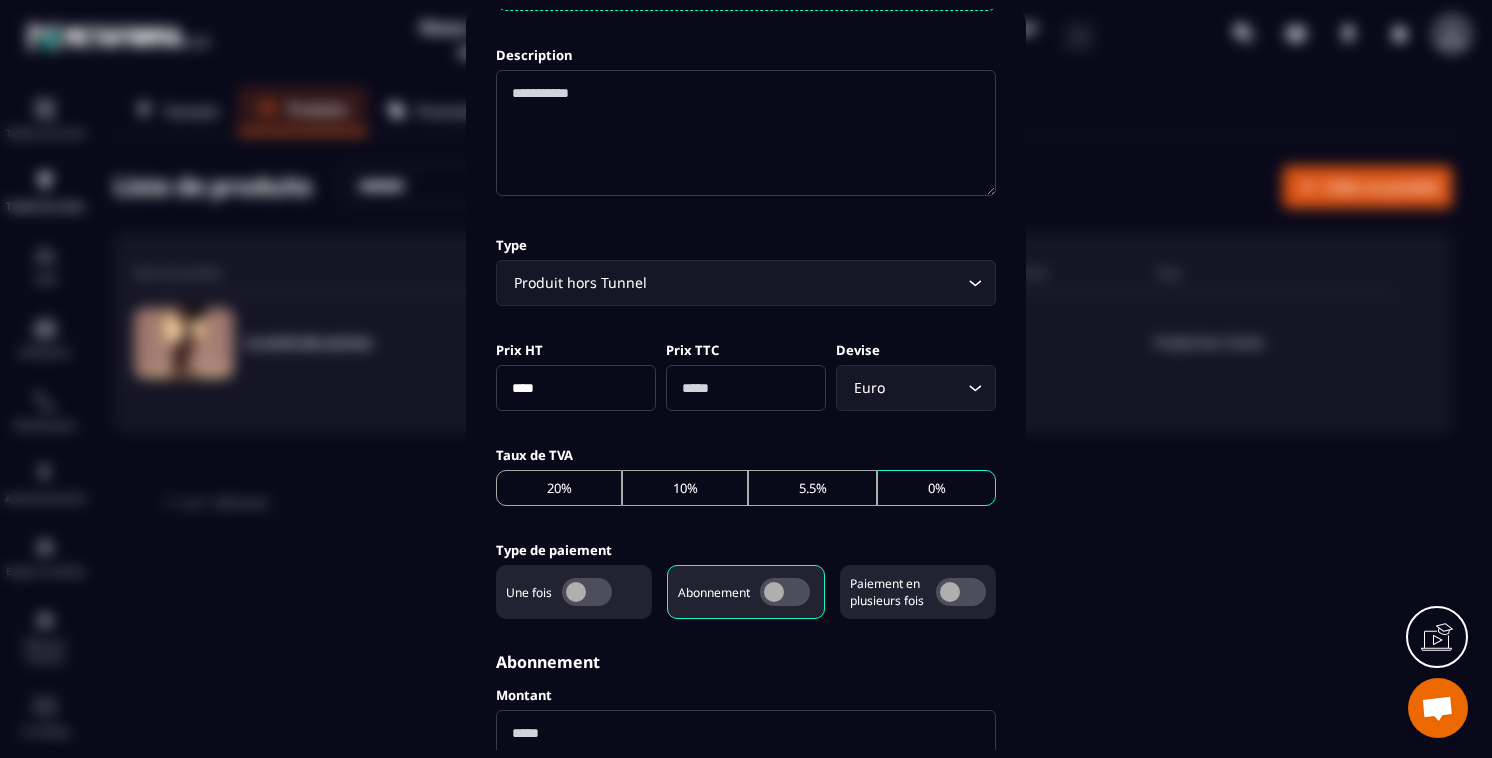 scroll, scrollTop: 366, scrollLeft: 0, axis: vertical 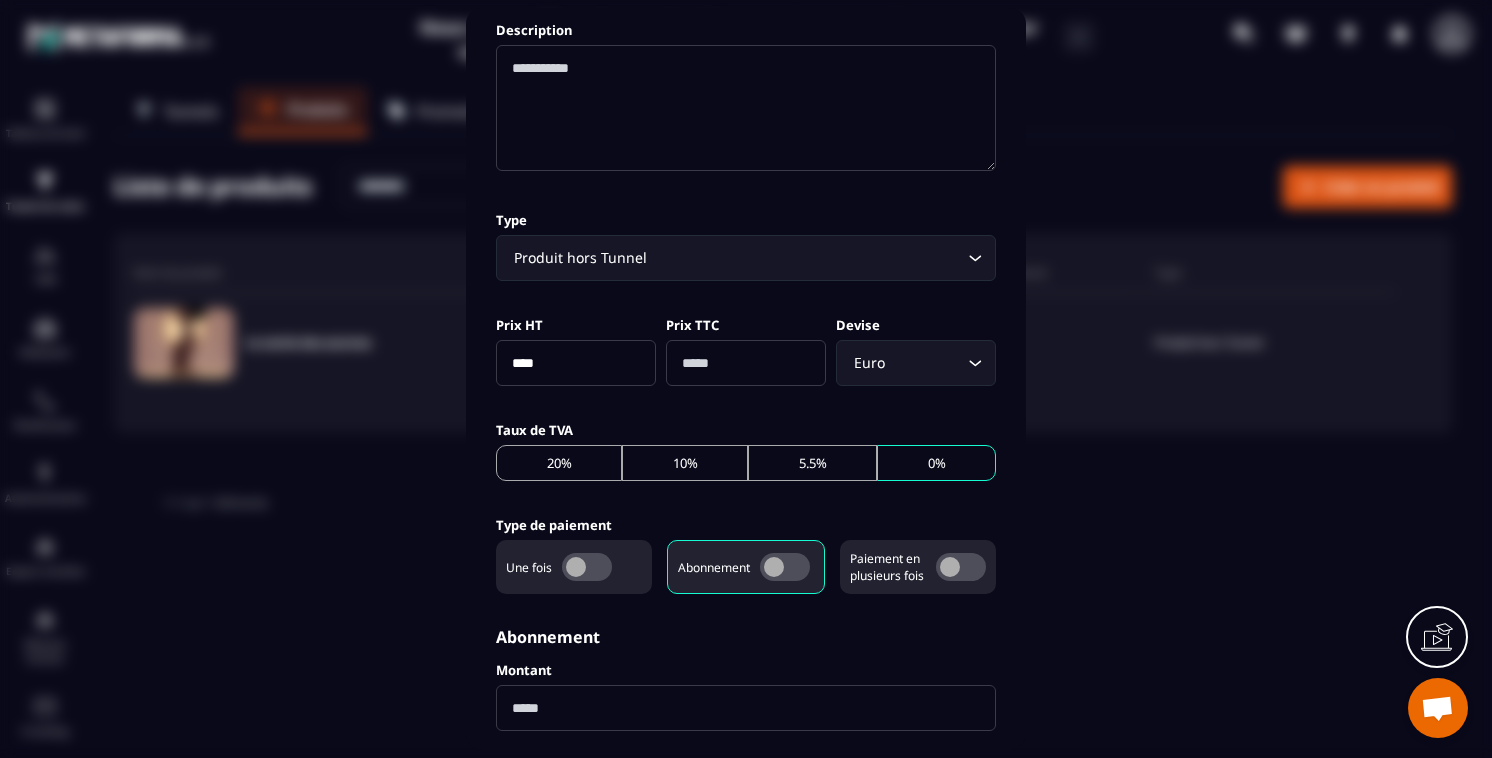 click at bounding box center [587, 567] 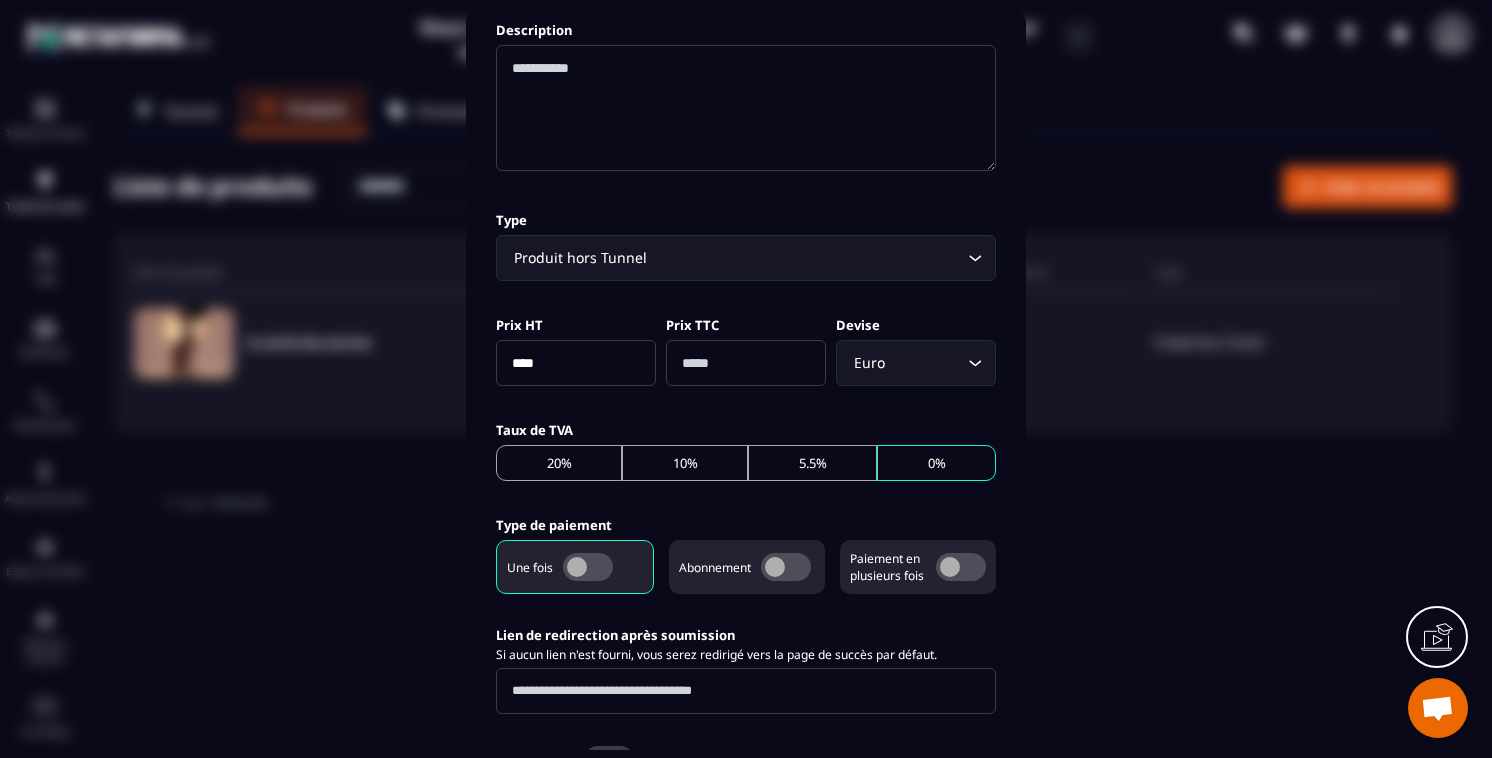 click at bounding box center (786, 567) 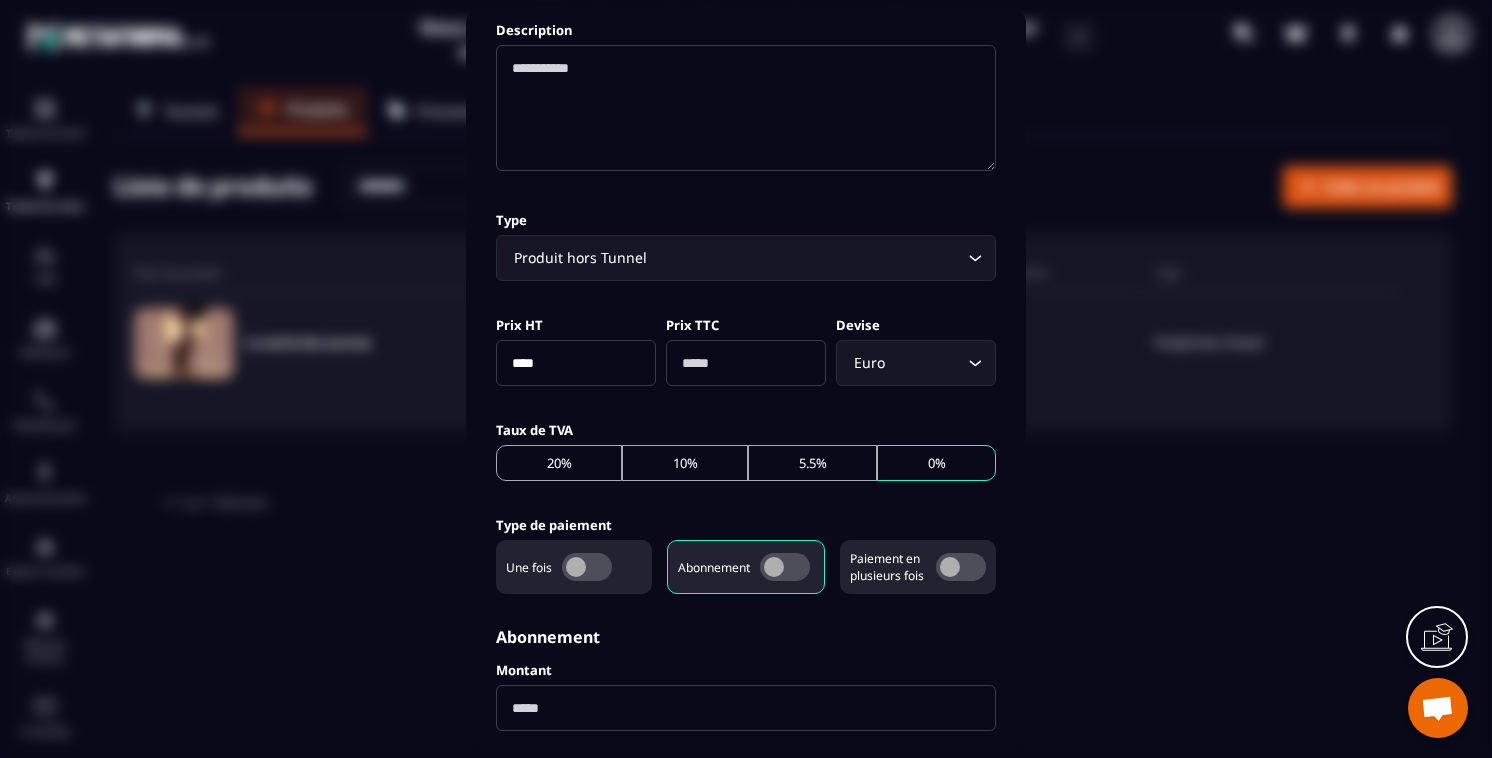click at bounding box center [961, 567] 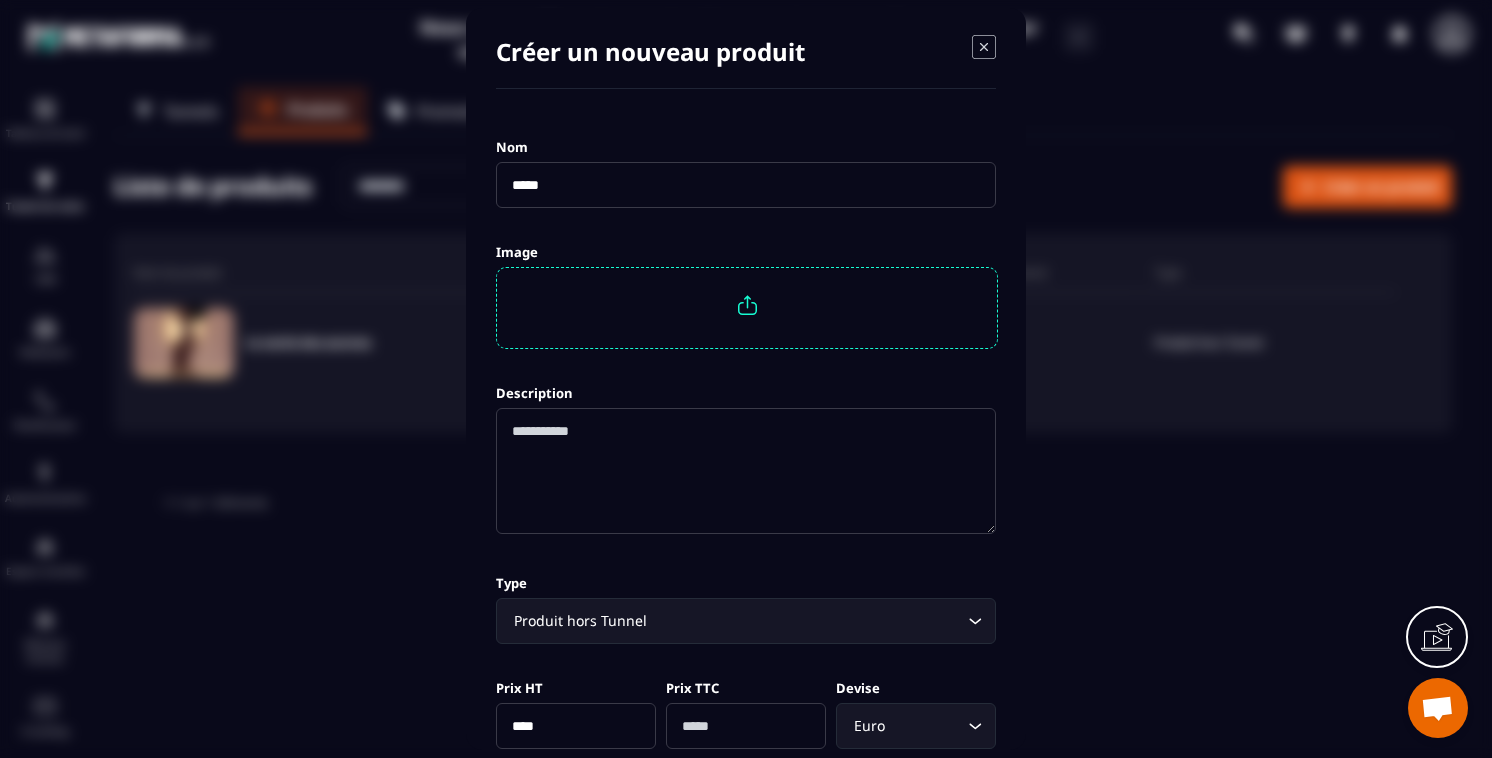 scroll, scrollTop: 0, scrollLeft: 0, axis: both 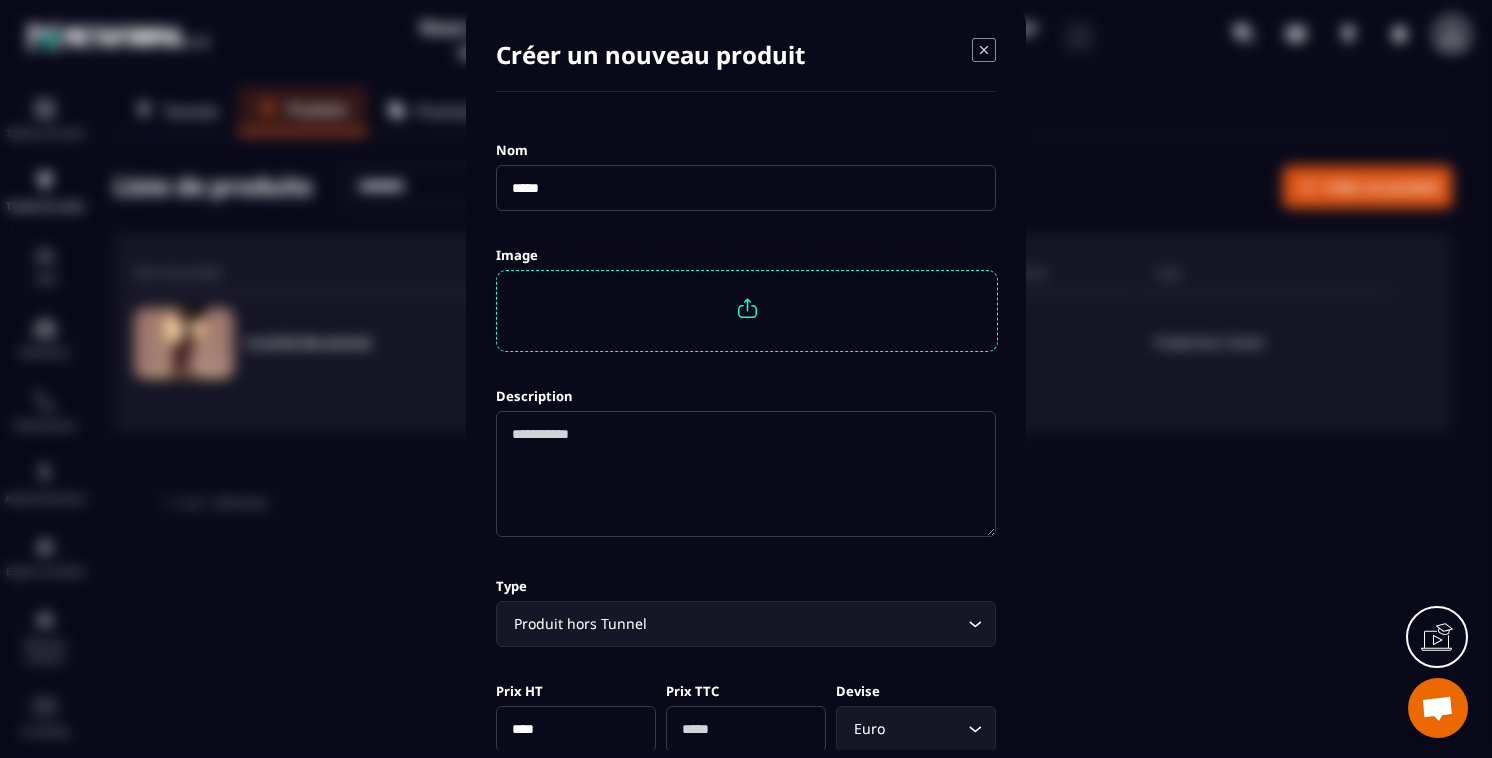 click 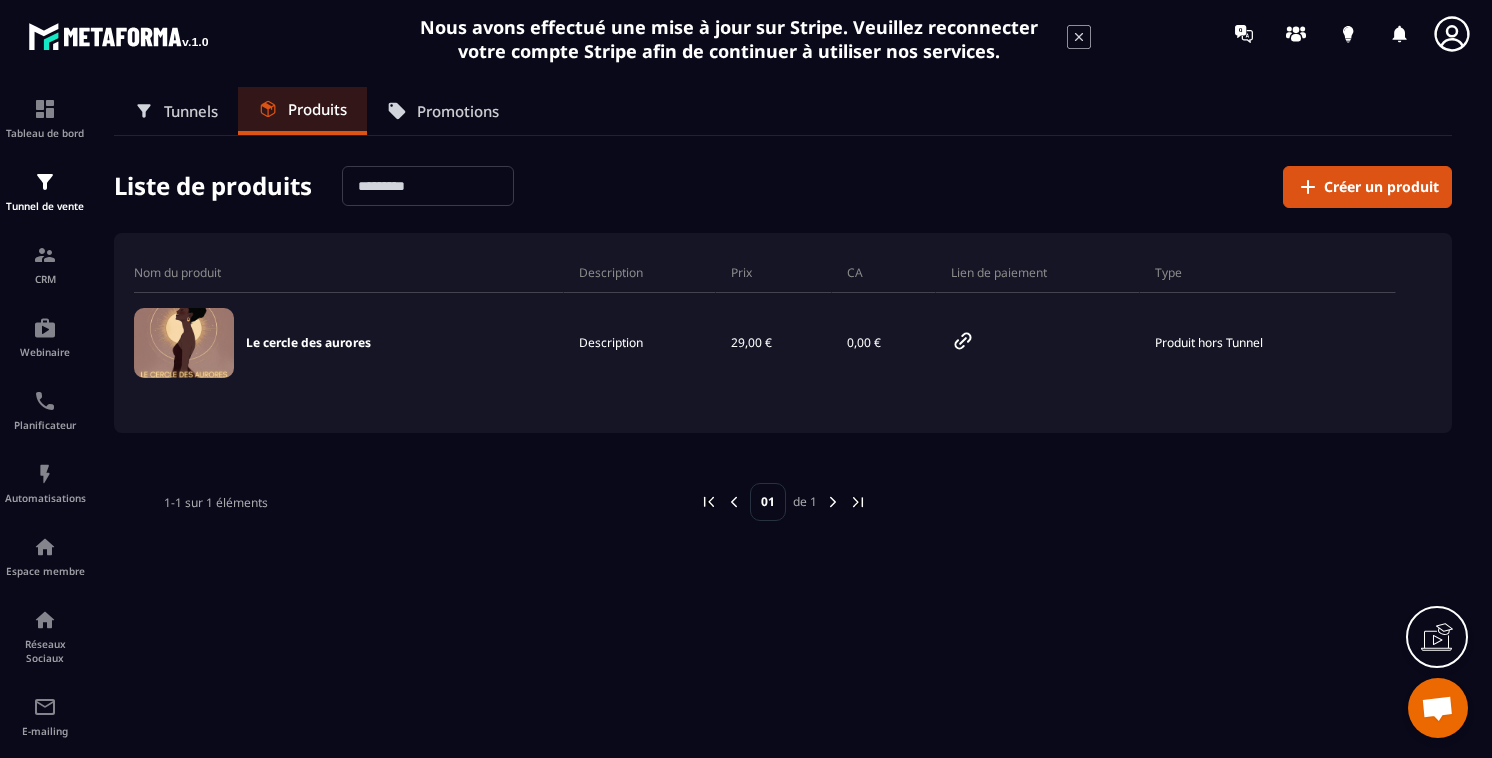 click on "Promotions" at bounding box center (458, 111) 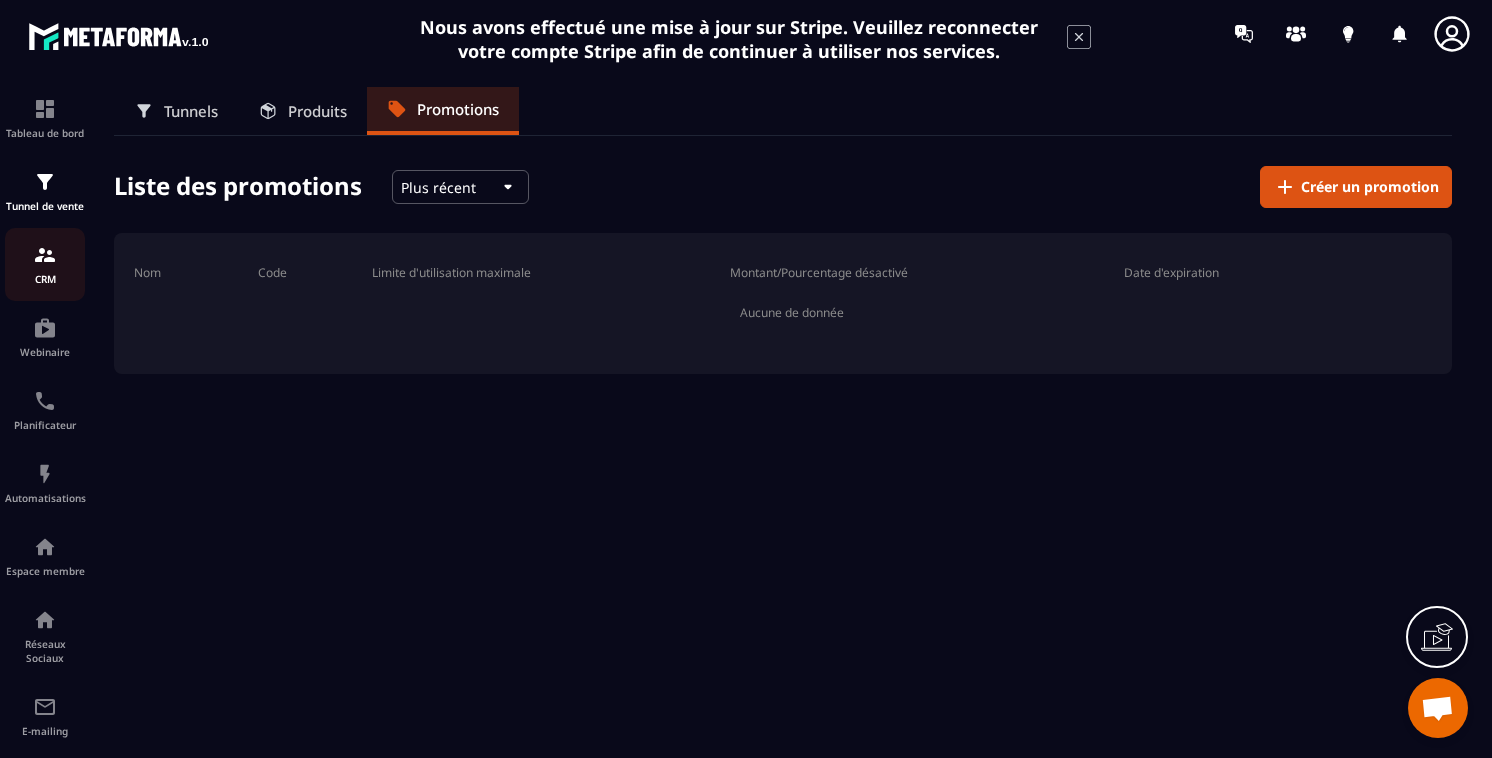 click on "CRM" at bounding box center (45, 279) 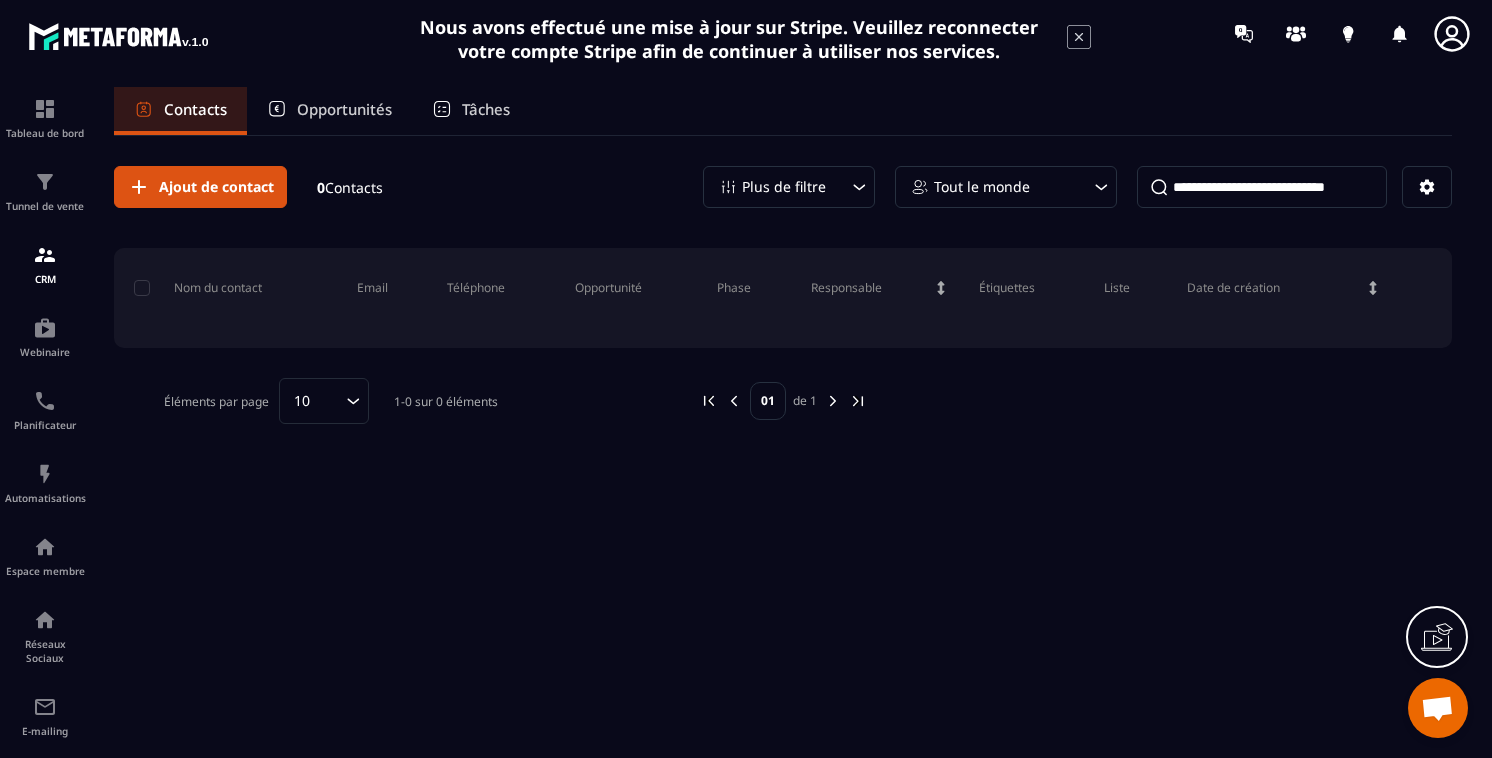 click on "Opportunités" at bounding box center (344, 109) 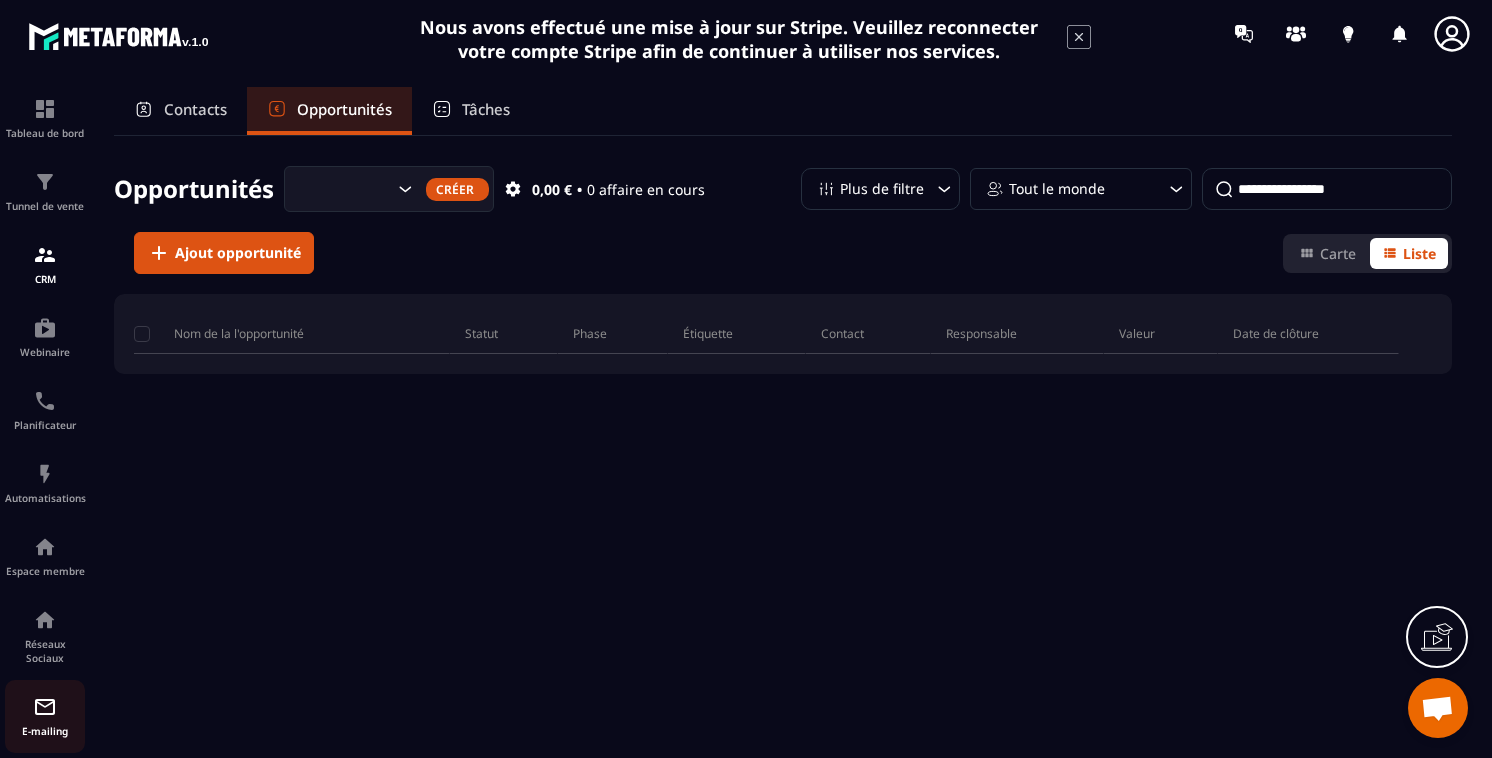 click on "E-mailing" 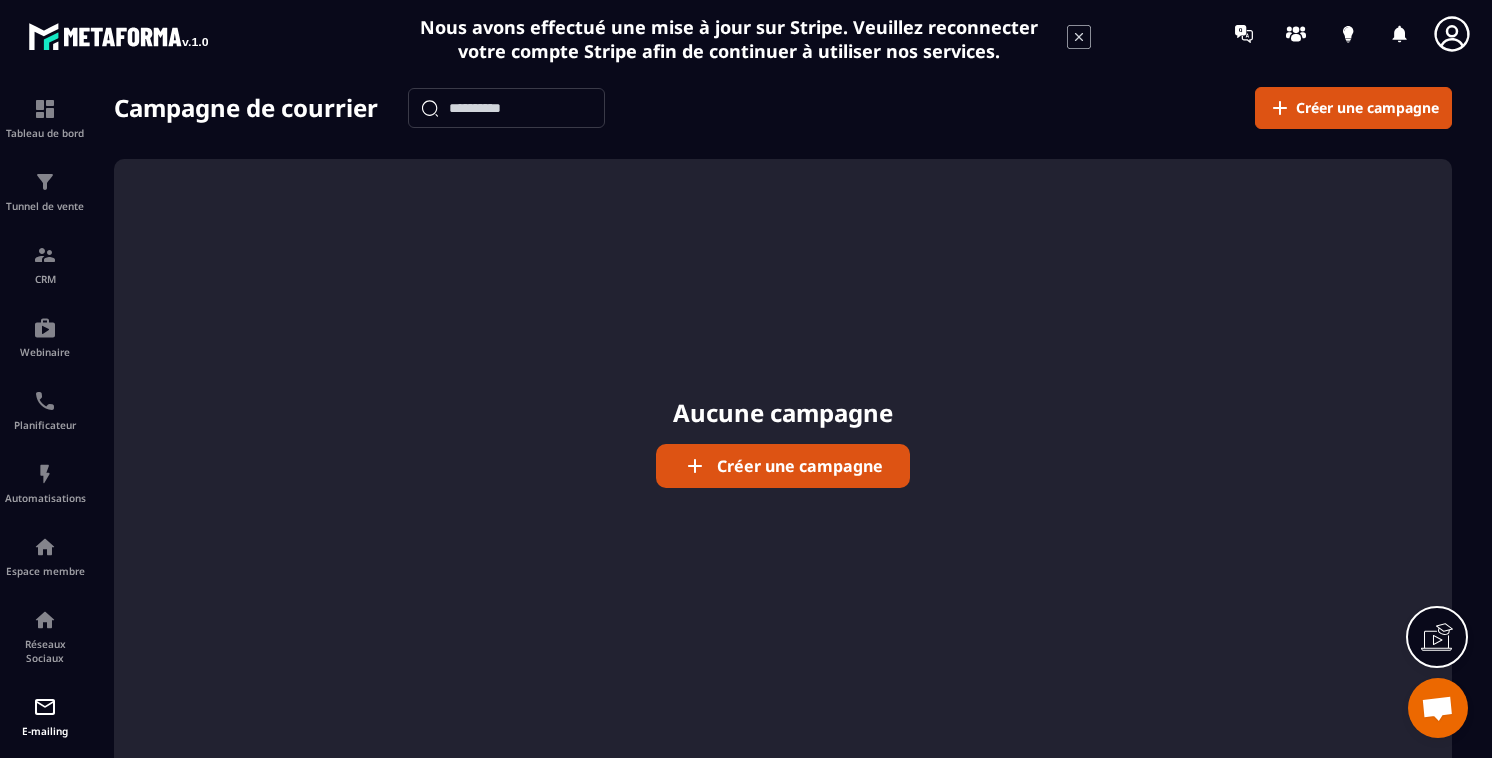 click on "Créer une campagne" at bounding box center (783, 466) 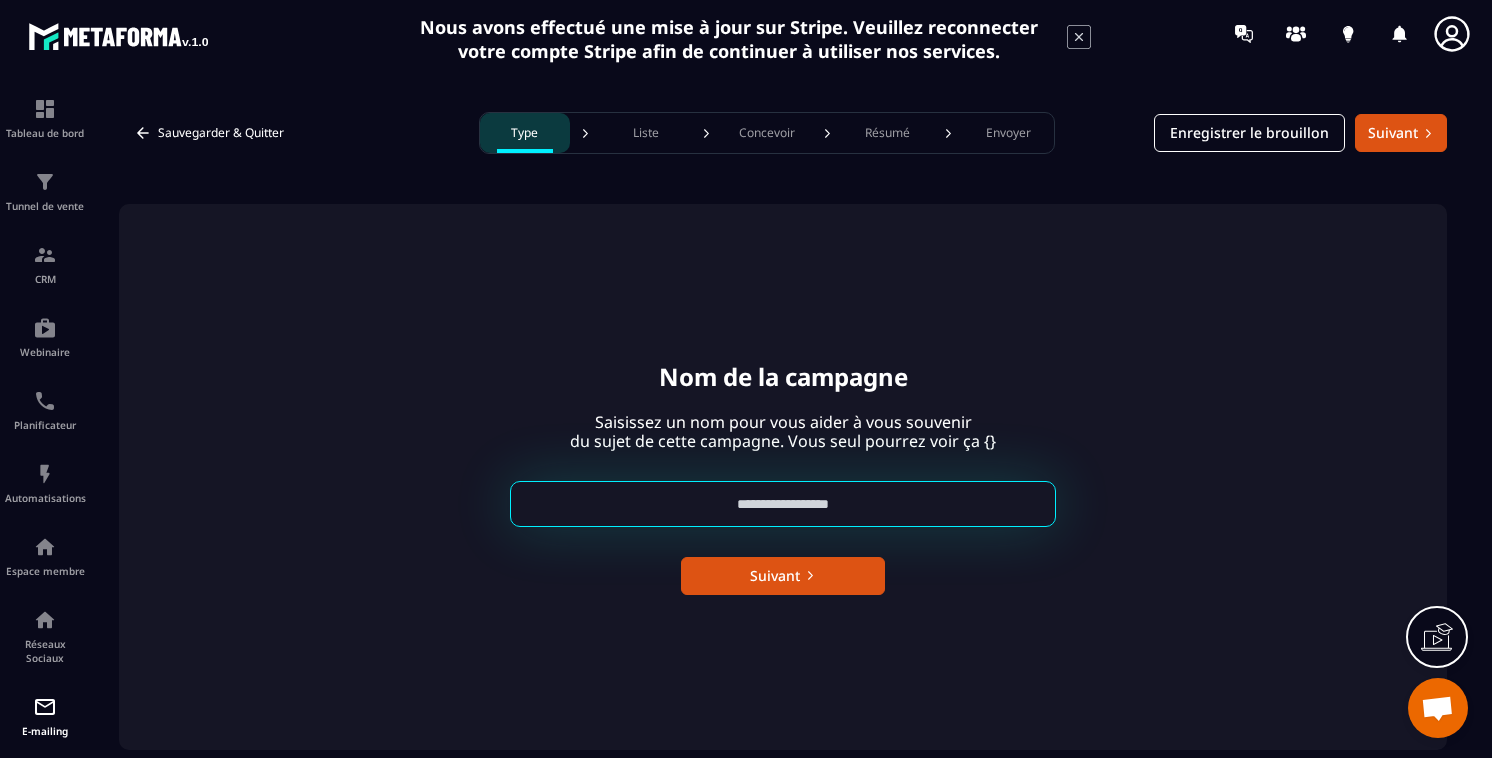 click at bounding box center (783, 504) 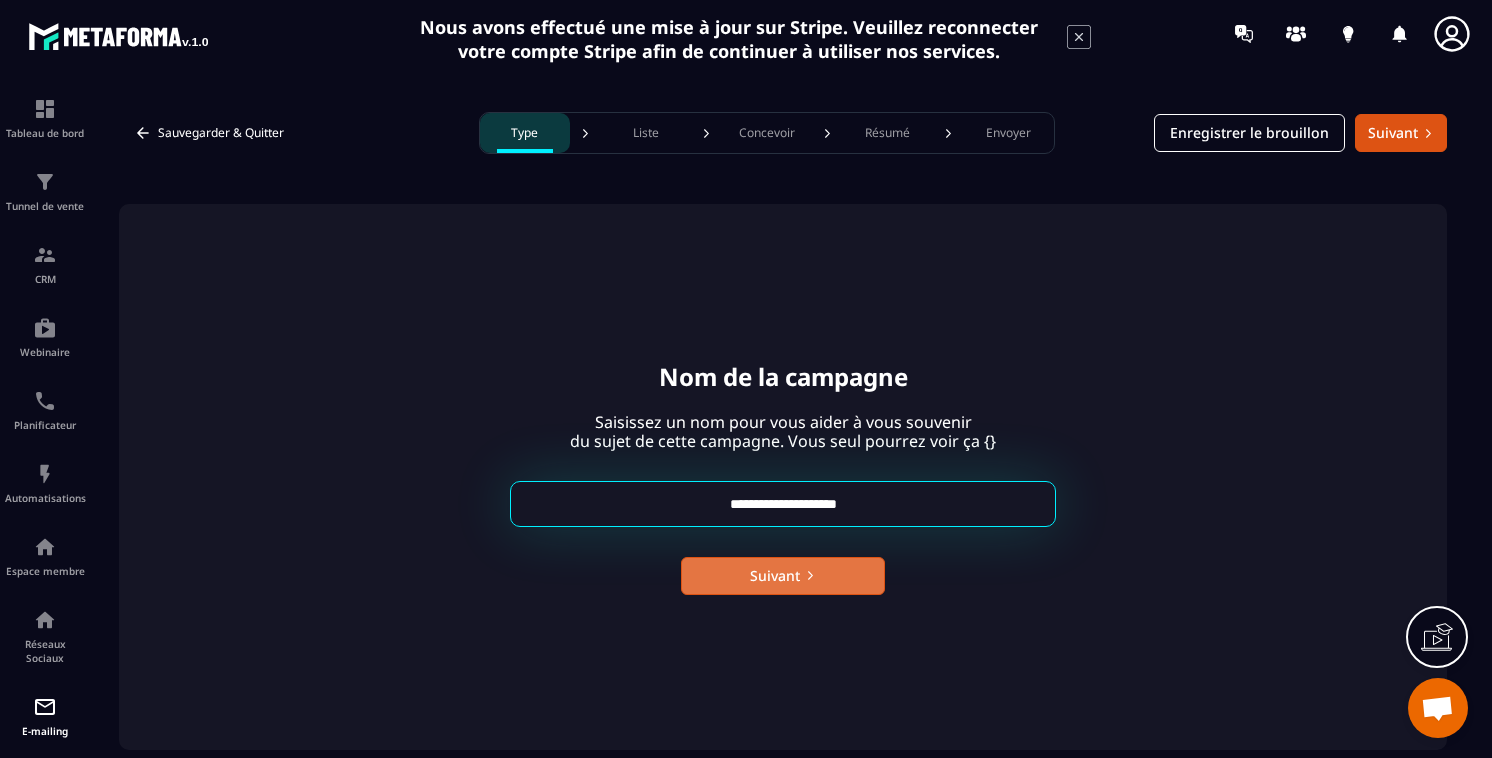type on "**********" 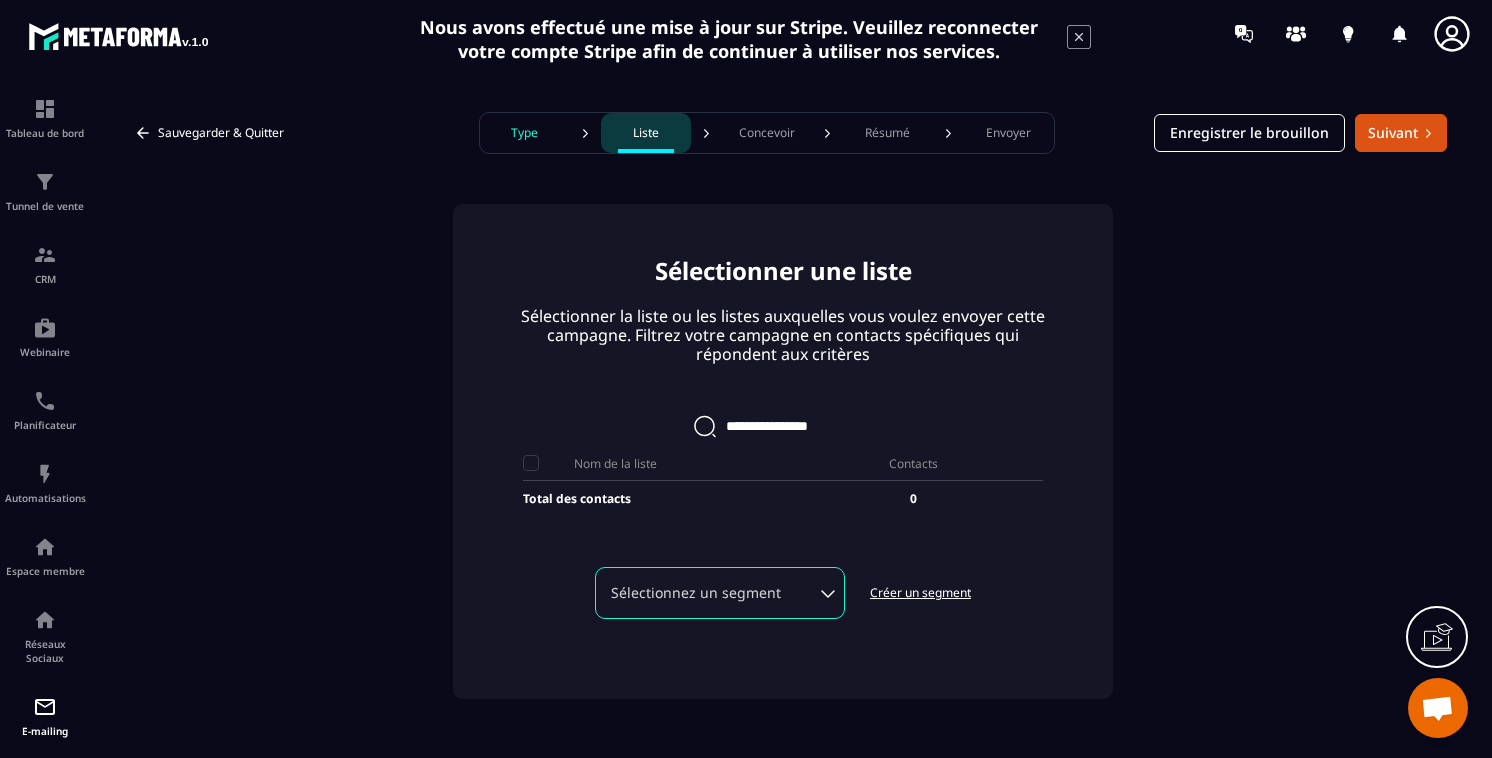 click on "Sélectionnez un segment" at bounding box center (720, 593) 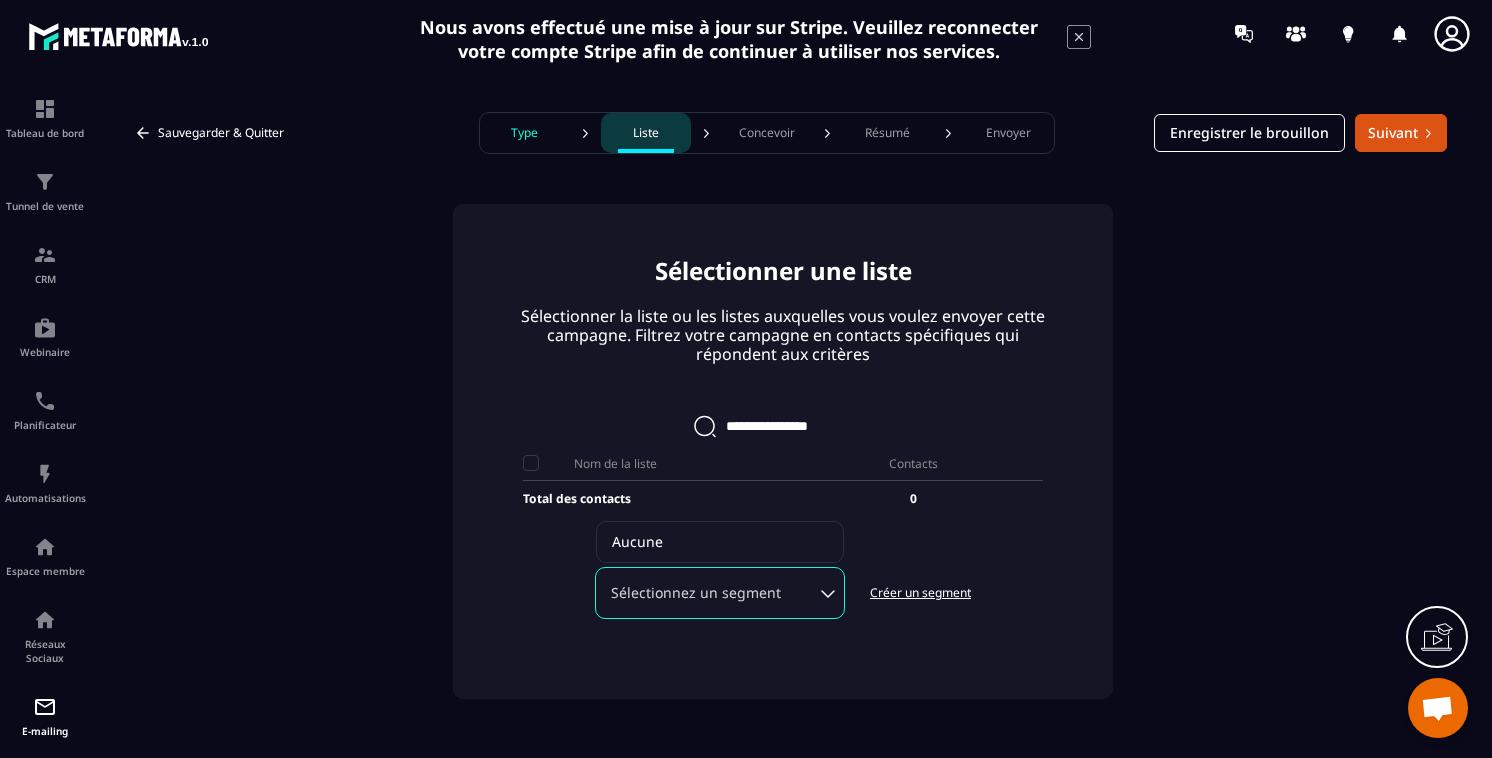 click on "Sélectionner une liste Sélectionner la liste ou les listes auxquelles vous voulez envoyer cette campagne. Filtrez votre campagne en contacts spécifiques qui répondent aux critères Nom de la liste Contacts Total des contacts 0 Sélectionnez un segment Aucune  Créer un segment" at bounding box center [783, 451] 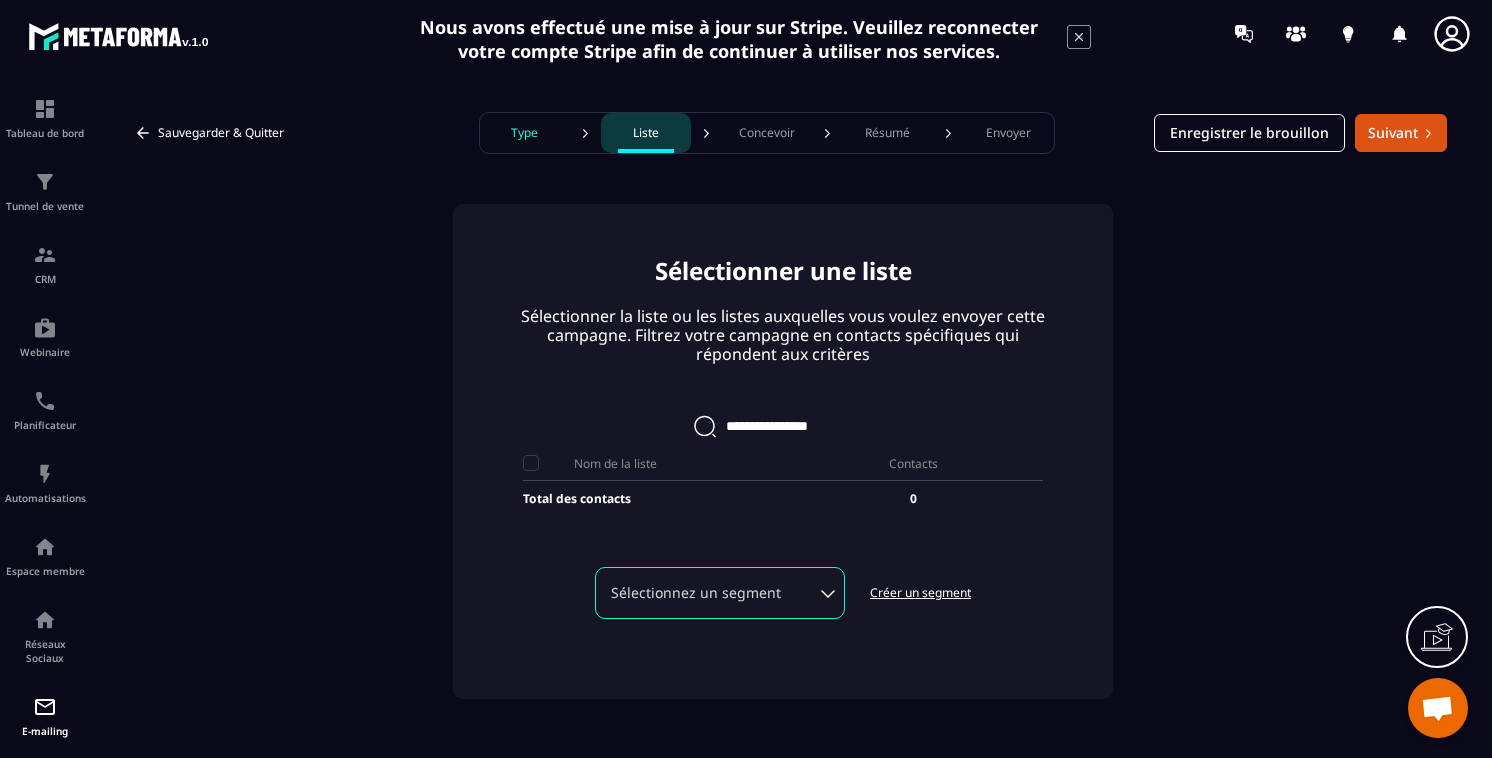 click on "Créer un segment" at bounding box center (920, 593) 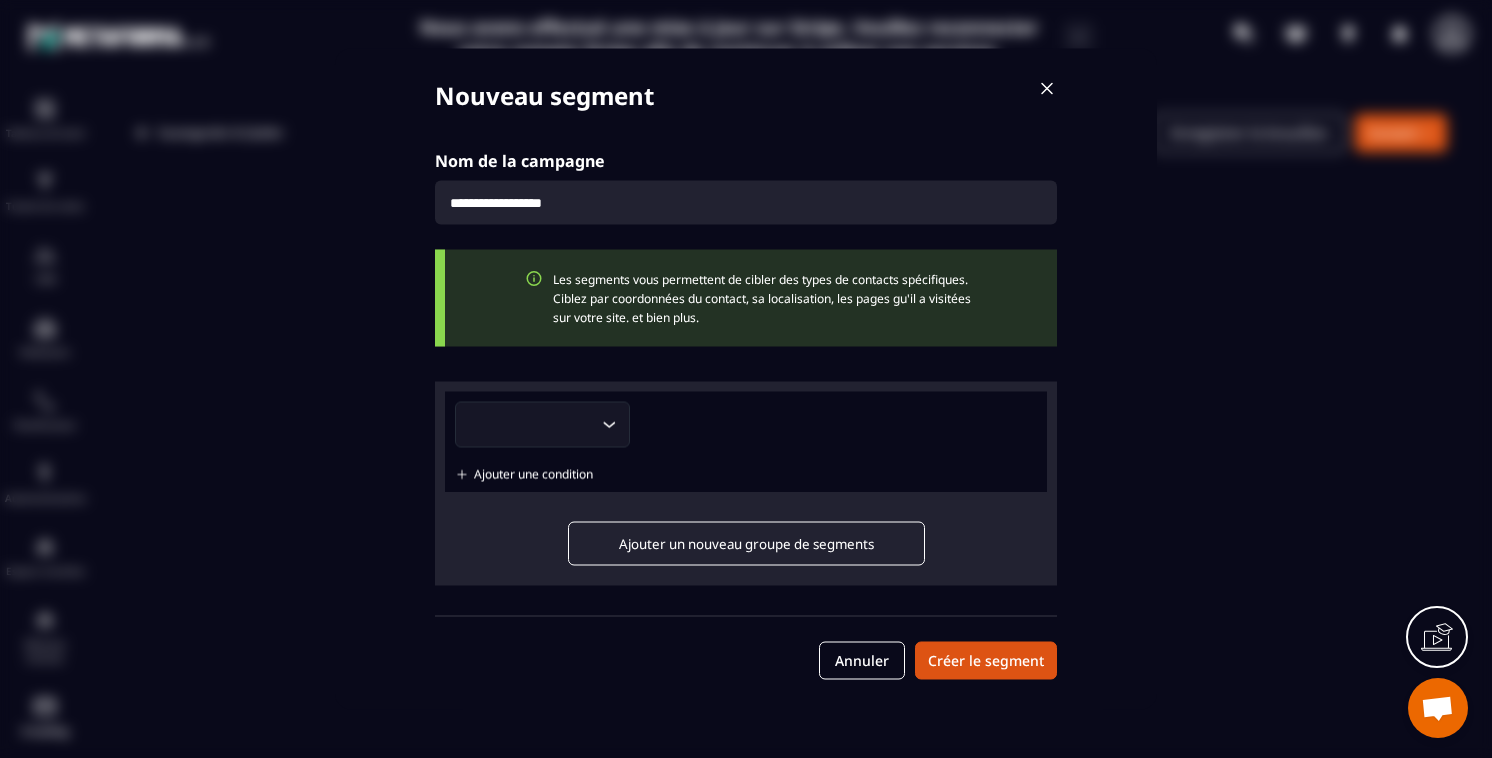 click 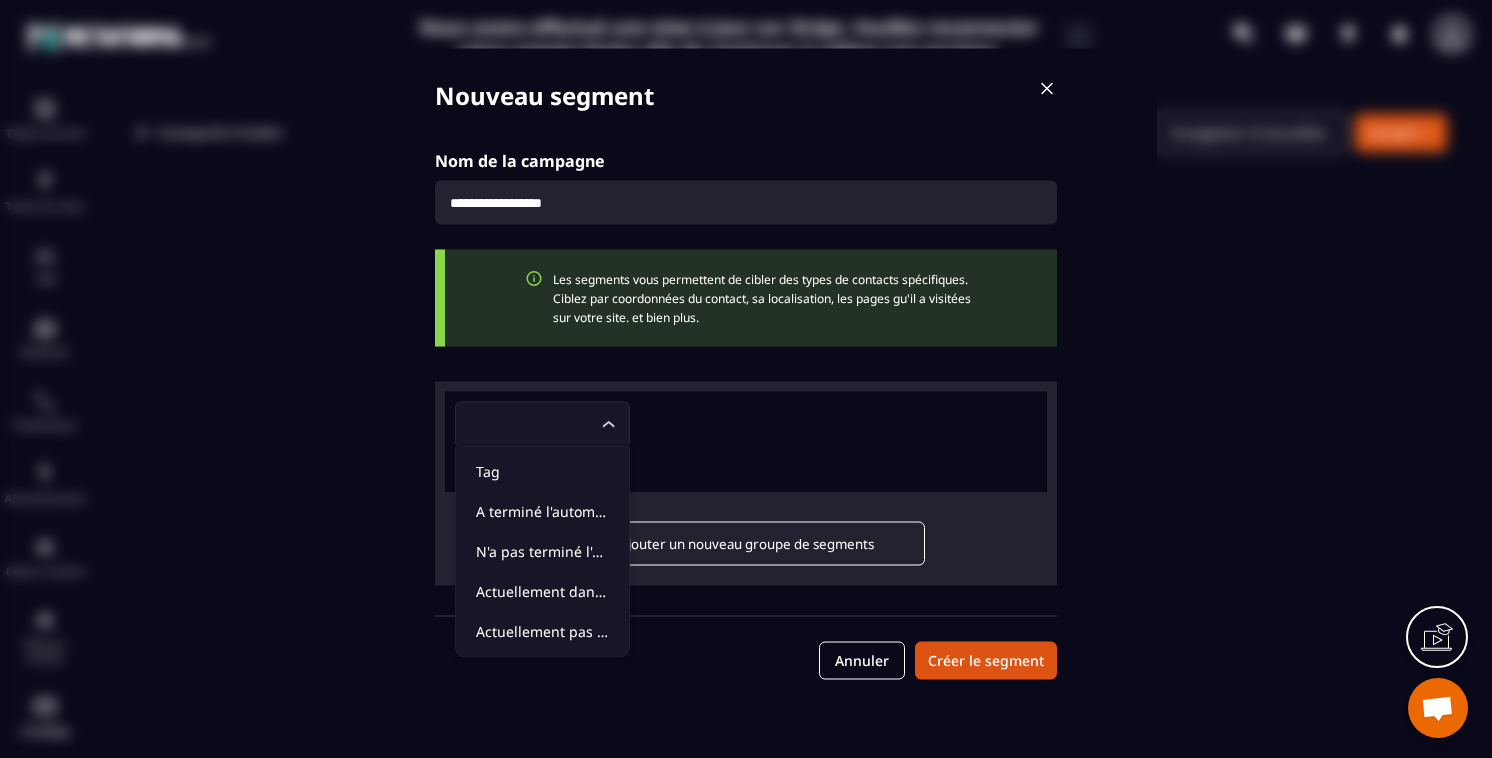 click on "Loading..." at bounding box center [746, 425] 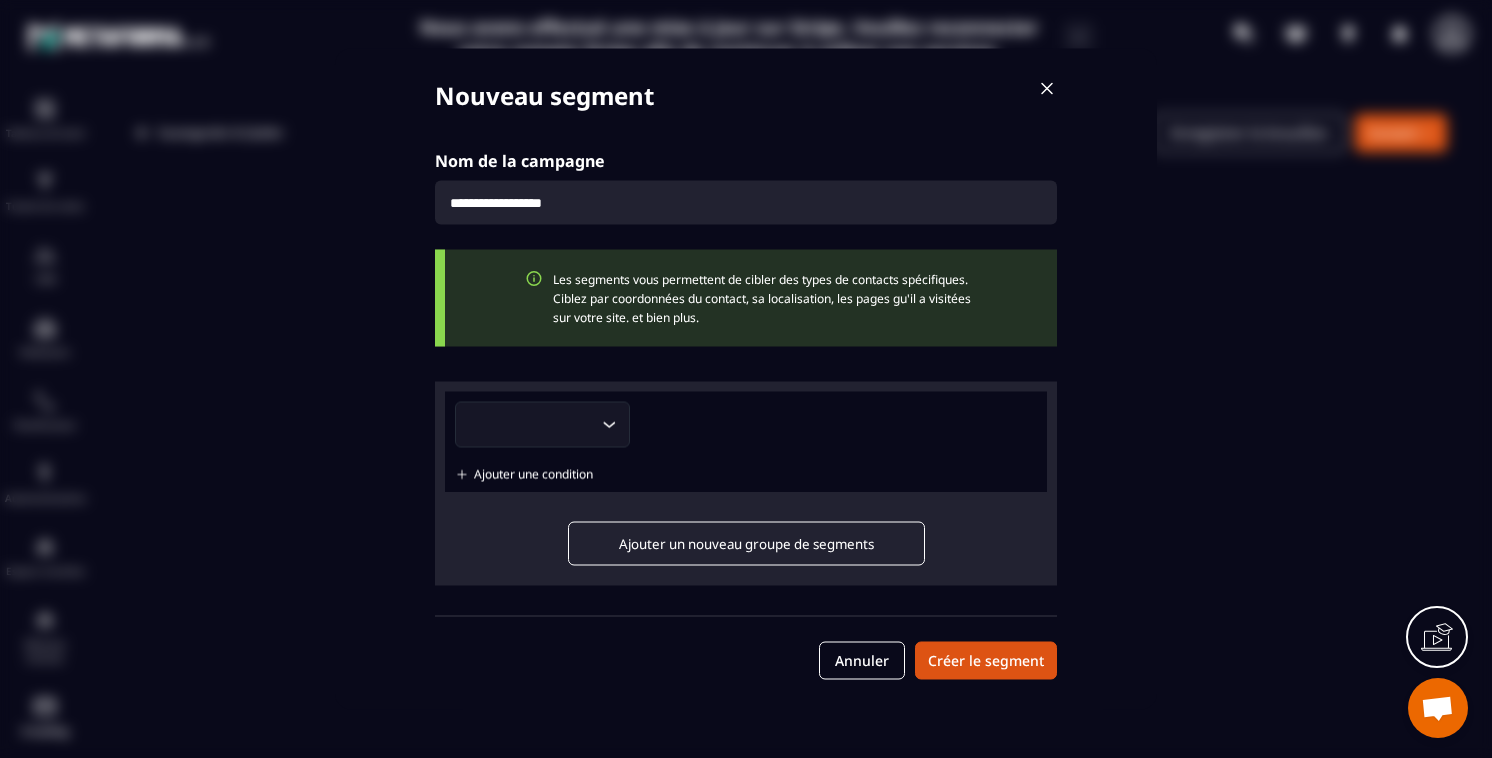 click on "Ajouter un nouveau groupe de segments" 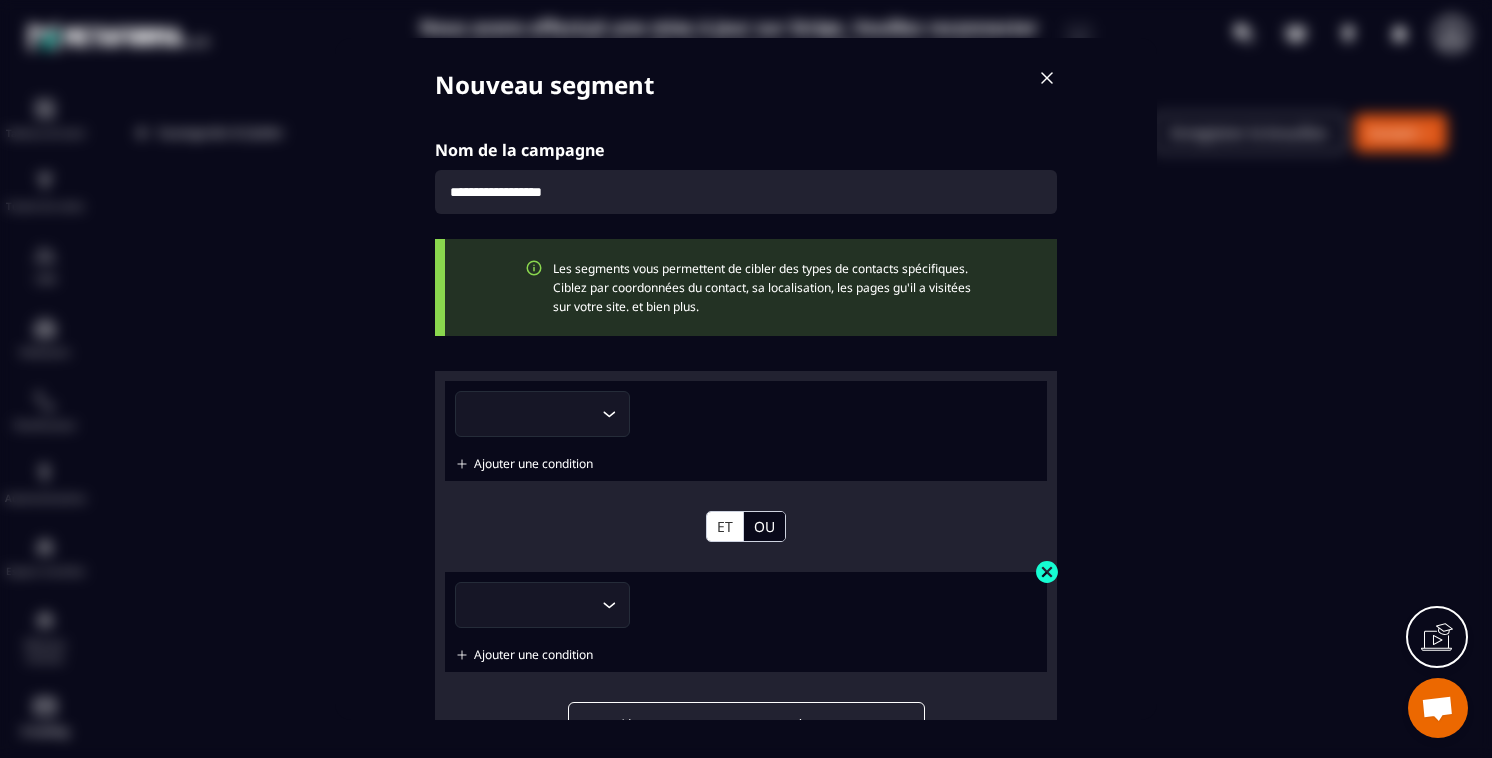 click at bounding box center [1047, 571] 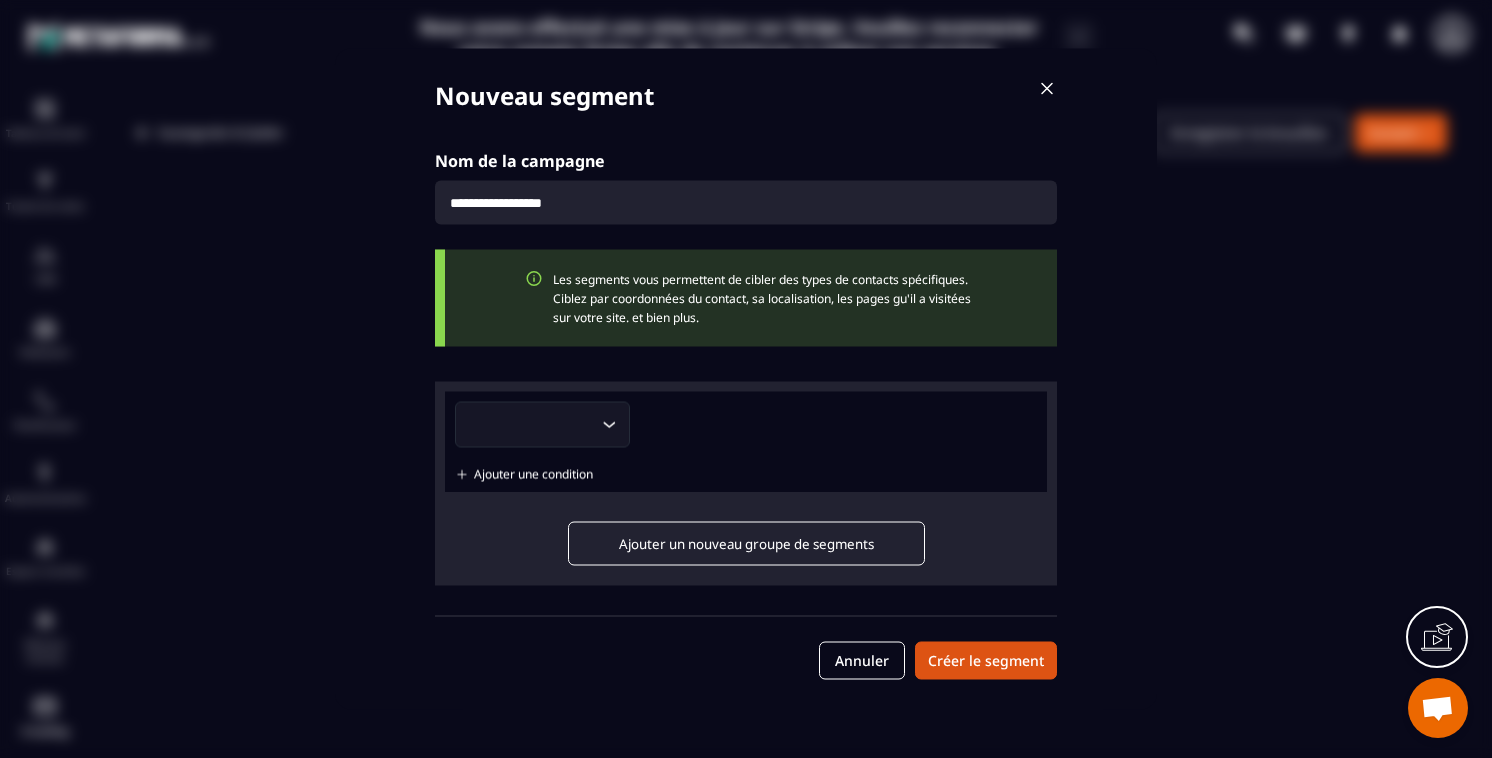 click on "Nouveau segment Nom de la campagne Les segments vous permettent de cibler des types de contacts spécifiques. Ciblez par coordonnées du contact, sa localisation, les pages gu'il a visitées sur votre site. et bien plus. Loading... Ajouter une condition Ajouter un nouveau groupe de segments Annuler Créer le segment" at bounding box center [746, 379] 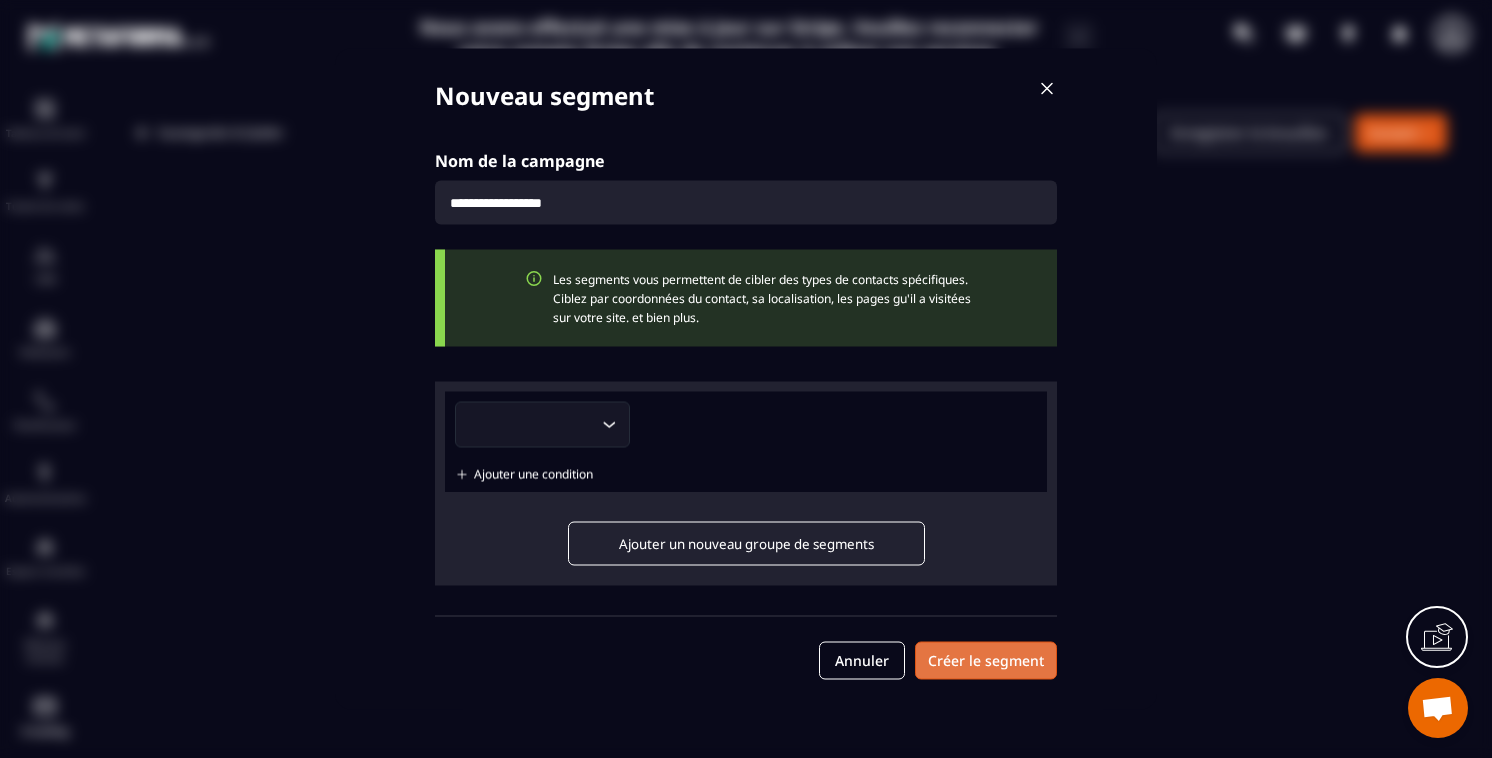 click on "Créer le segment" at bounding box center [986, 661] 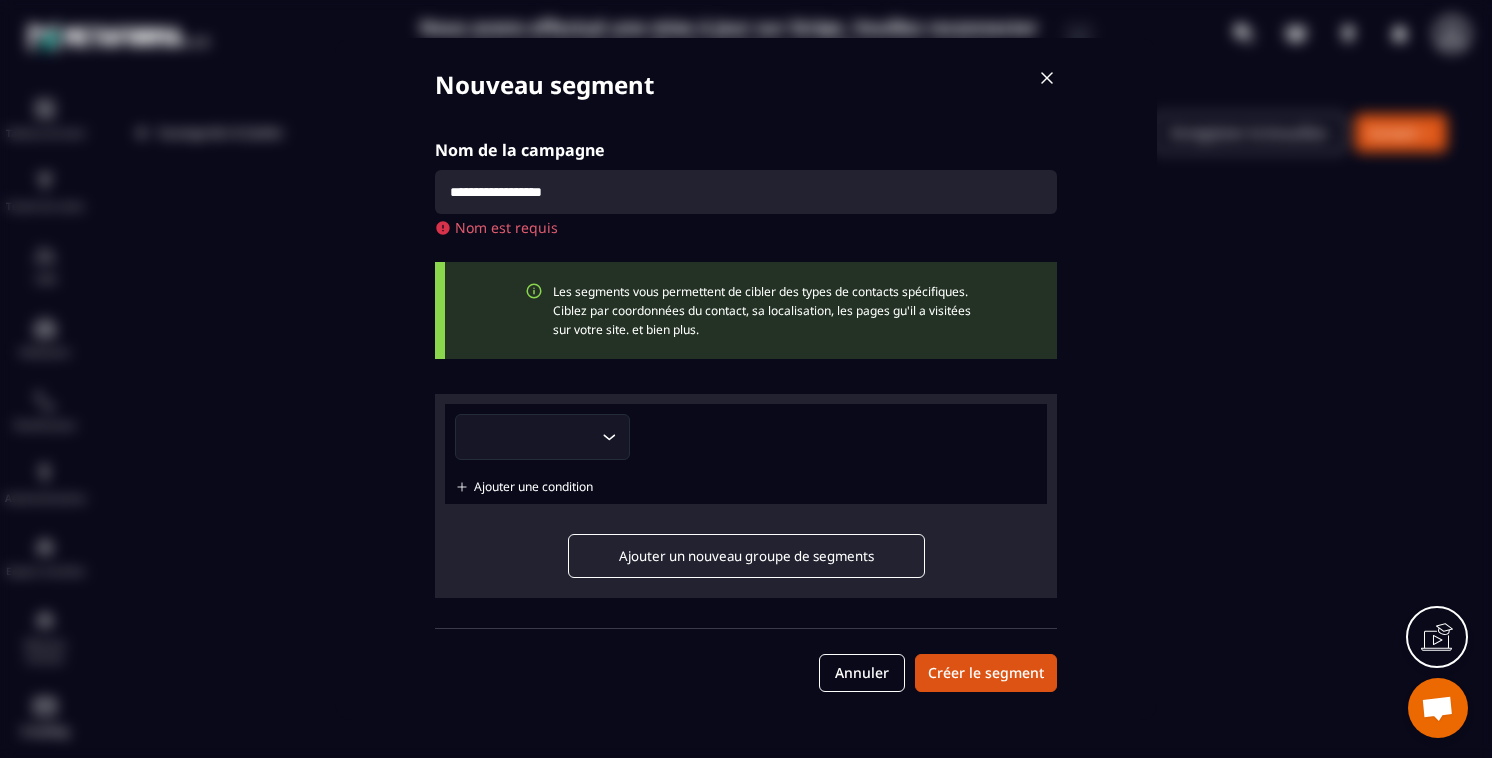 click at bounding box center [746, 192] 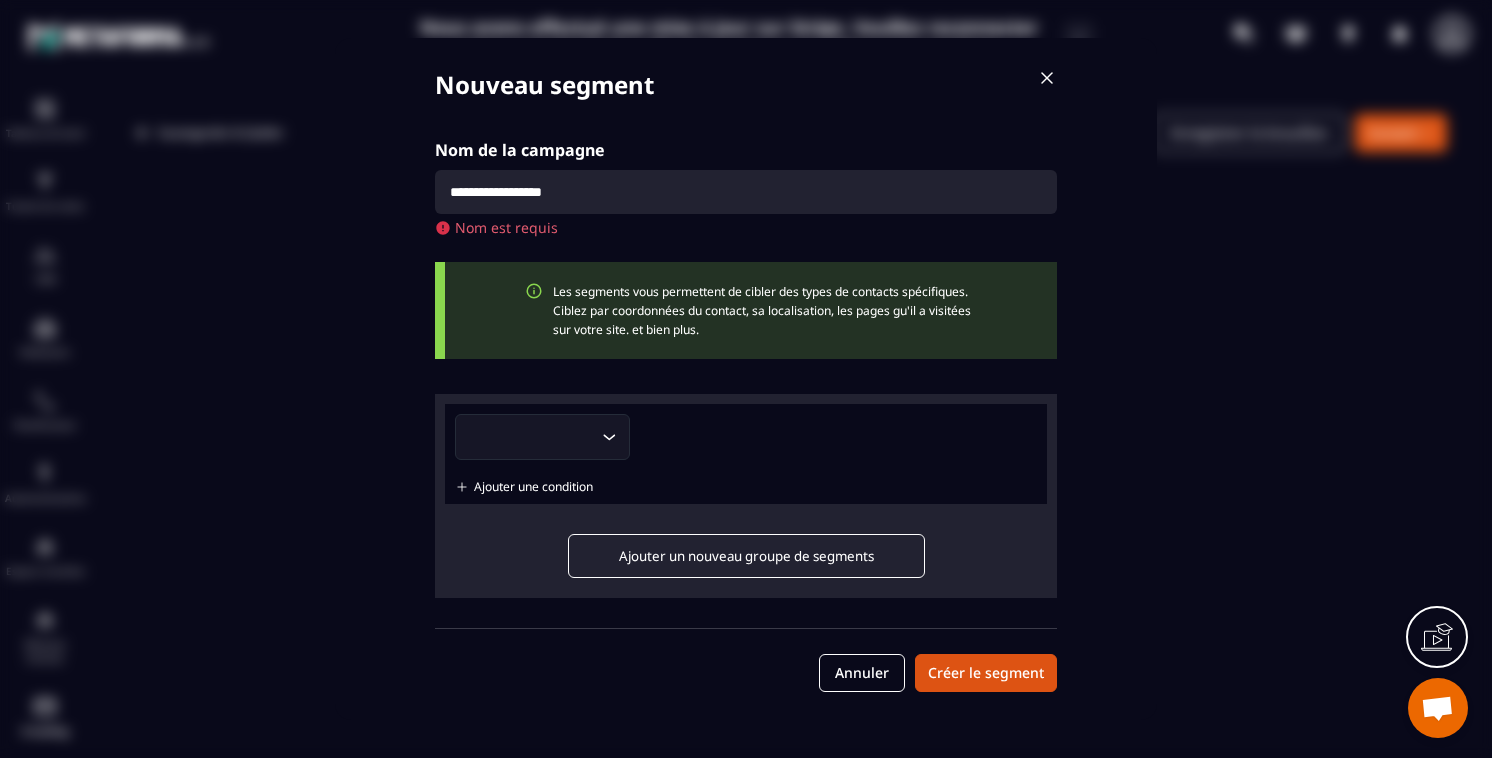 drag, startPoint x: 788, startPoint y: 197, endPoint x: 392, endPoint y: 152, distance: 398.5486 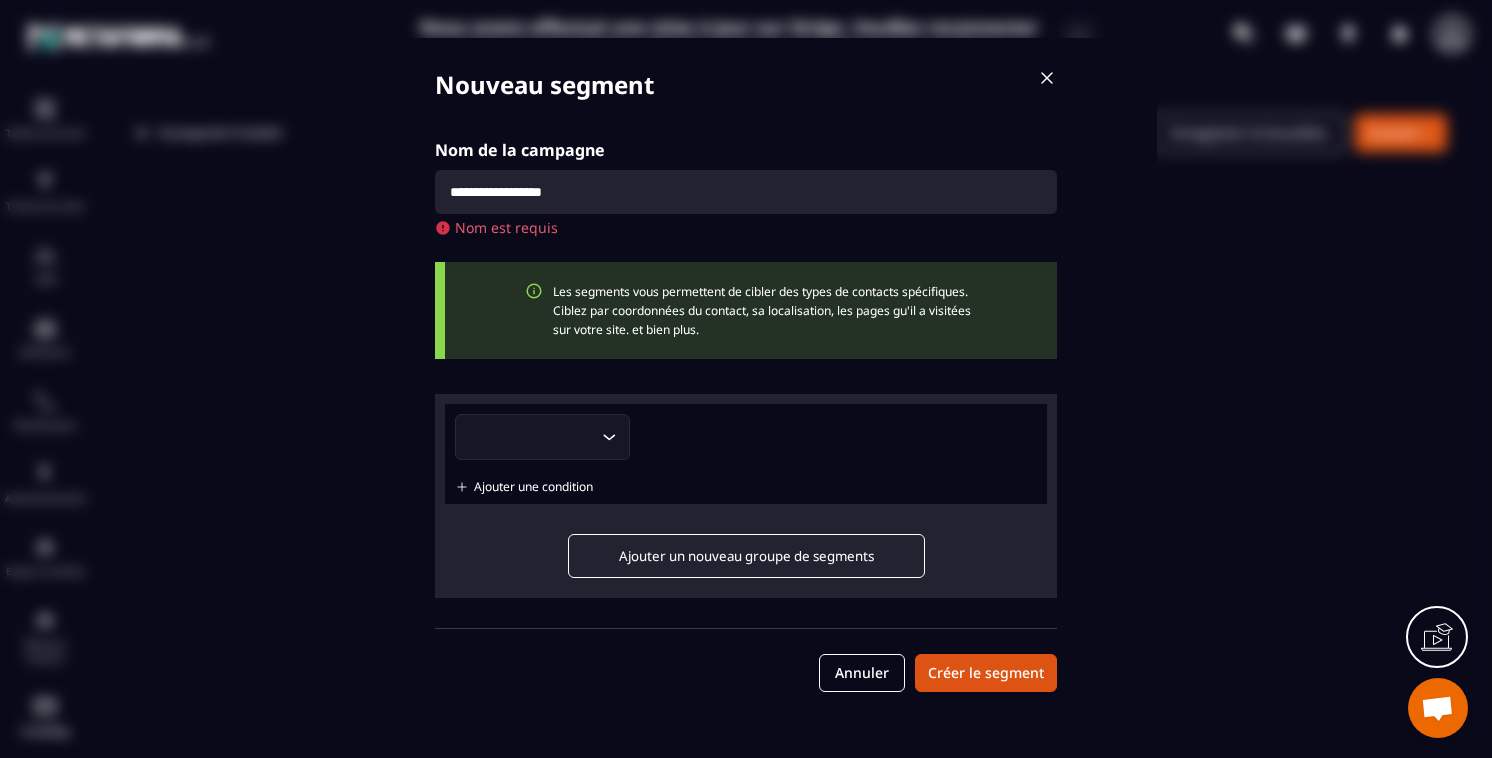 click on "Loading..." 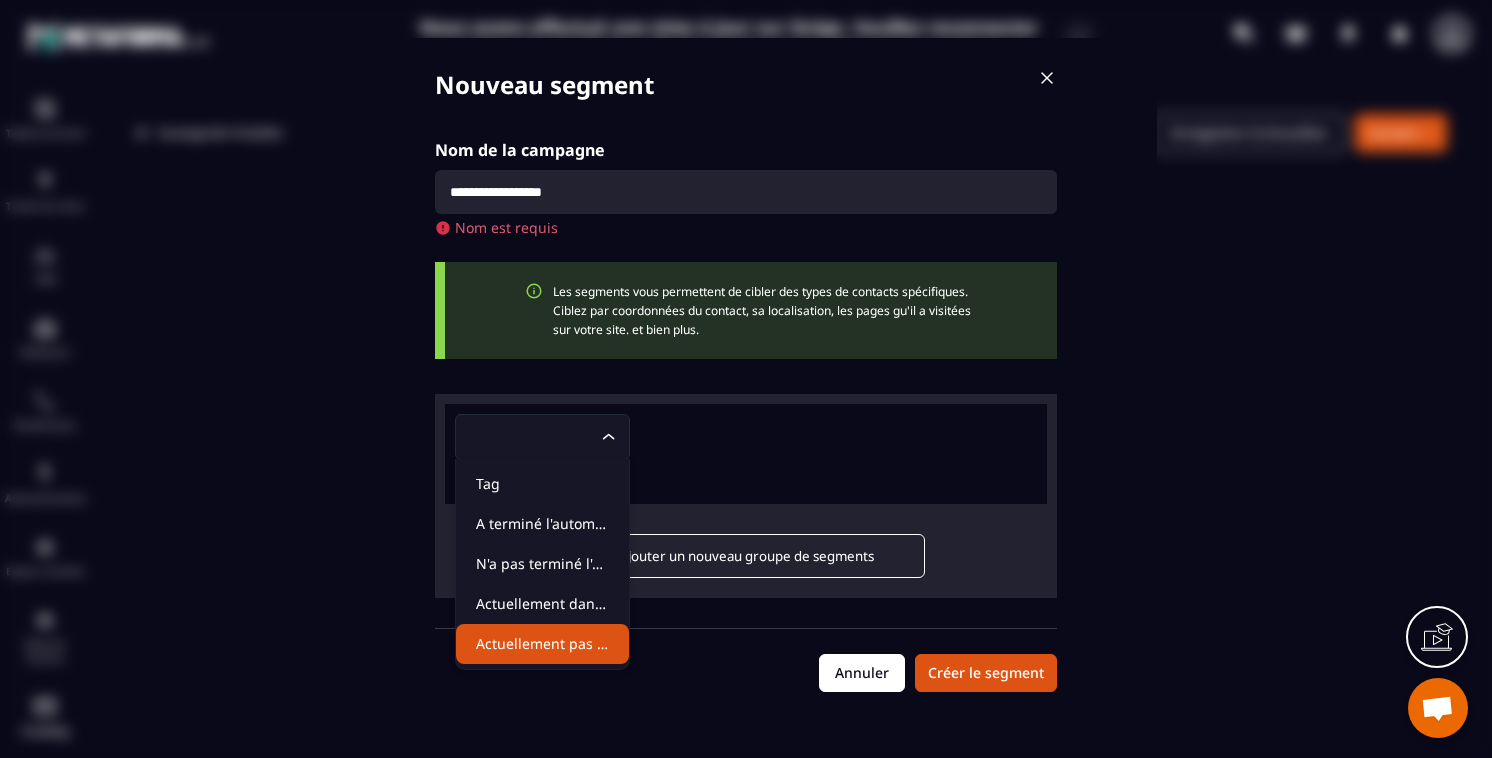 click on "Annuler" at bounding box center (862, 673) 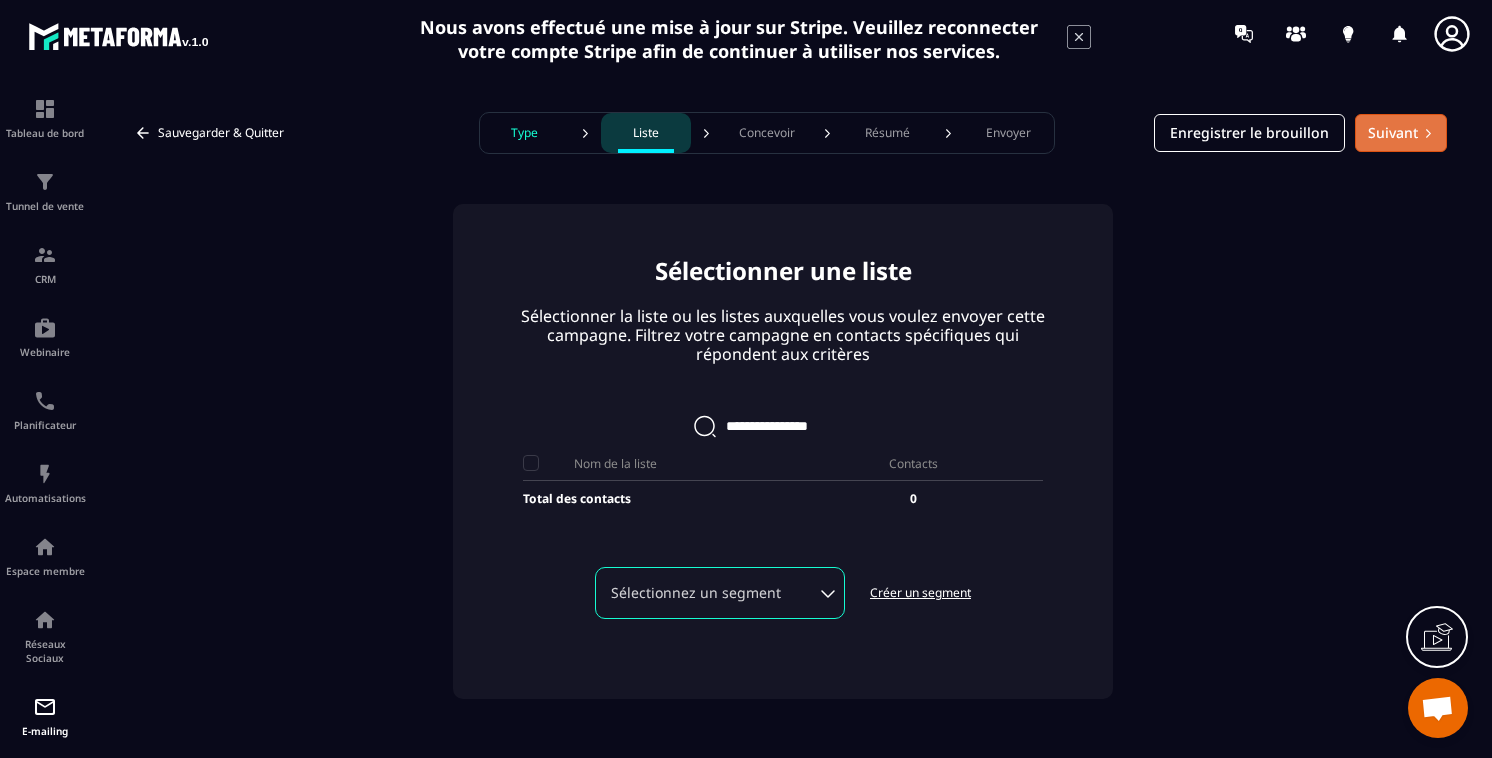 click on "Suivant" at bounding box center (1401, 133) 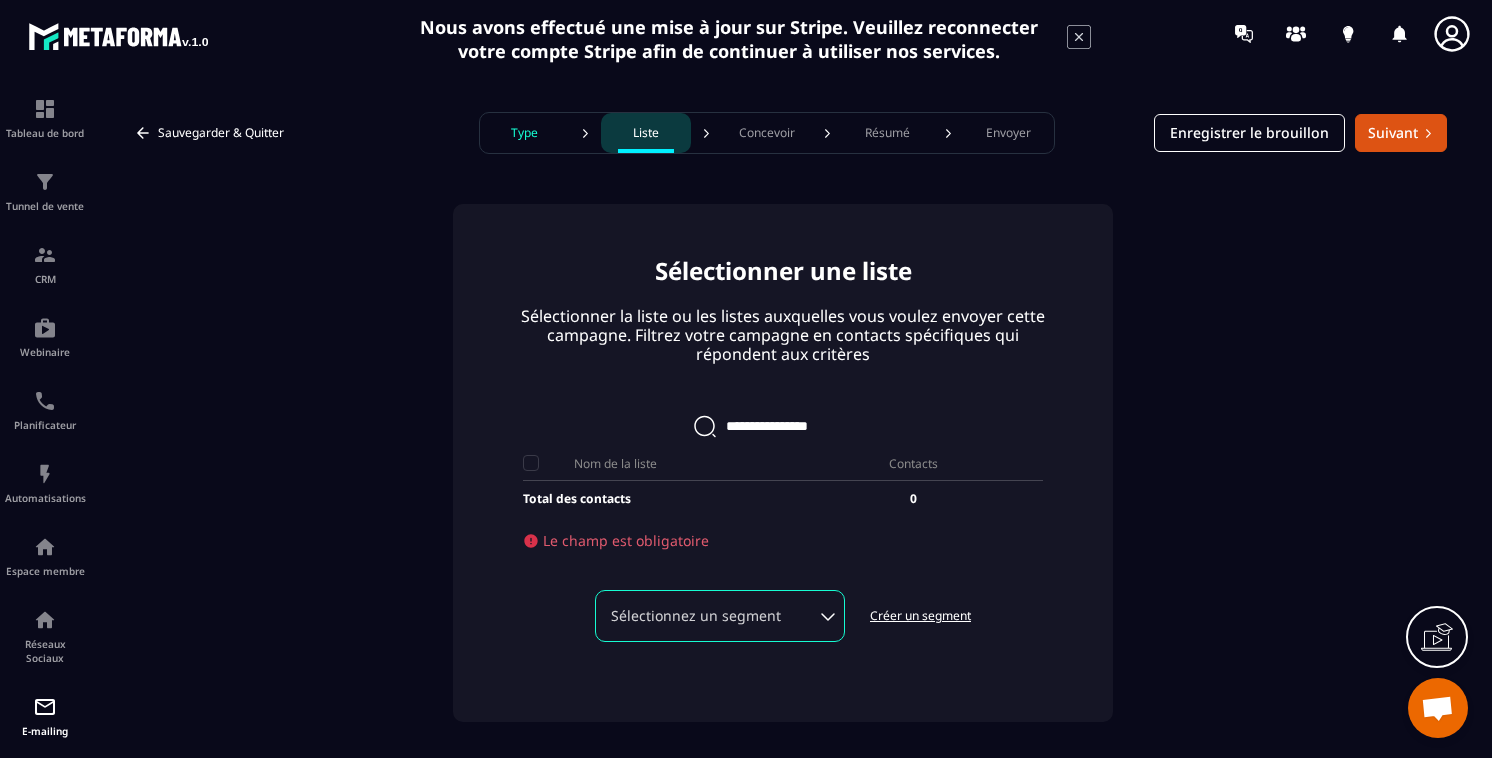 click on "Total des contacts" at bounding box center (653, 499) 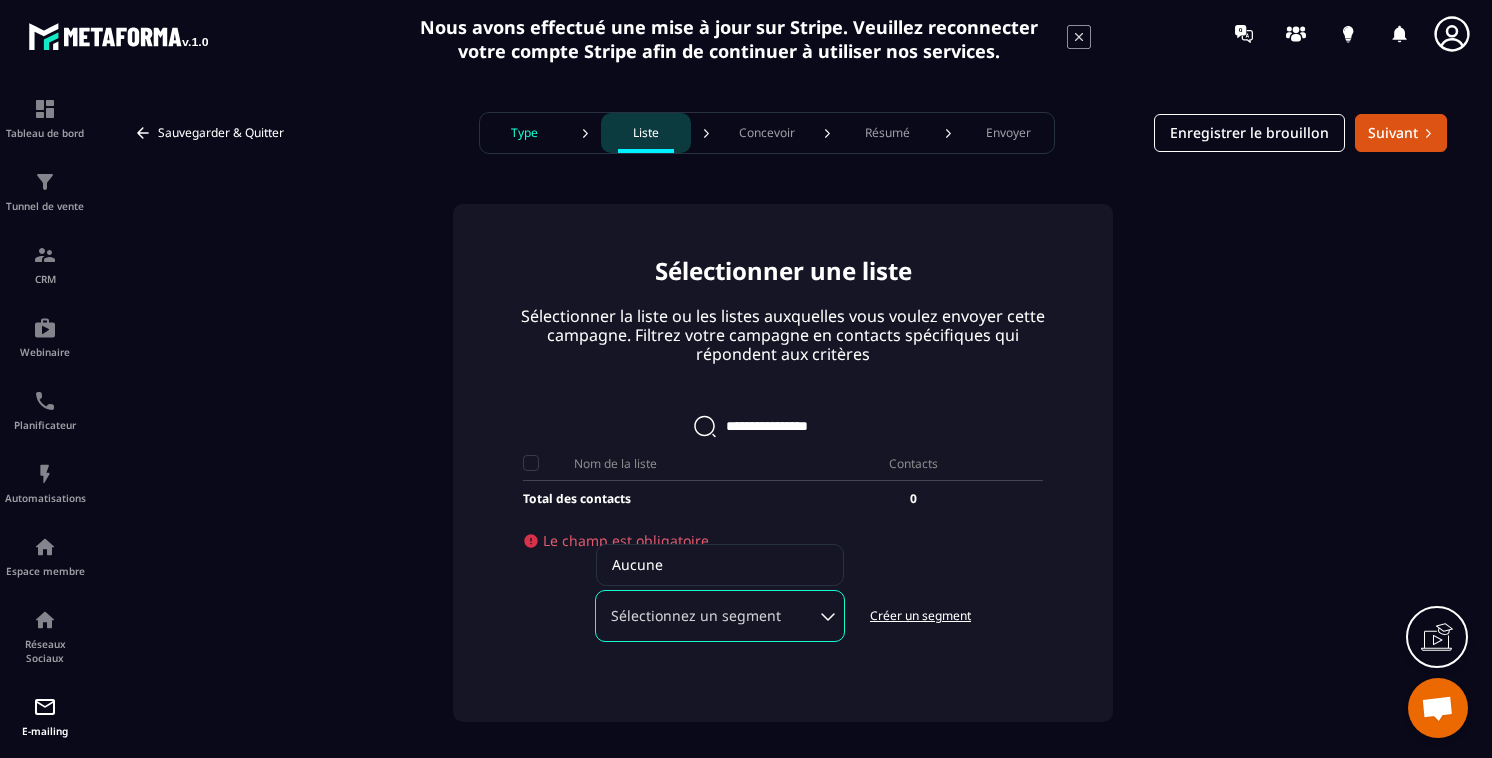 click on "Sélectionner une liste Sélectionner la liste ou les listes auxquelles vous voulez envoyer cette campagne. Filtrez votre campagne en contacts spécifiques qui répondent aux critères Nom de la liste Contacts Total des contacts 0 Le champ est obligatoire Sélectionnez un segment Aucune  Créer un segment" at bounding box center (783, 463) 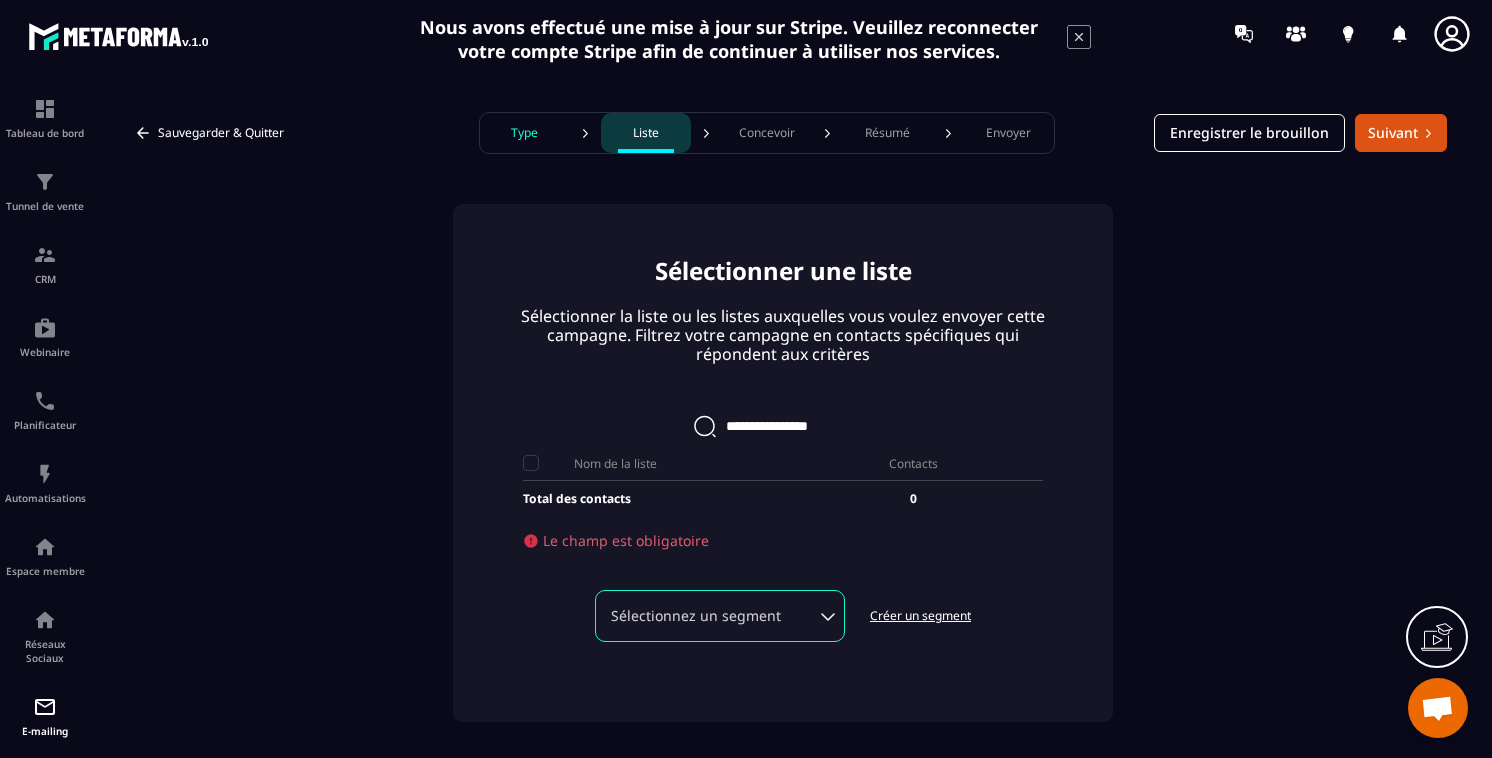 click on "Sélectionnez un segment" at bounding box center [720, 616] 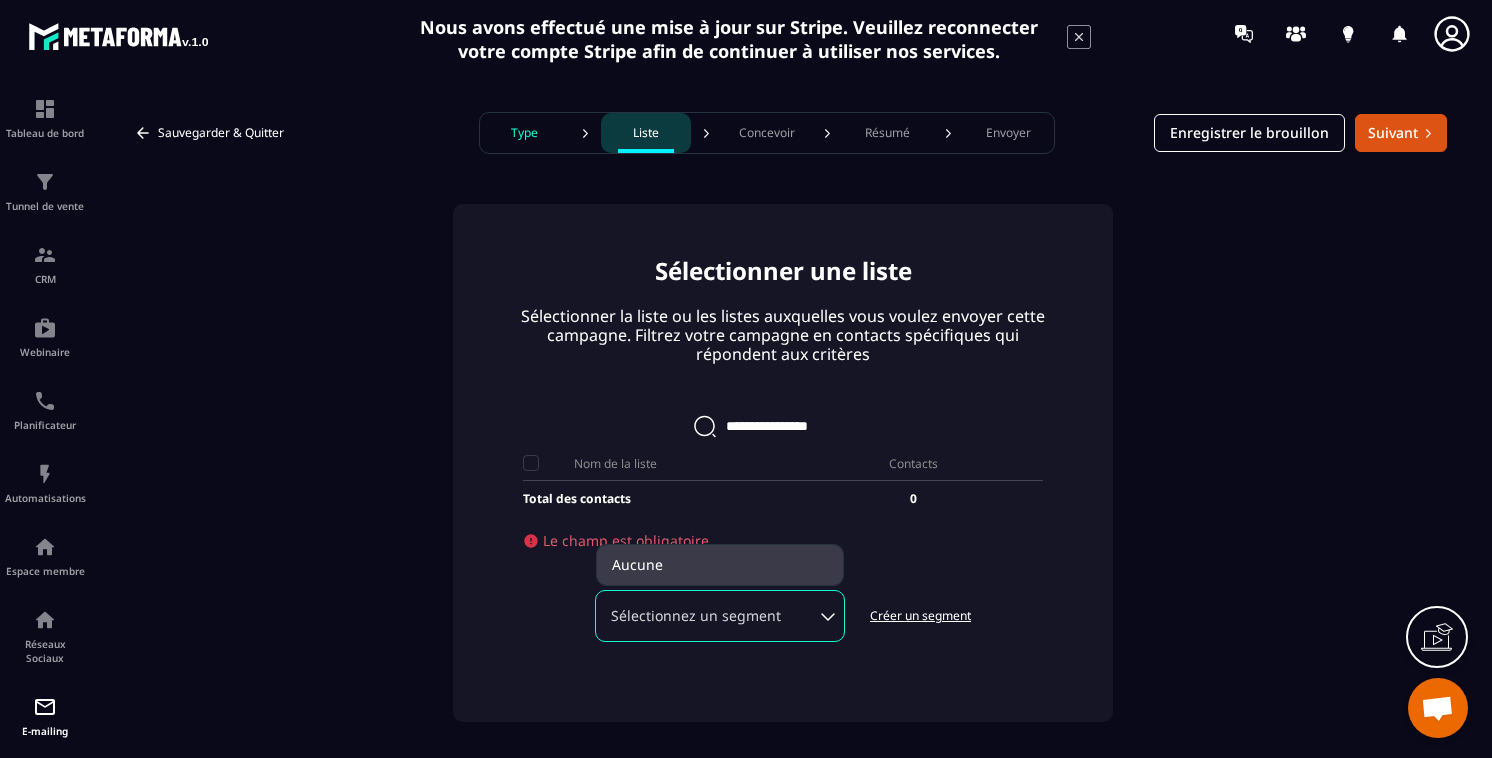 click on "Aucune" 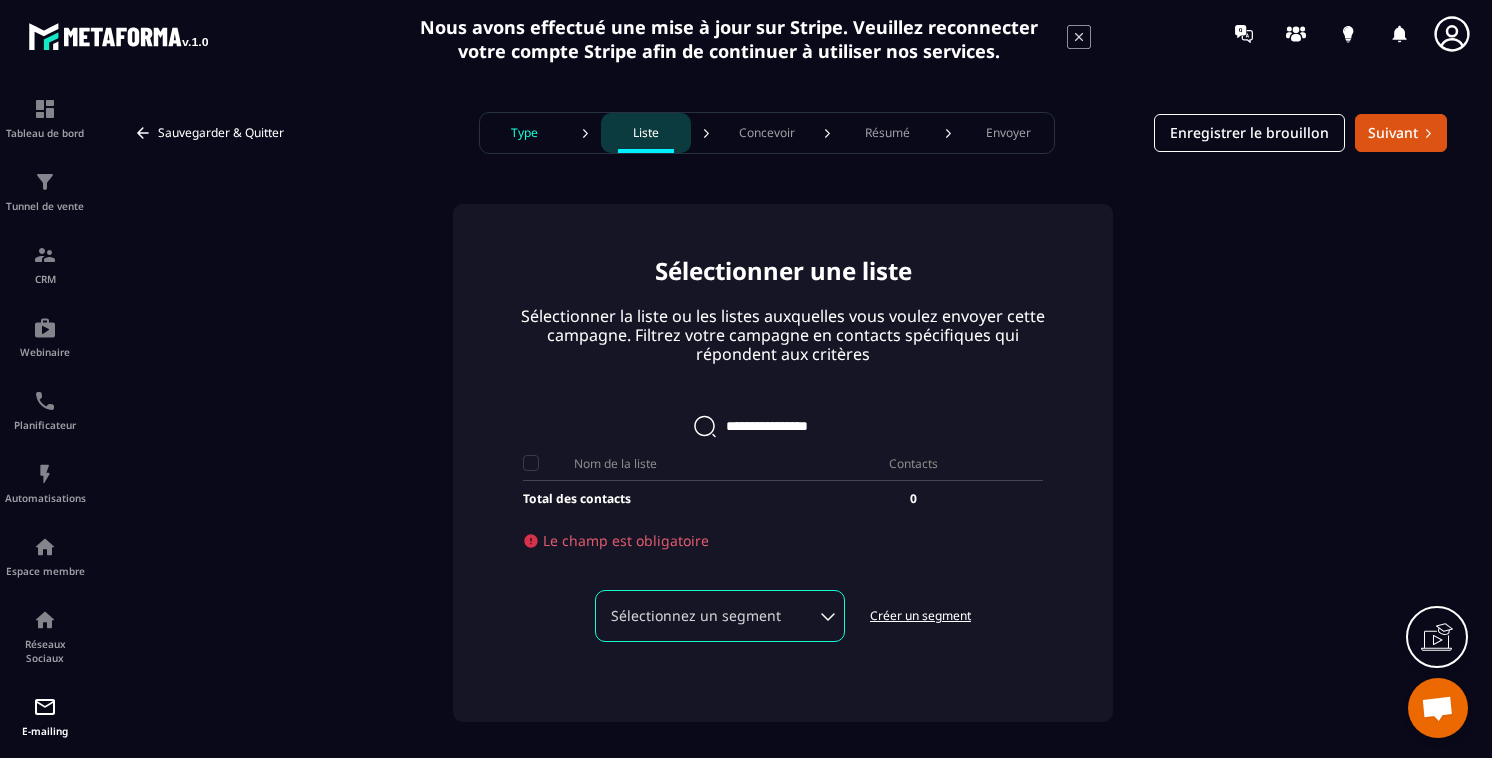 click on "Créer un segment" at bounding box center (920, 616) 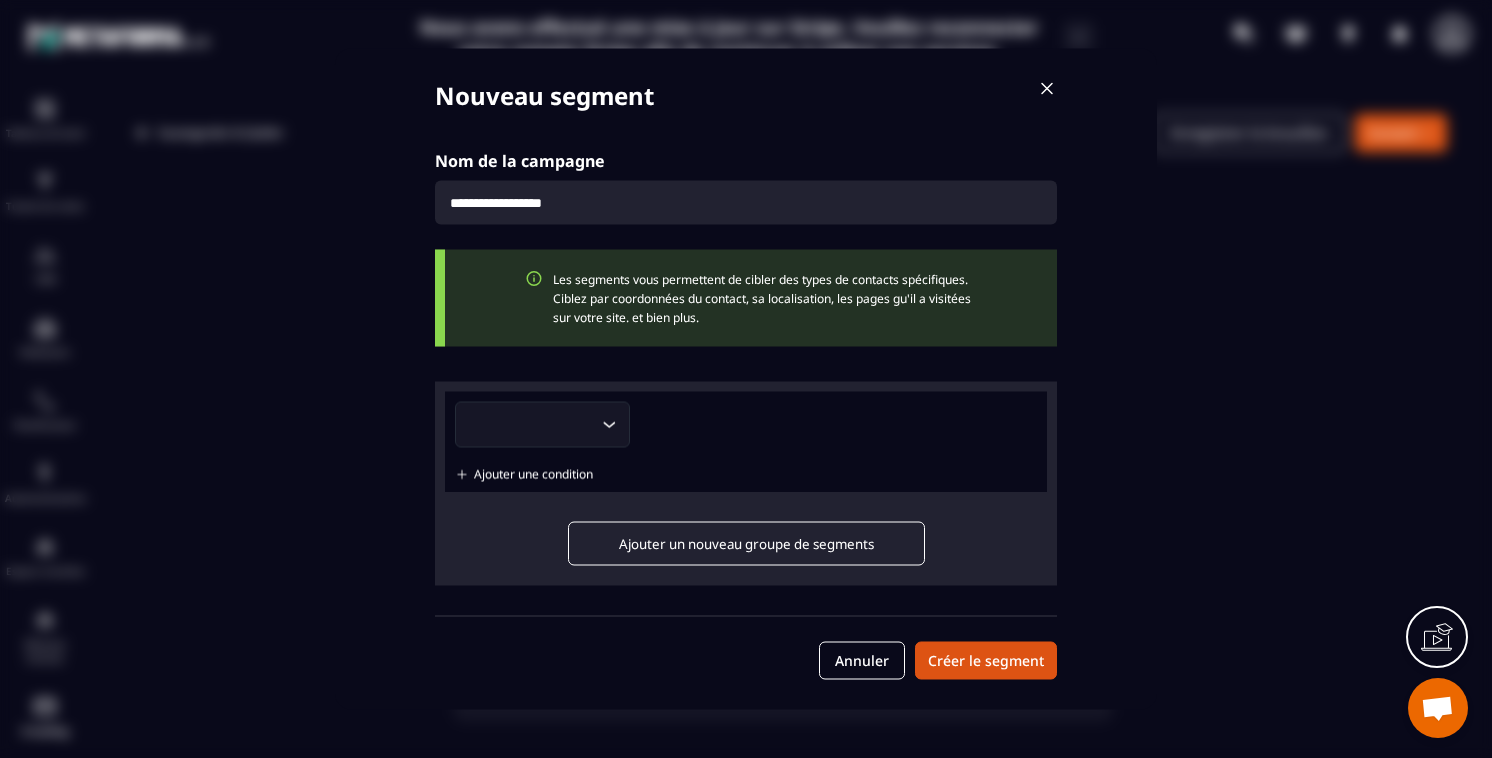 click on "Loading... Ajouter une condition" at bounding box center (746, 442) 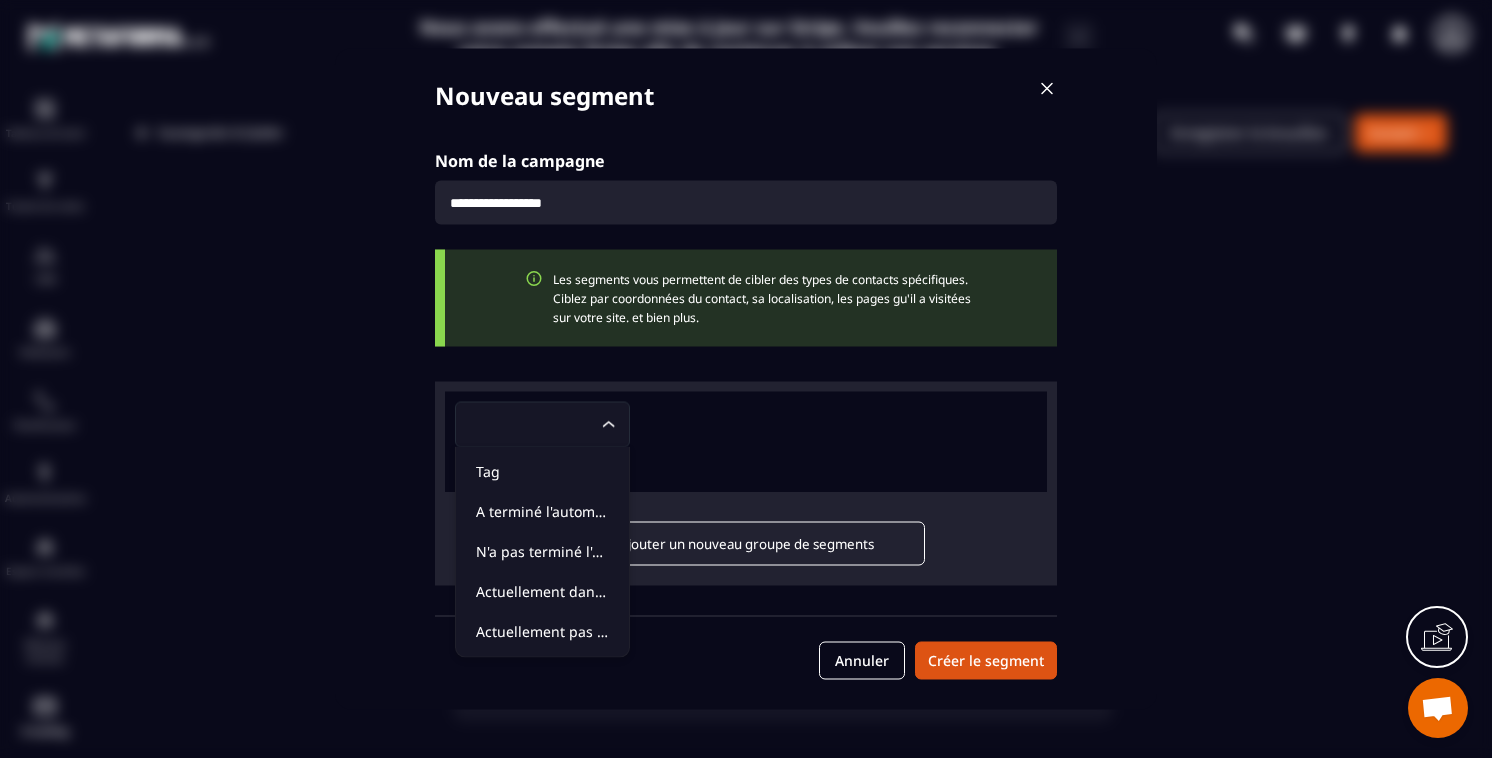 click 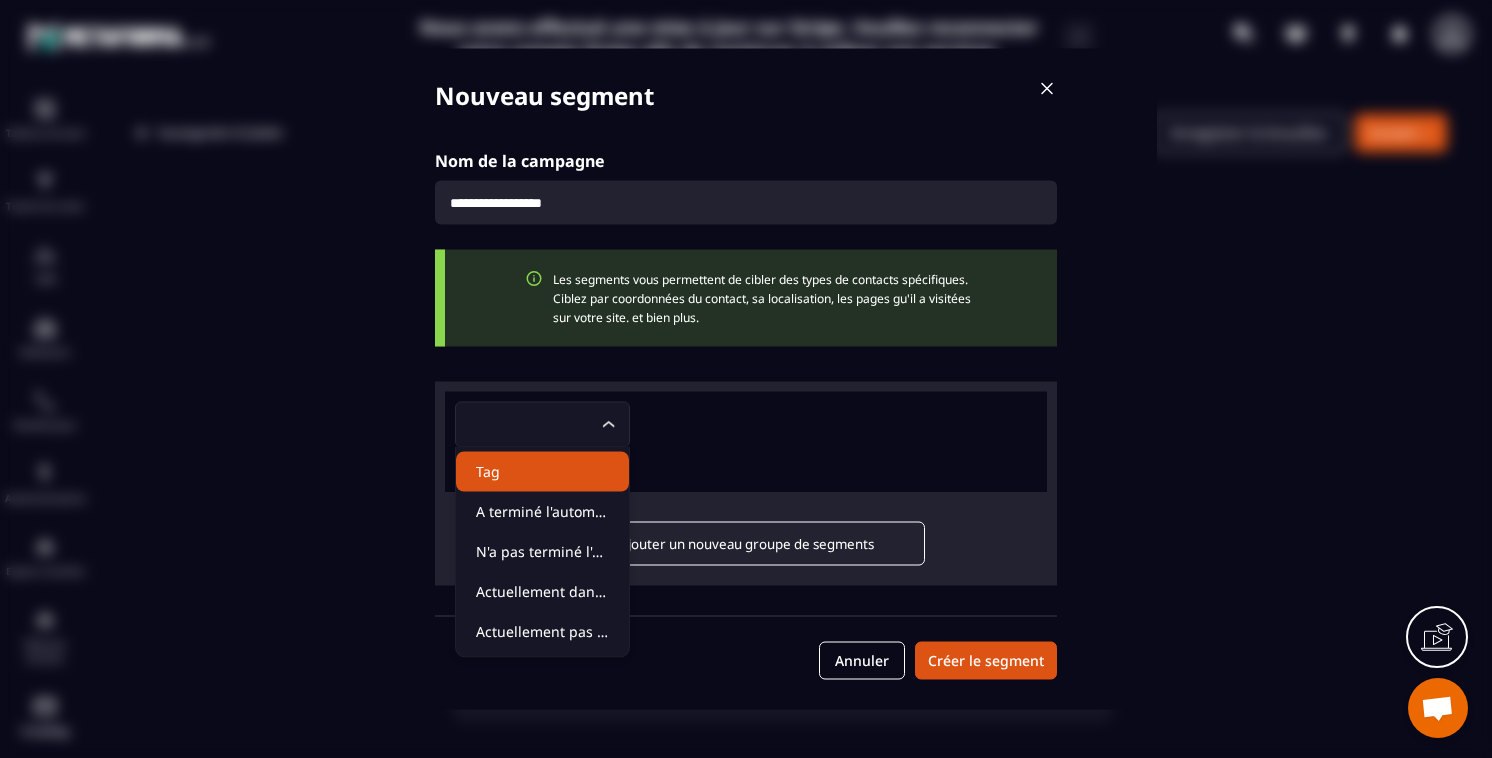 click on "Tag" 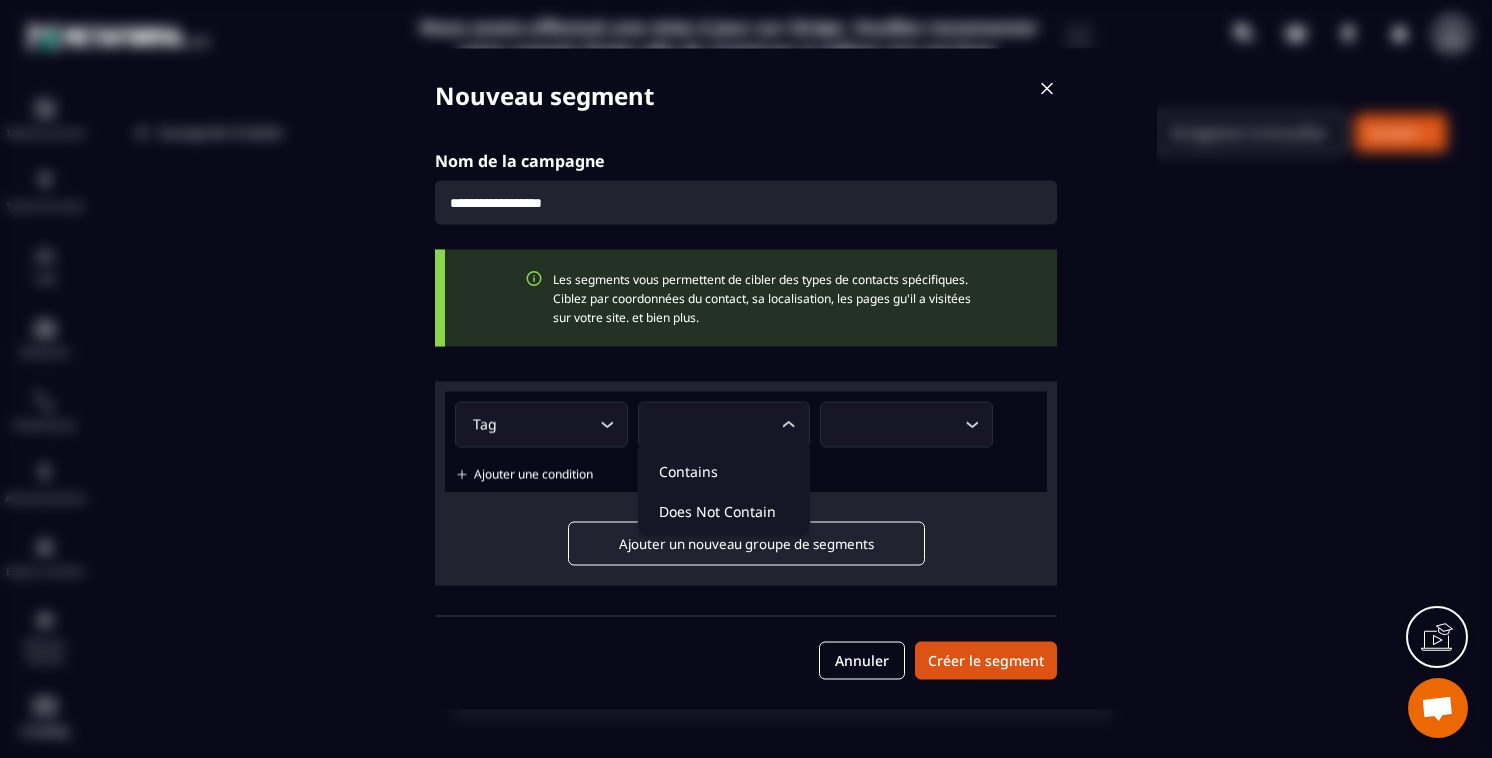click 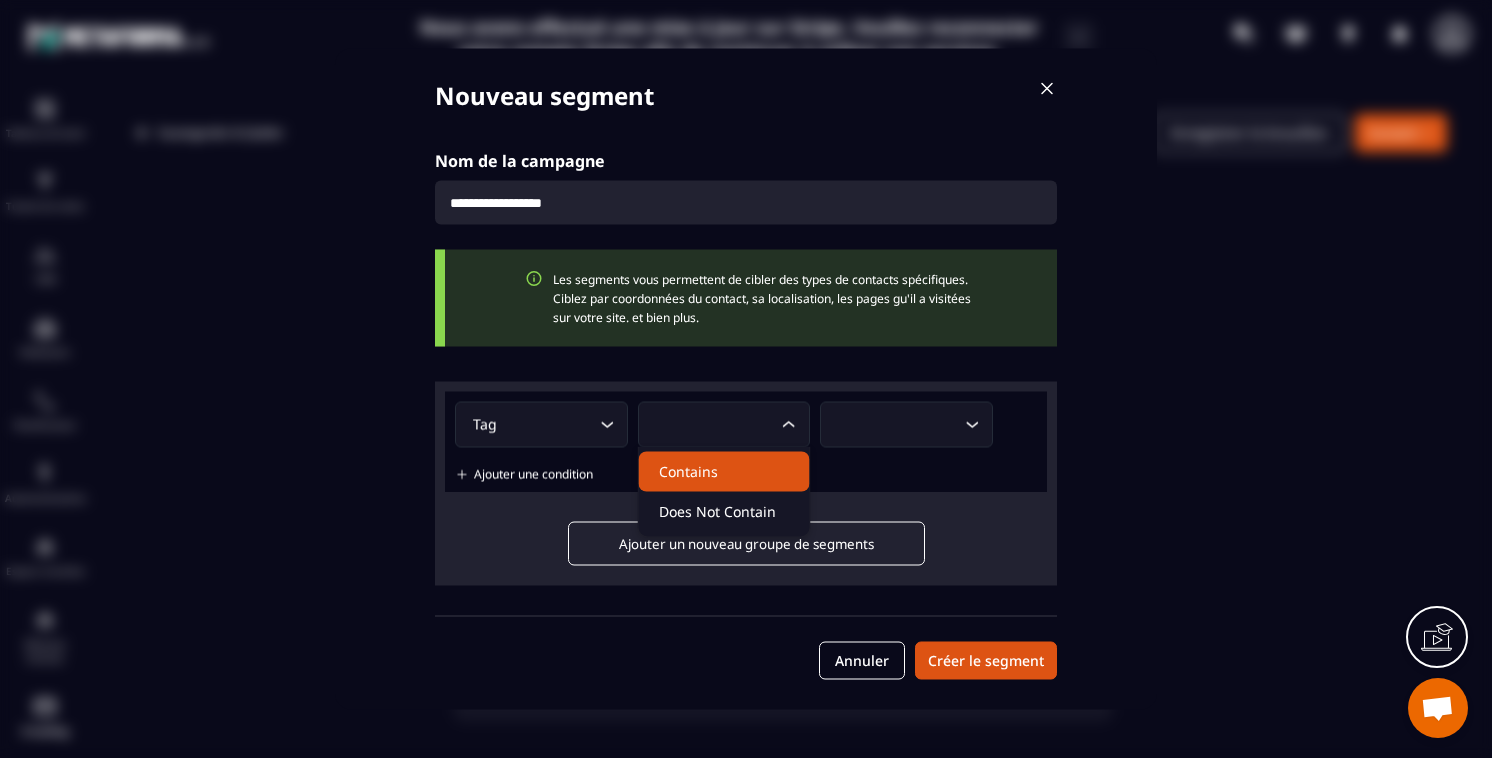click on "Contains" 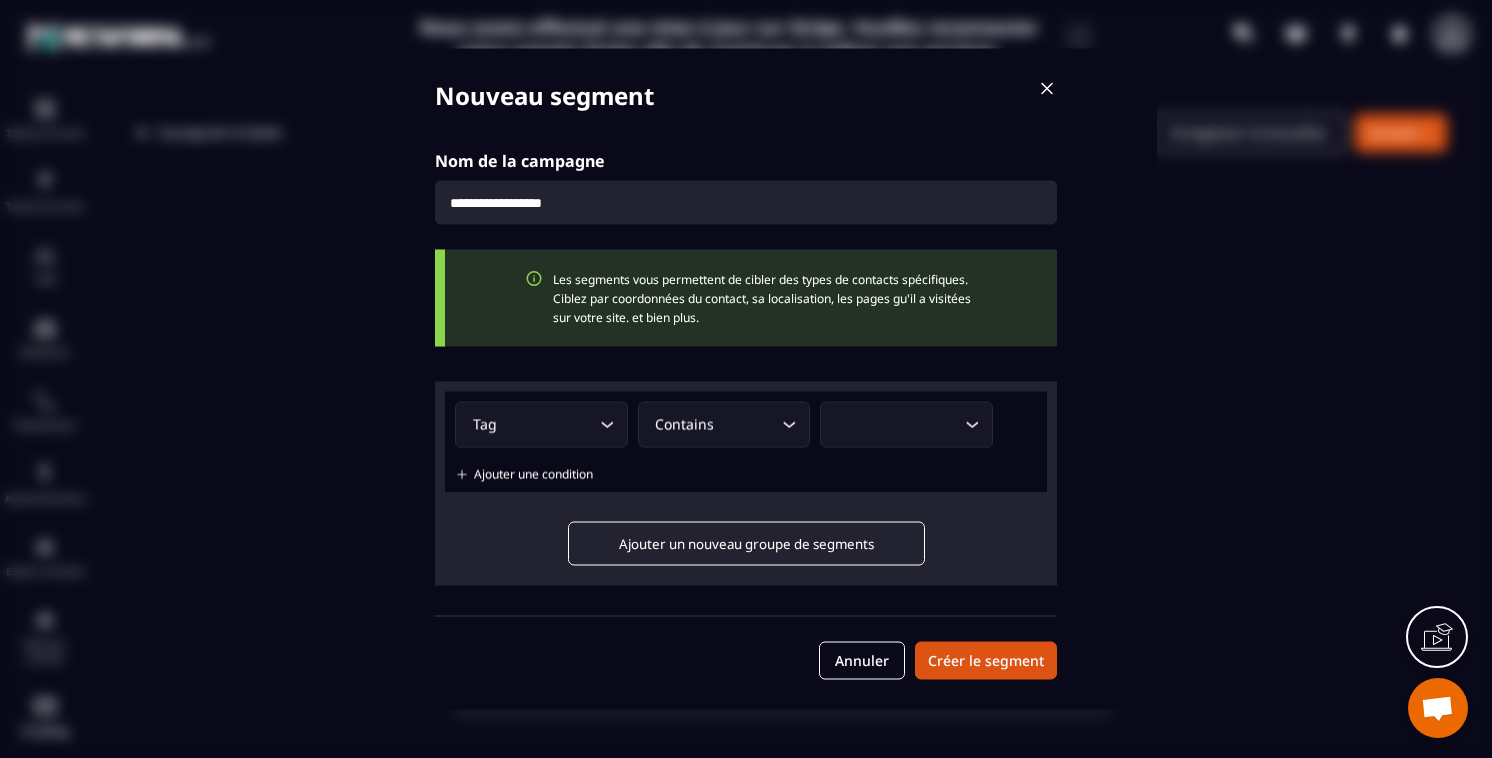 click 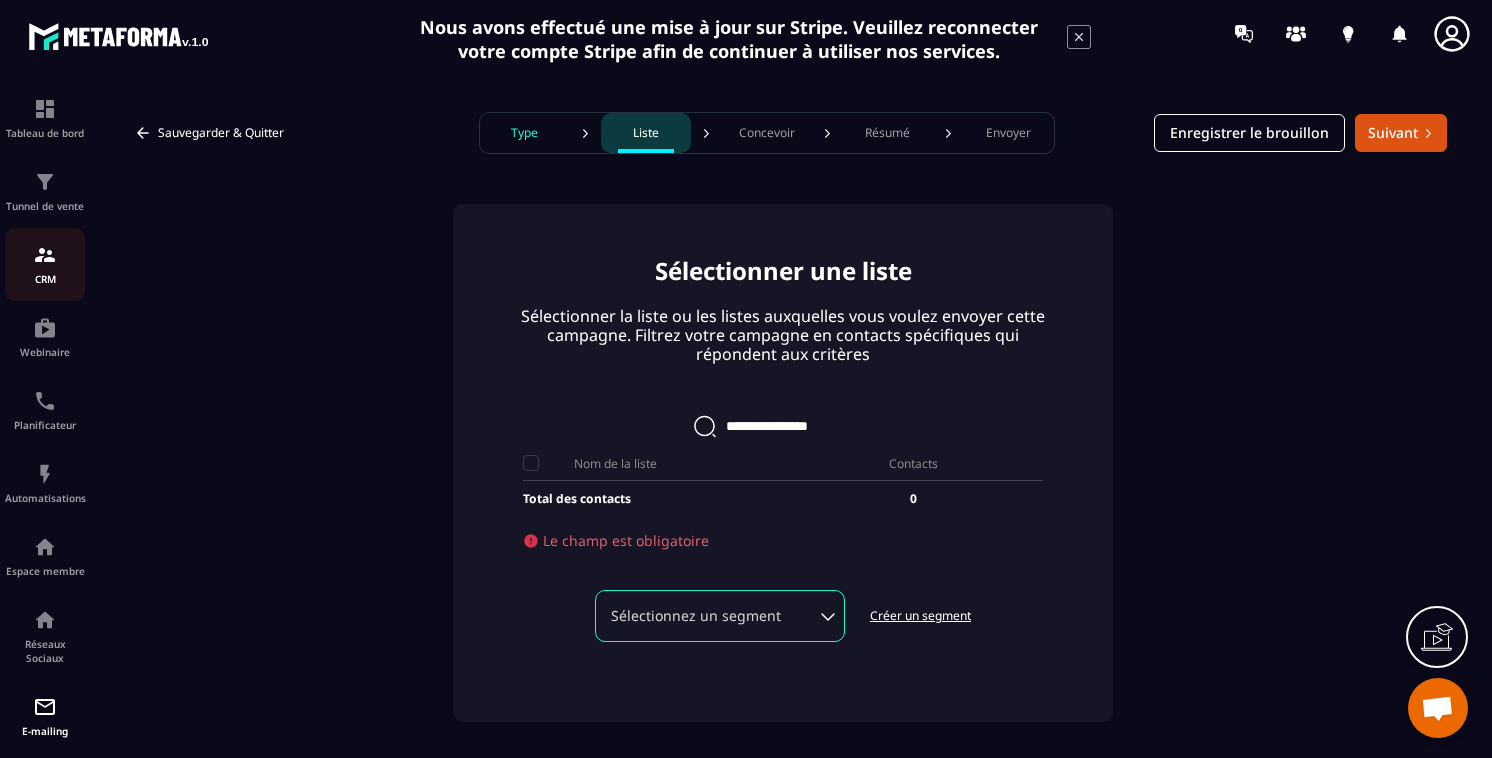 click on "CRM" at bounding box center [45, 264] 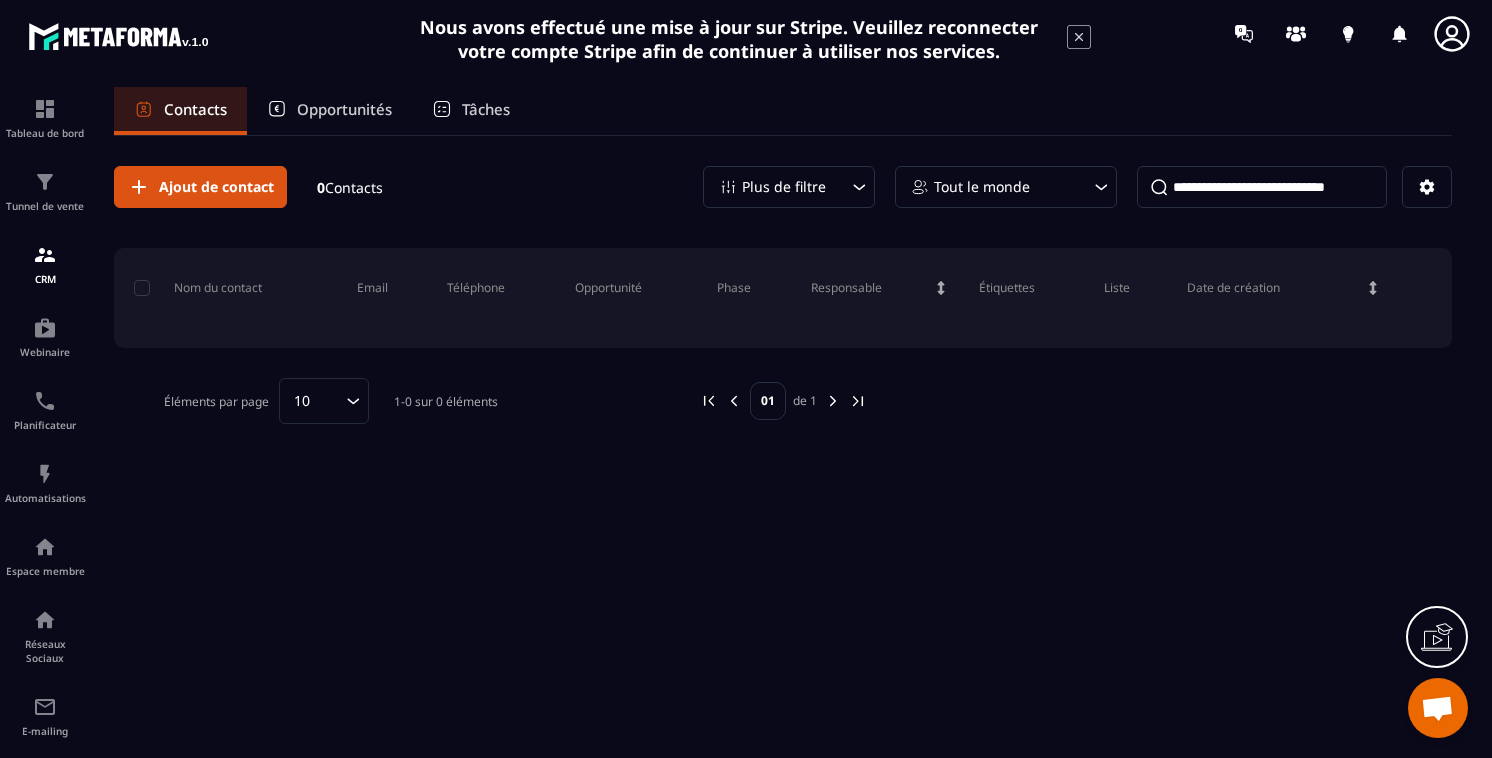 click on "Opportunités" at bounding box center (344, 109) 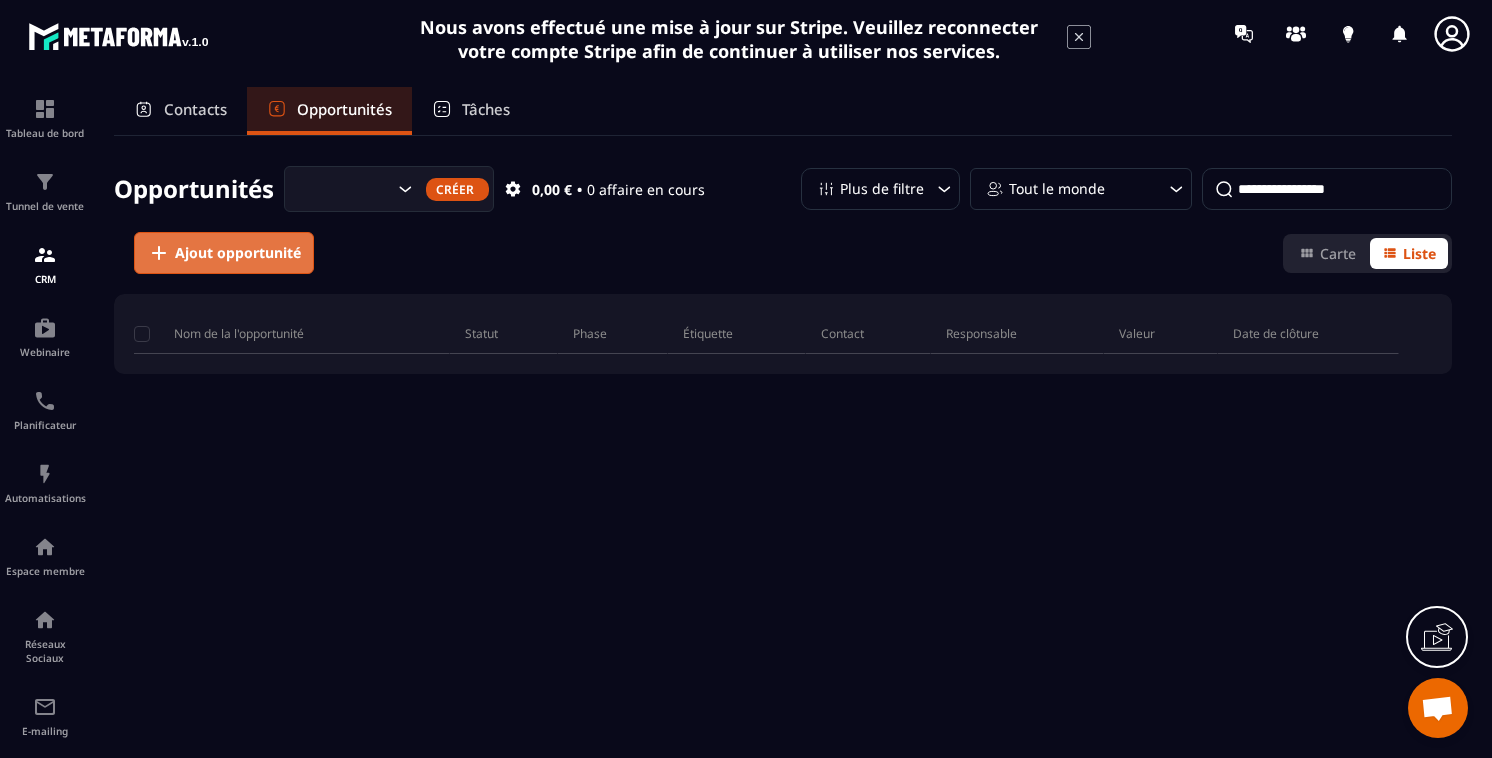 click on "Ajout opportunité" at bounding box center [238, 253] 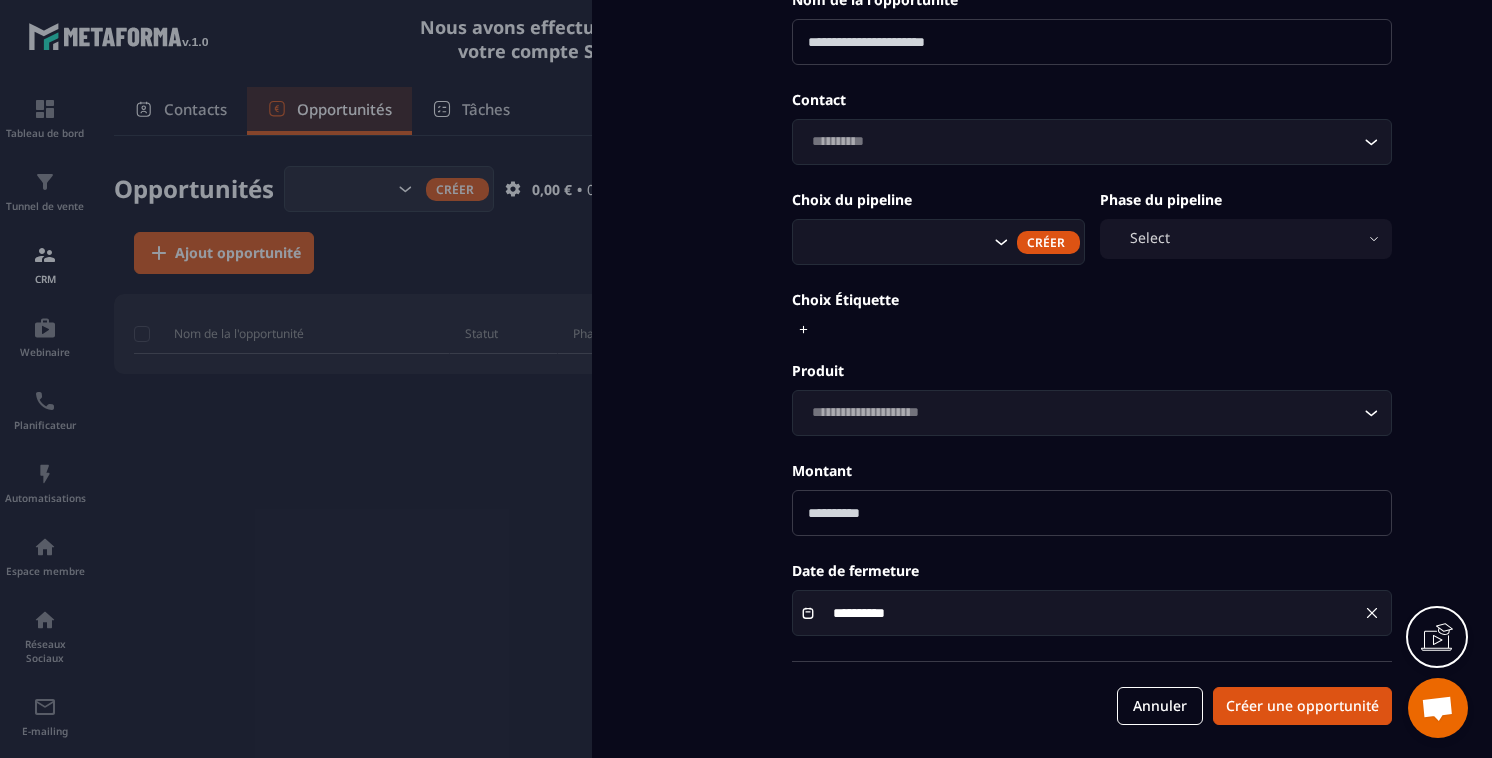 scroll, scrollTop: 149, scrollLeft: 0, axis: vertical 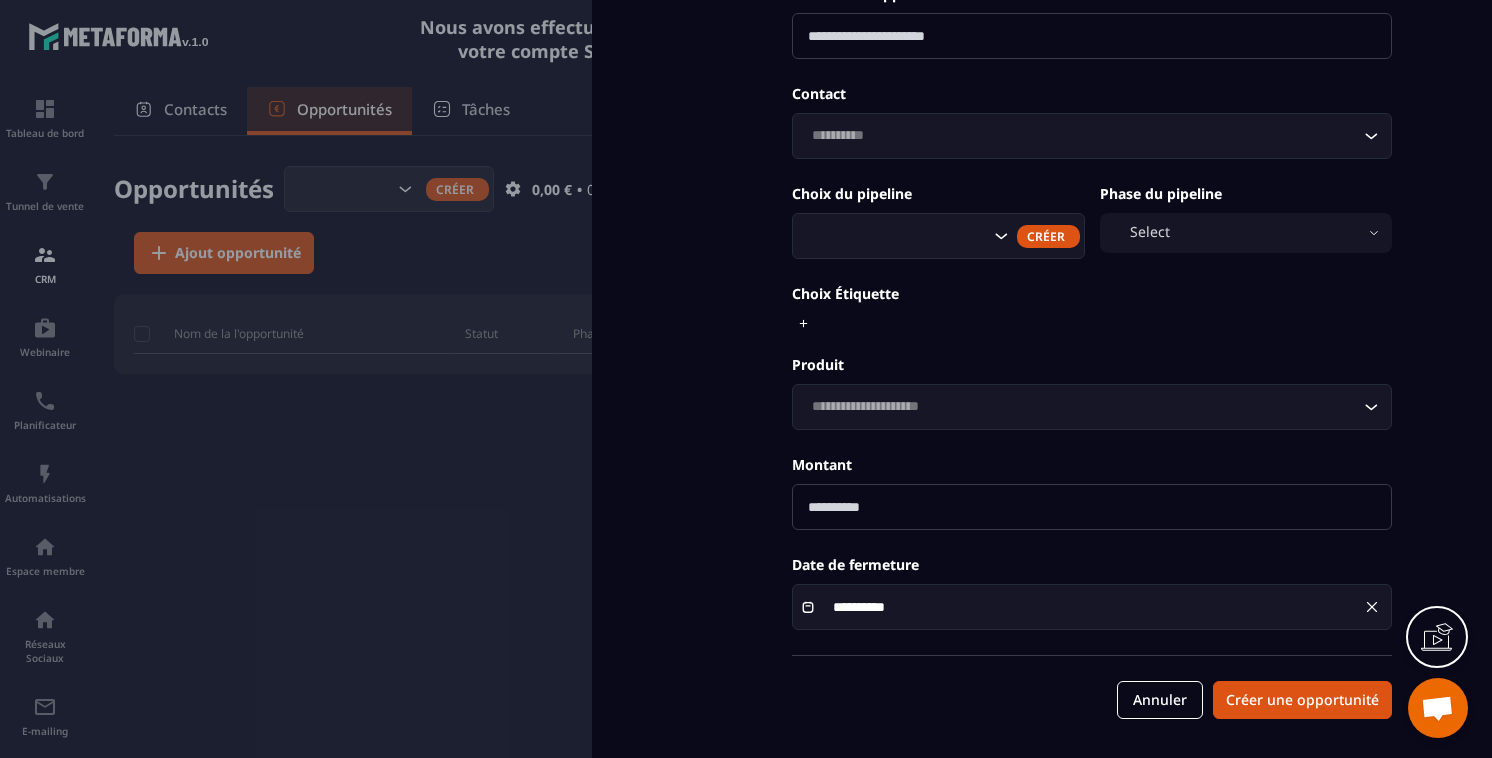 click at bounding box center [746, 379] 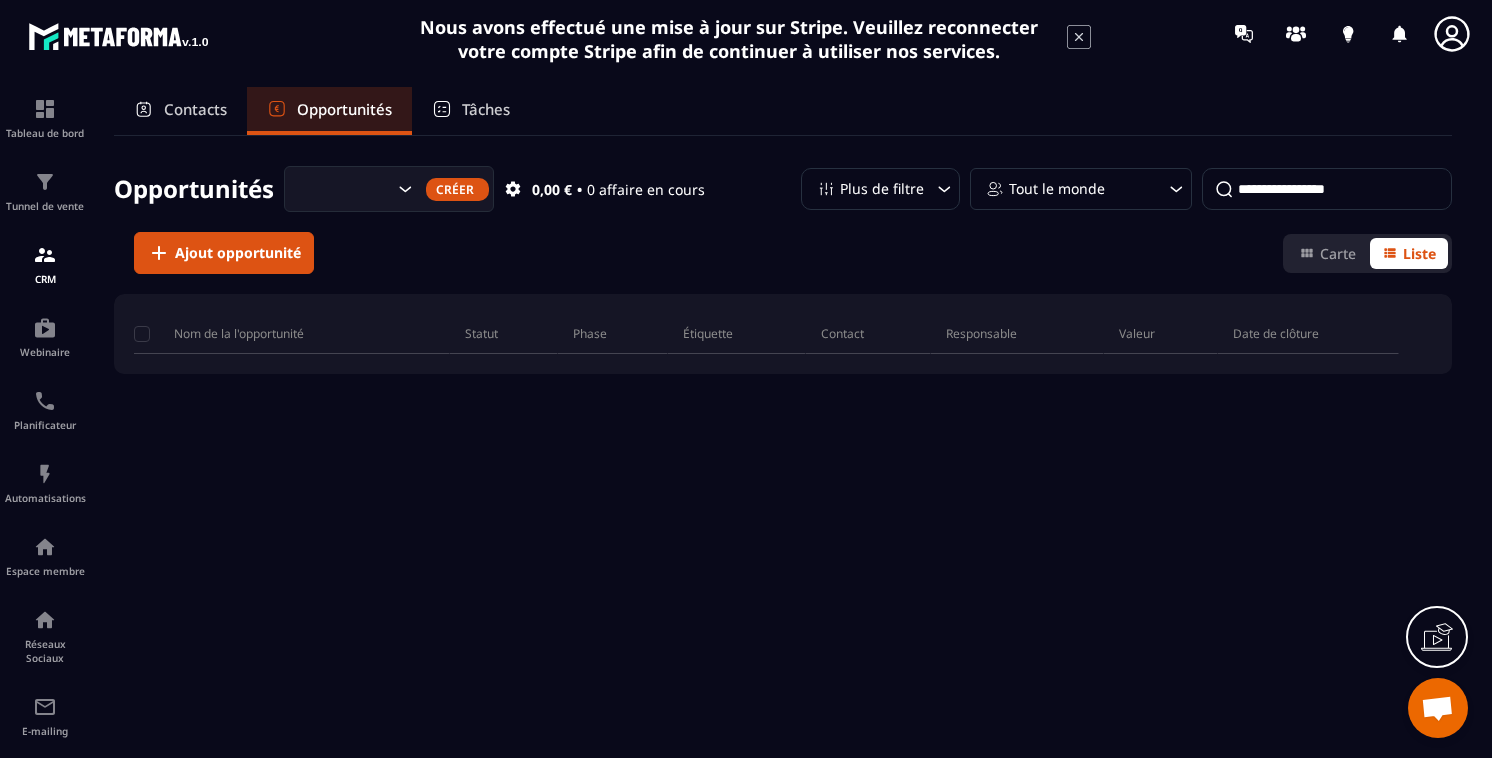 click on "Tâches" at bounding box center [471, 111] 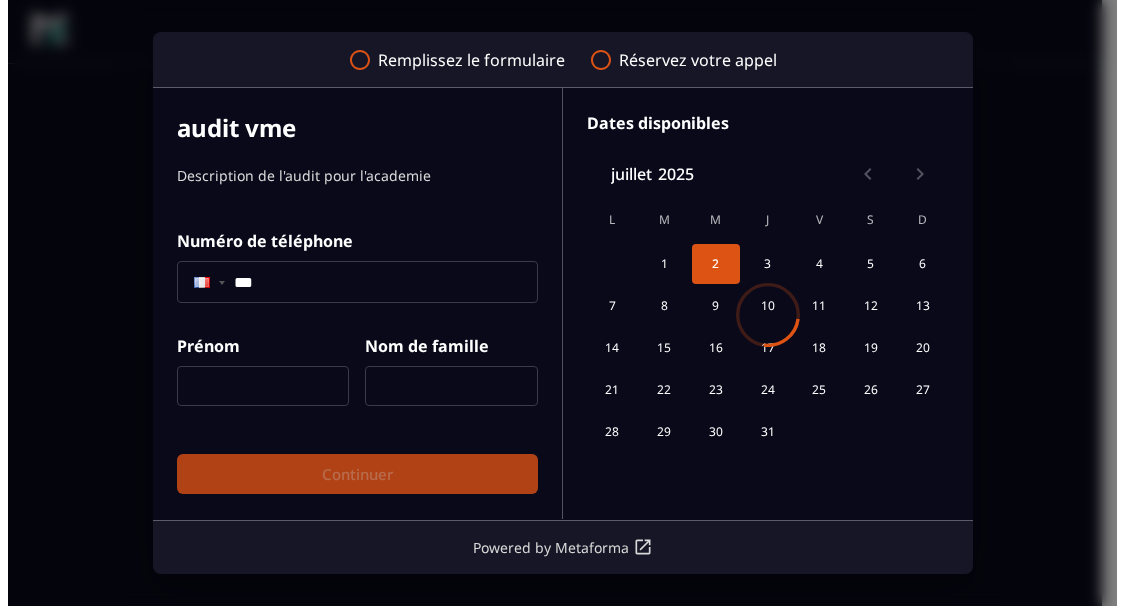 scroll, scrollTop: 0, scrollLeft: 0, axis: both 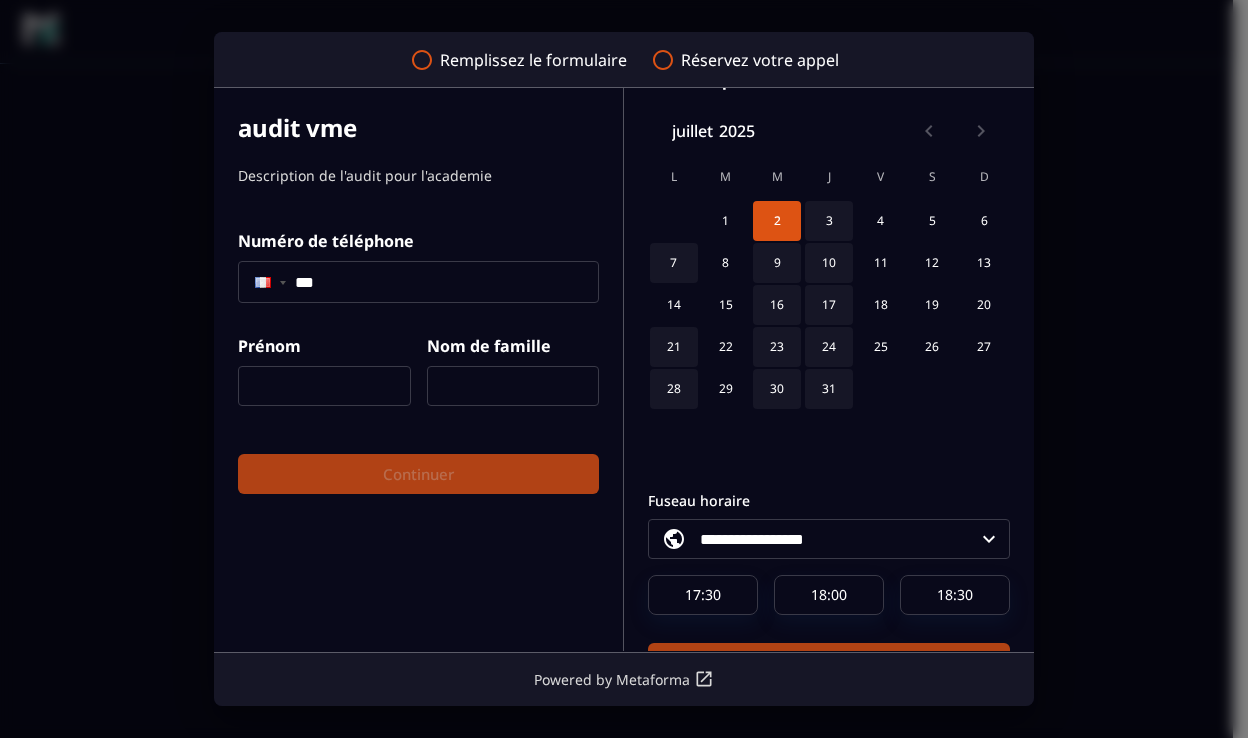 click on "***" 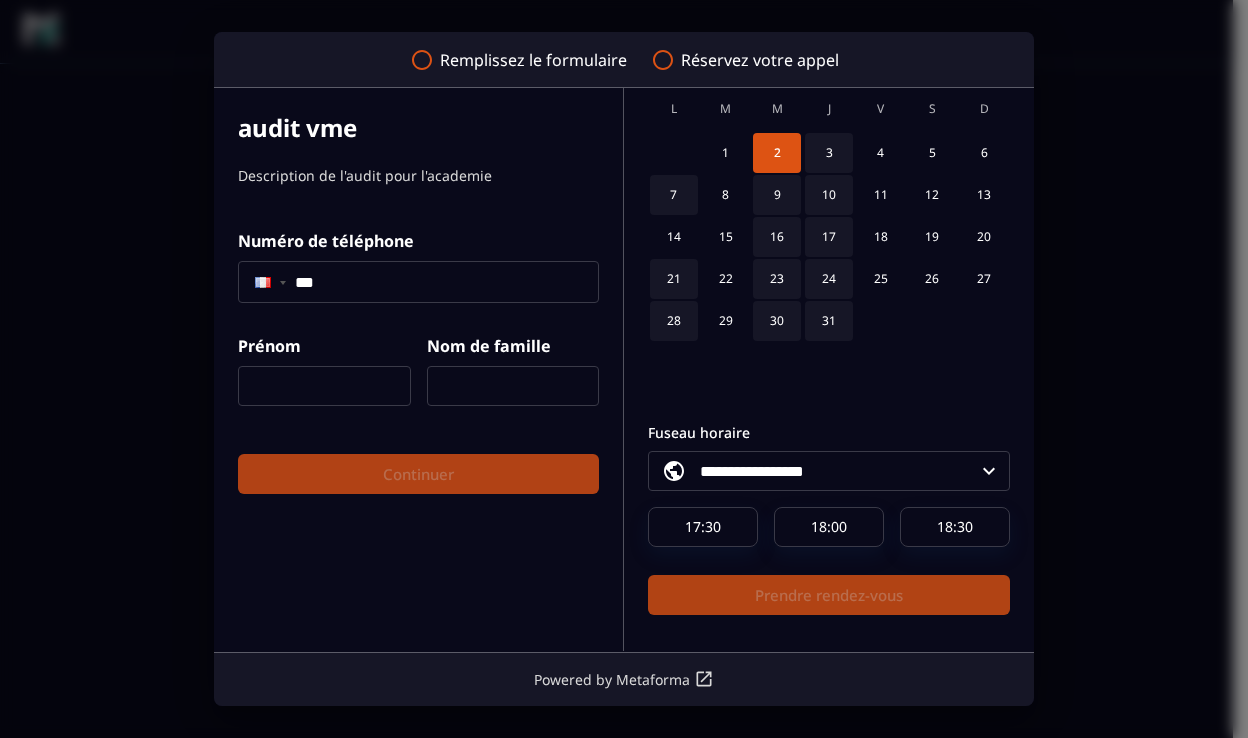 scroll, scrollTop: 115, scrollLeft: 0, axis: vertical 